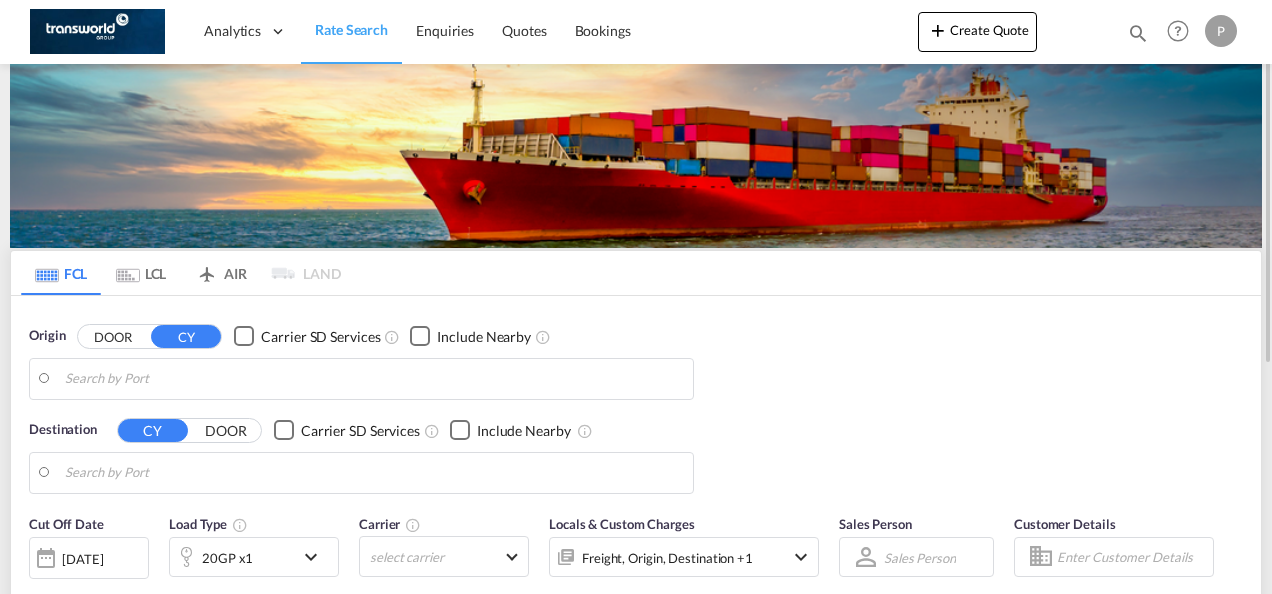 scroll, scrollTop: 0, scrollLeft: 0, axis: both 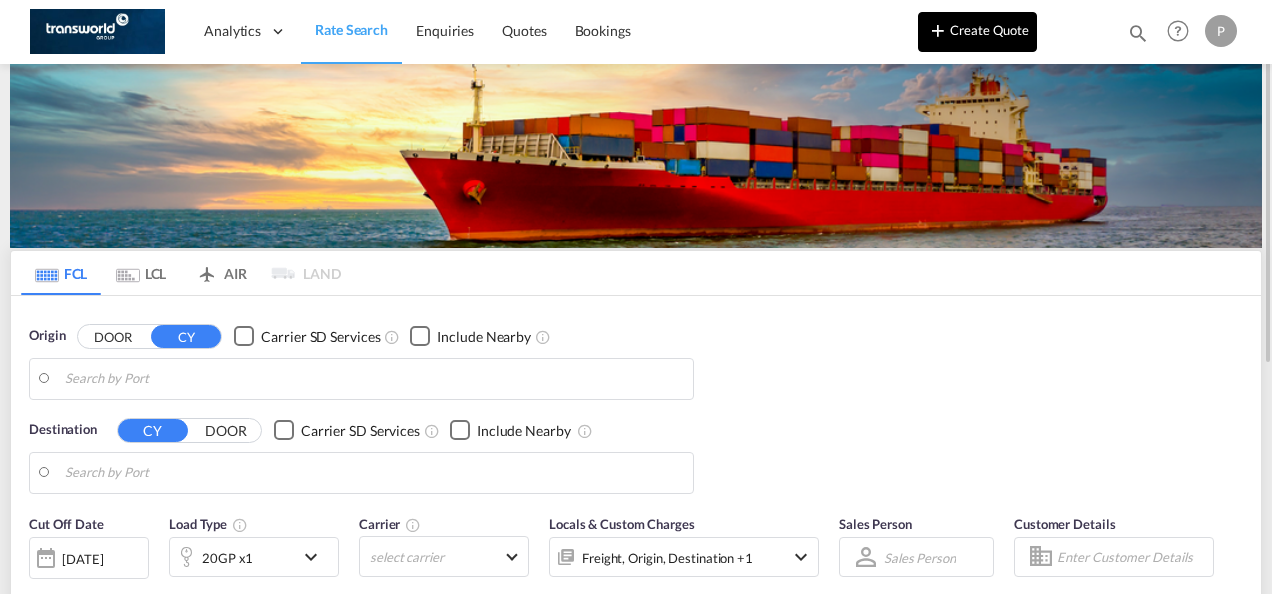 click on "Create Quote" at bounding box center (977, 32) 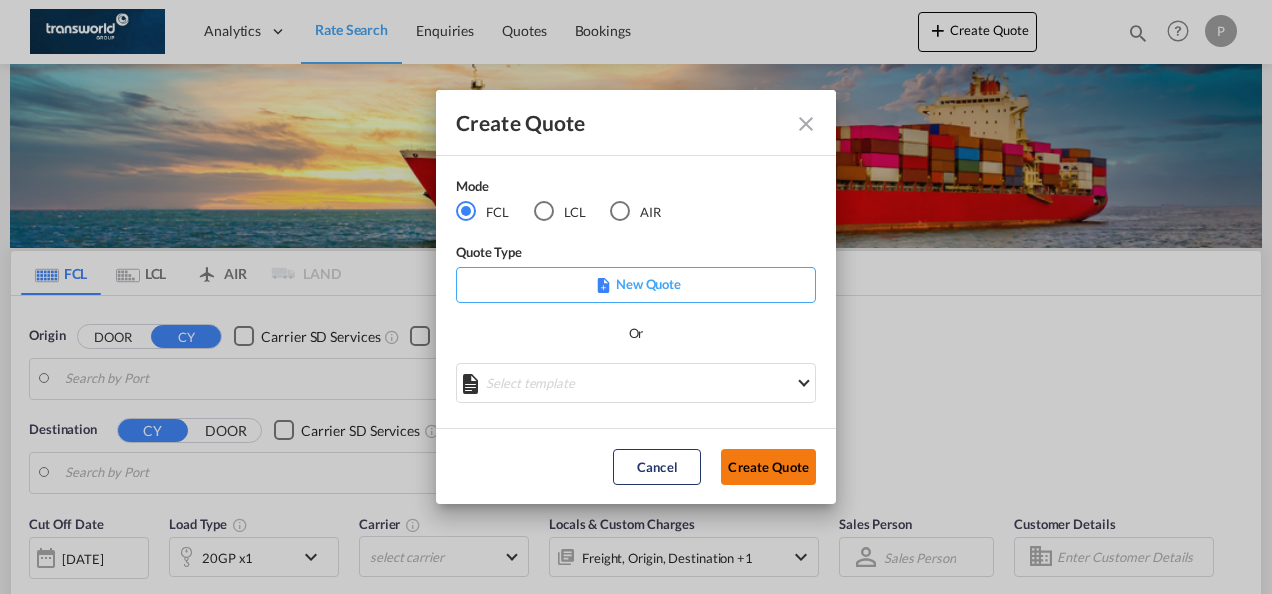 click on "Create Quote" 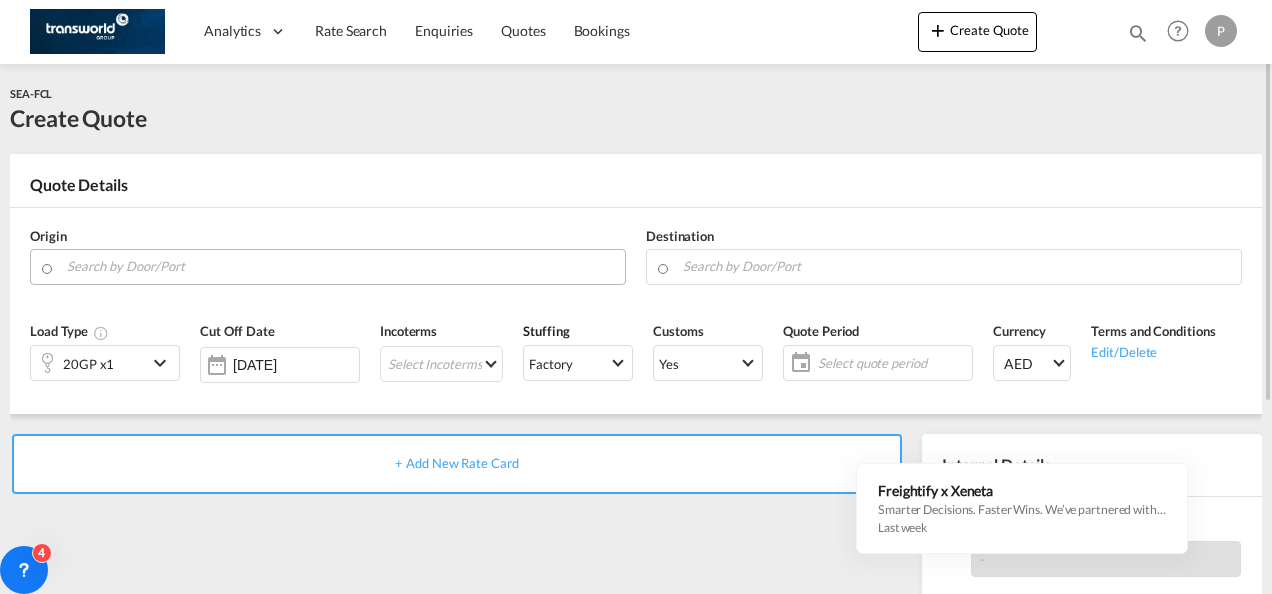 click at bounding box center (341, 266) 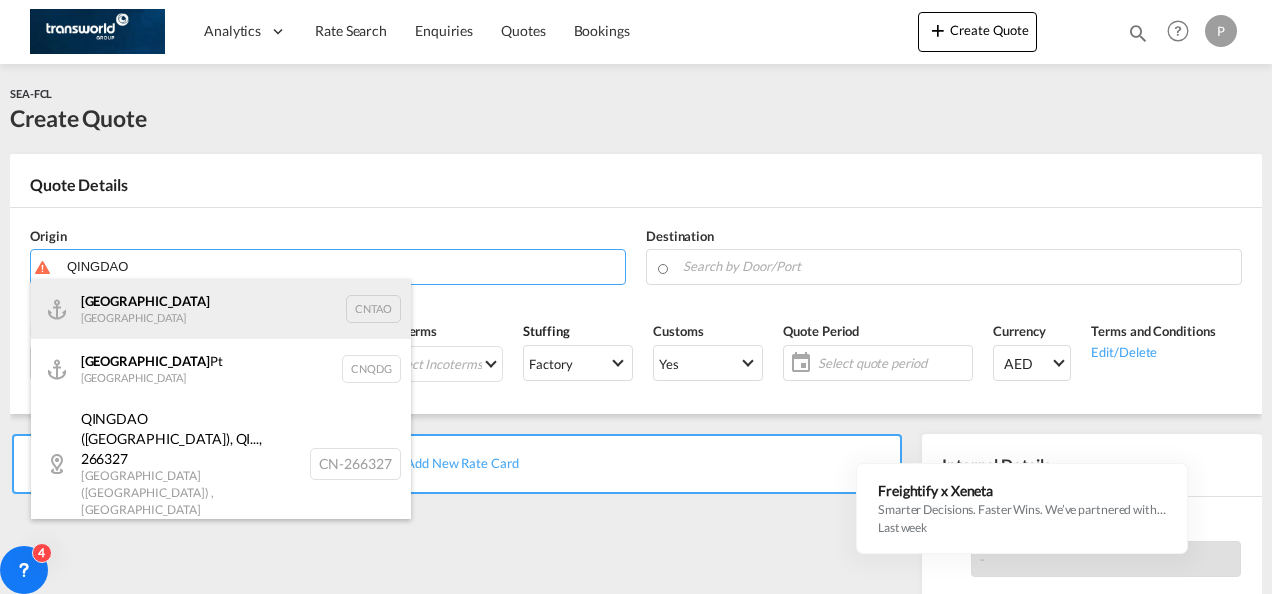 click on "Qingdao China
CNTAO" at bounding box center [221, 309] 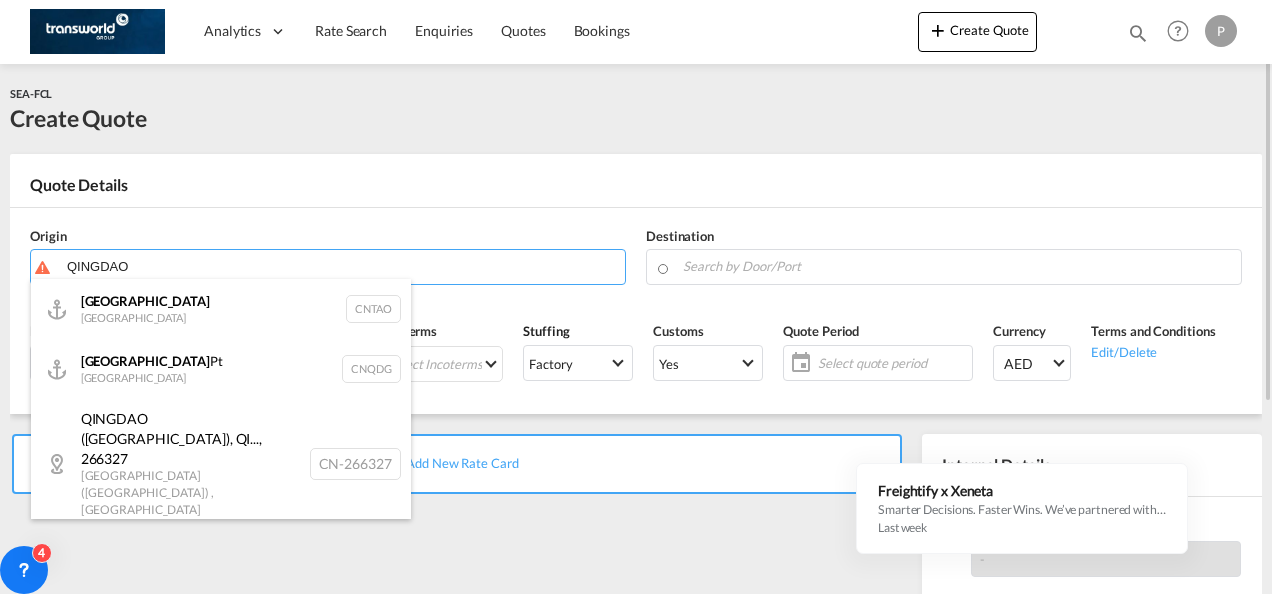 type on "[GEOGRAPHIC_DATA], [GEOGRAPHIC_DATA]" 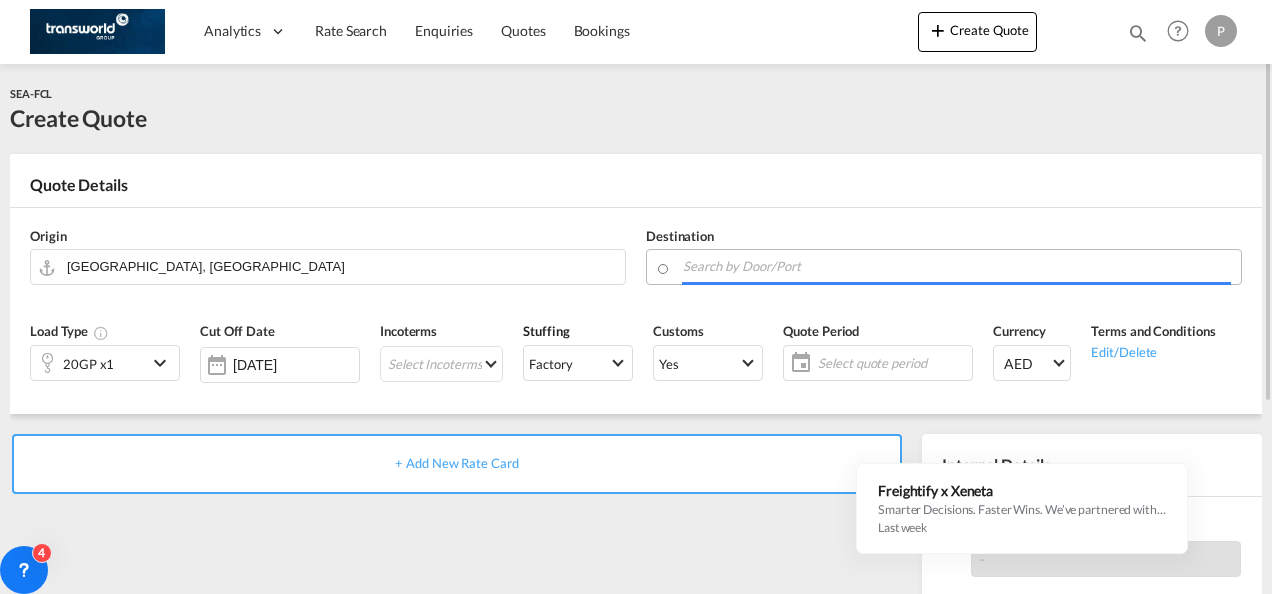 click at bounding box center (957, 266) 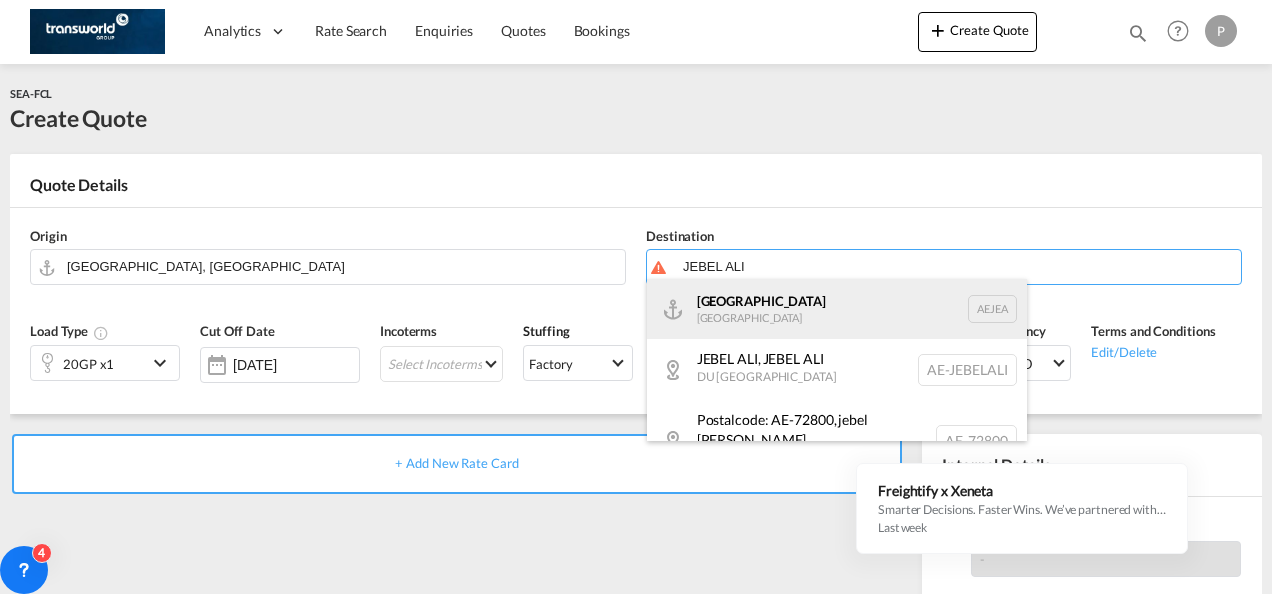 click on "Jebel Ali
United Arab Emirates
AEJEA" at bounding box center (837, 309) 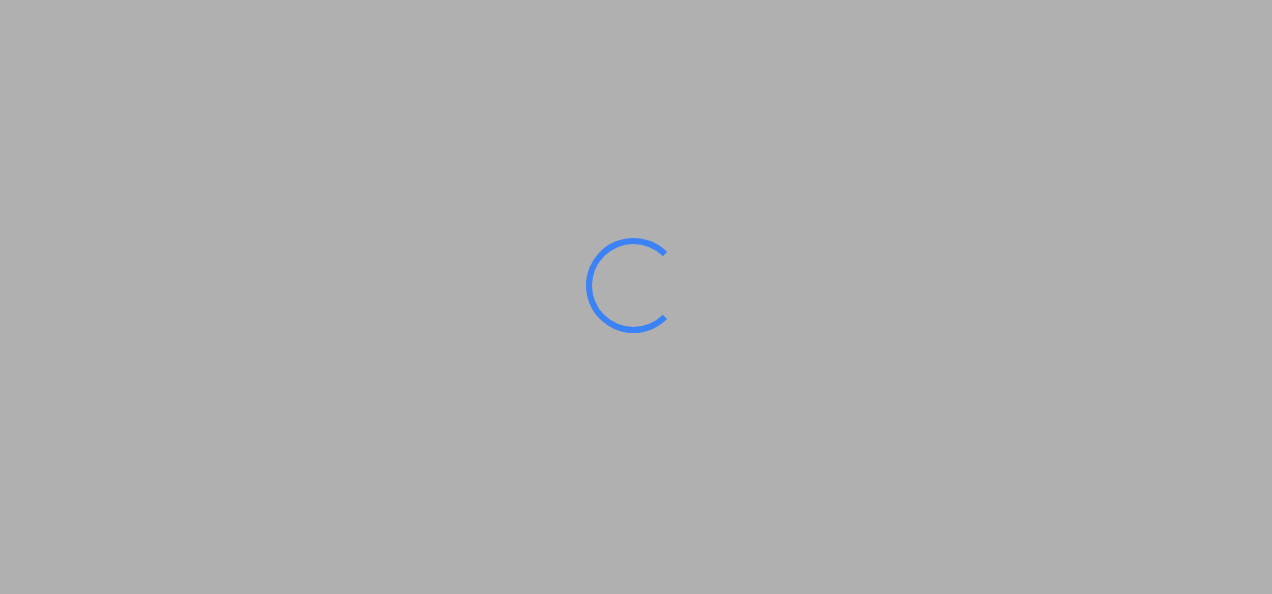 scroll, scrollTop: 0, scrollLeft: 0, axis: both 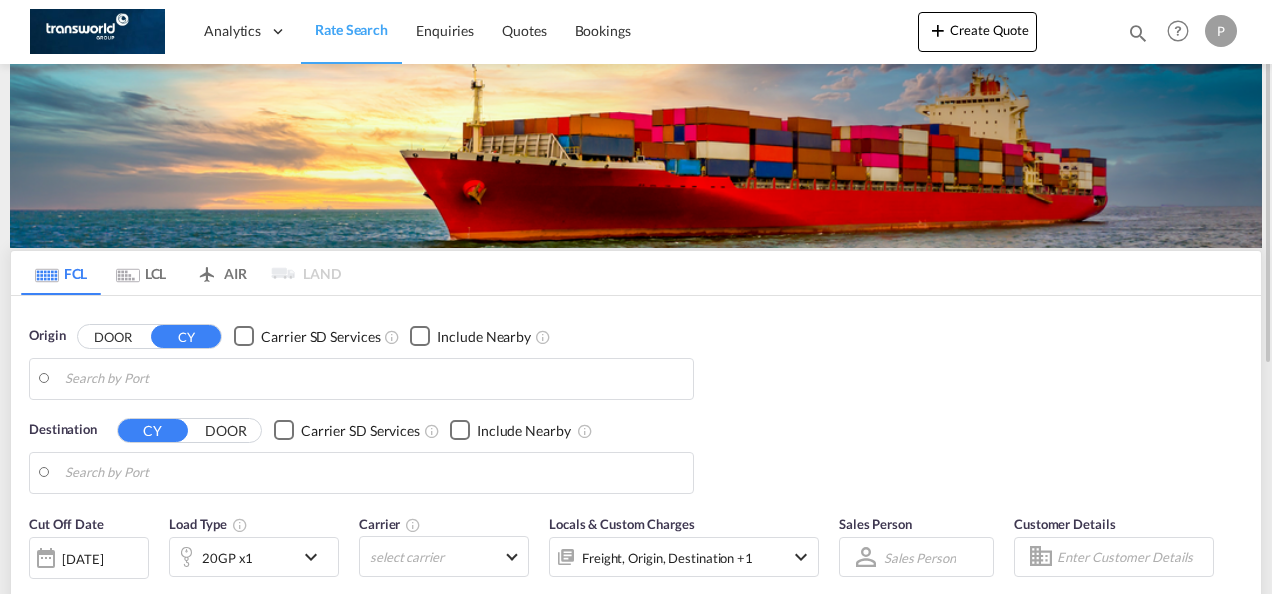 click at bounding box center [1138, 33] 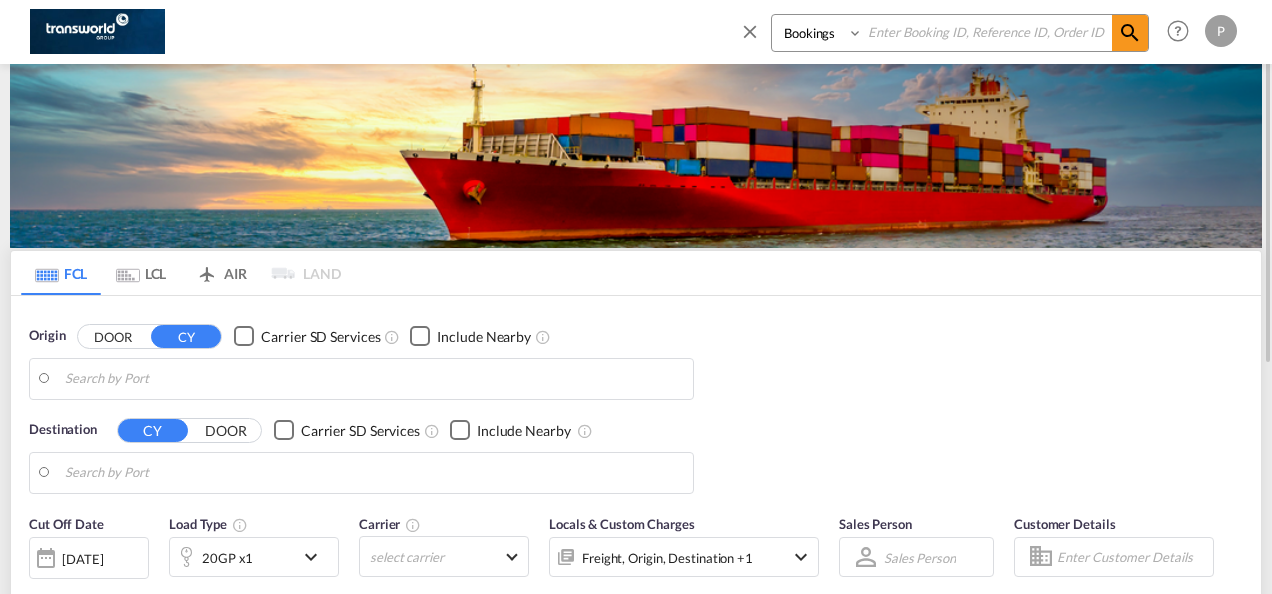click at bounding box center (987, 32) 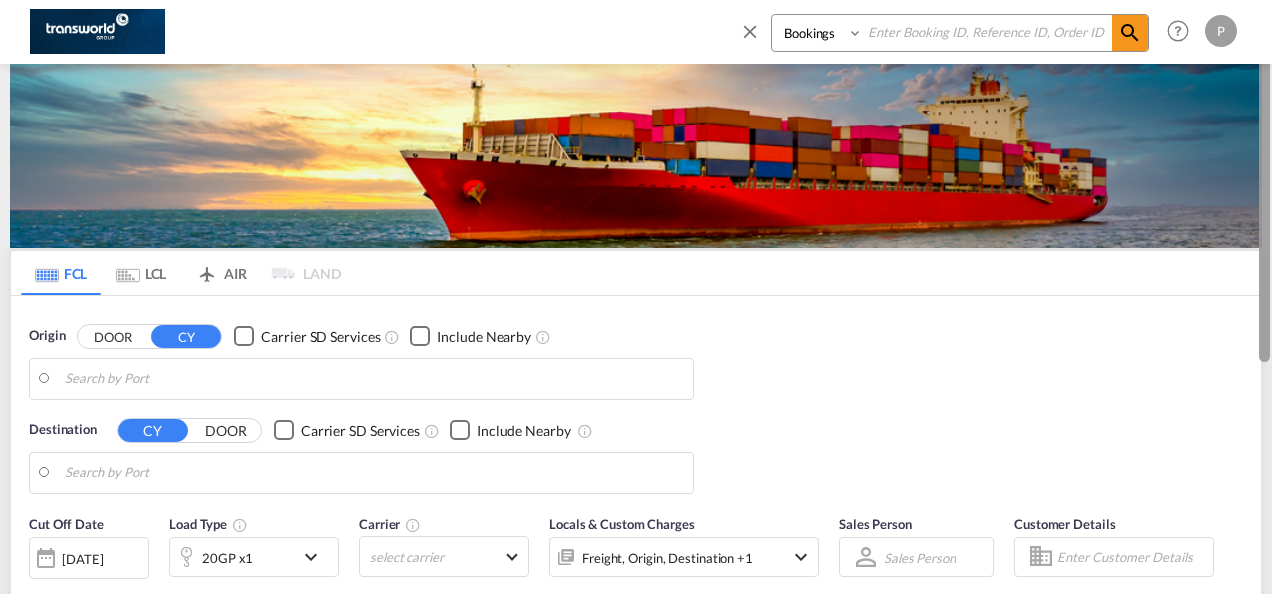 paste on "TXB003747" 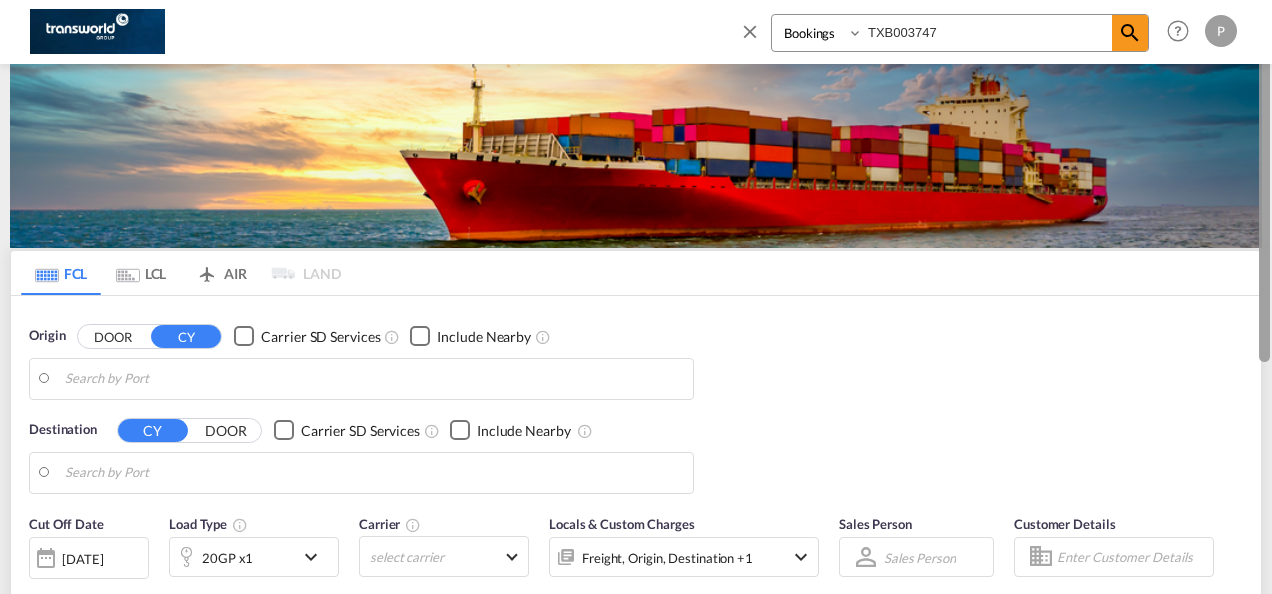 type on "TXB003747" 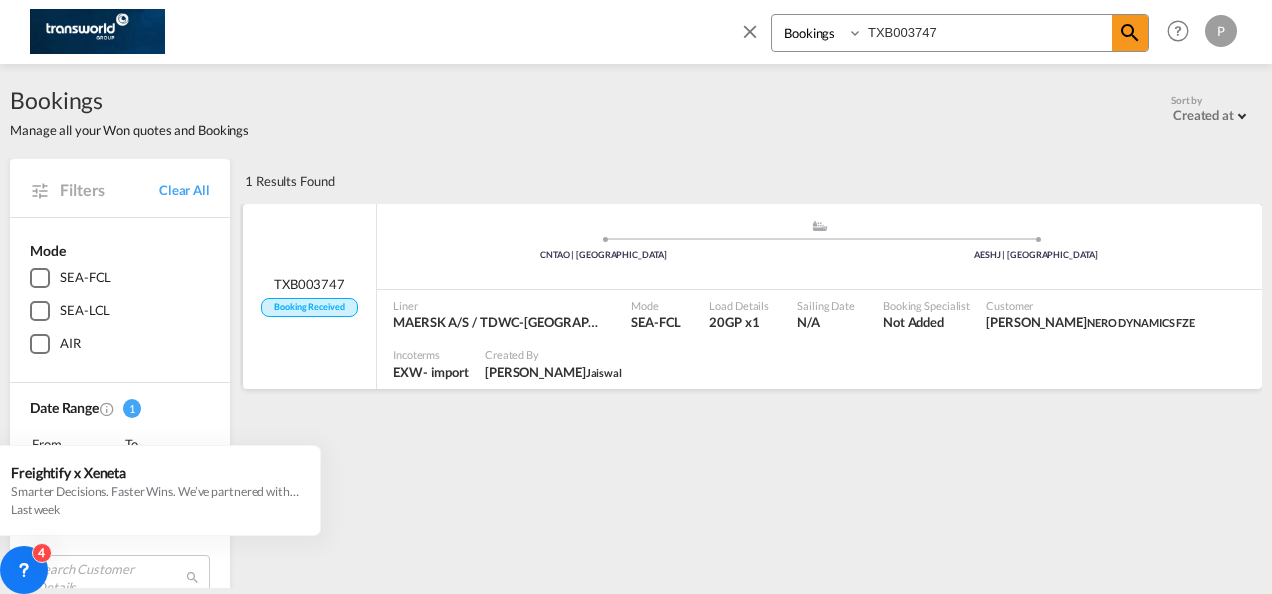 click on "Not Added" at bounding box center (926, 322) 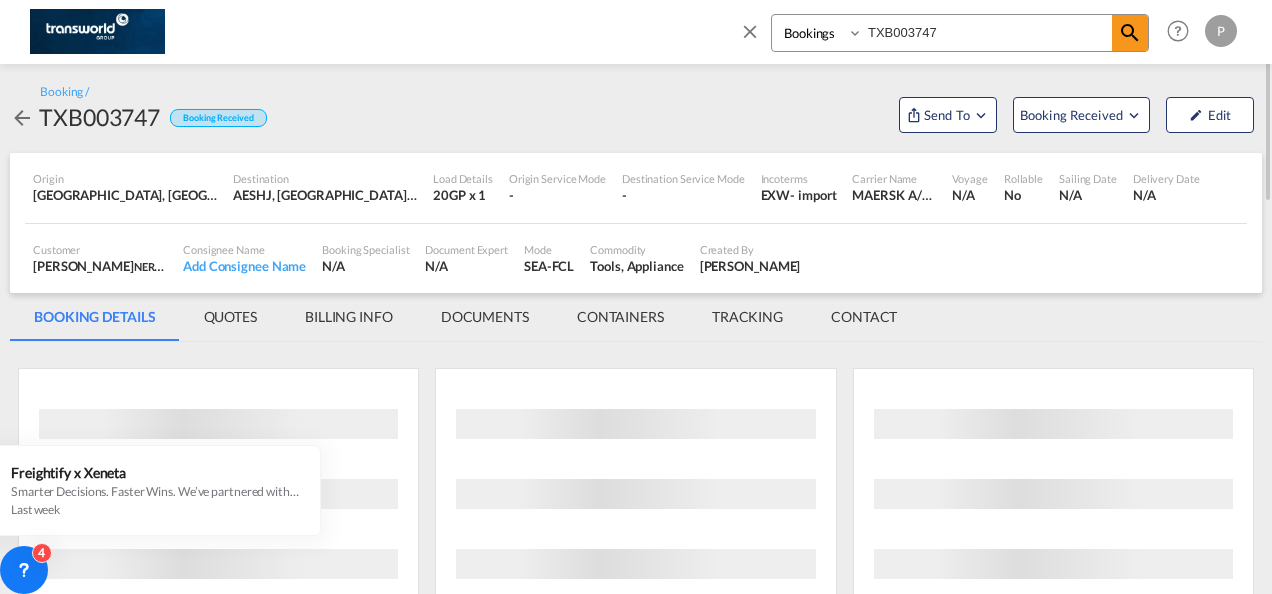 scroll, scrollTop: 0, scrollLeft: 0, axis: both 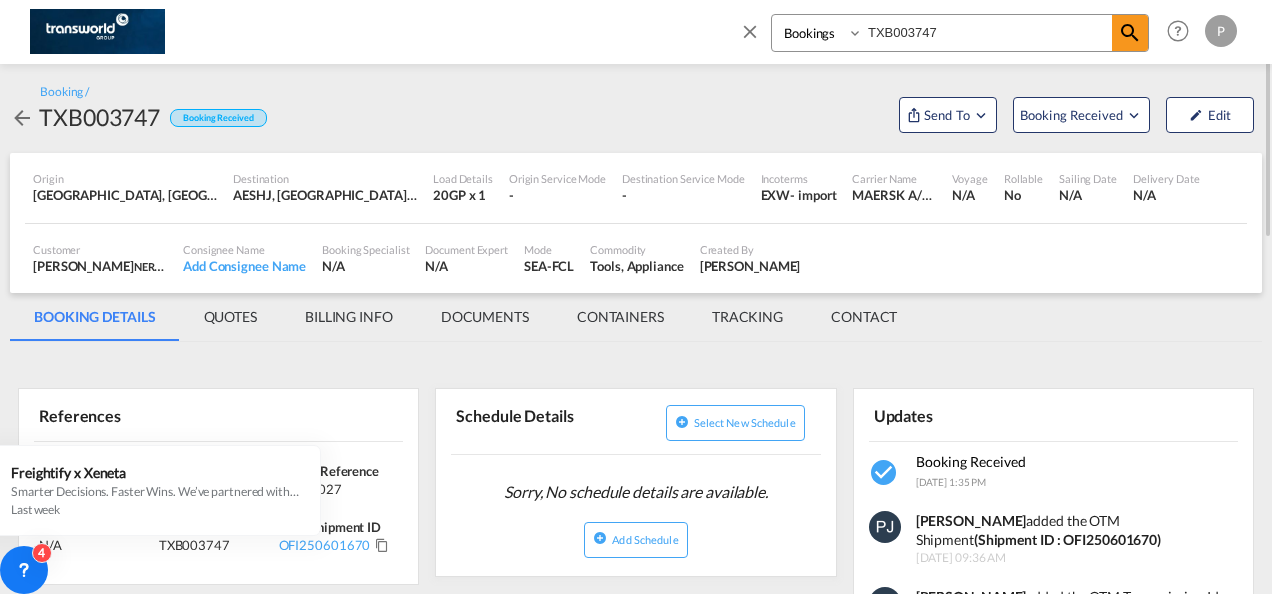 click at bounding box center (750, 31) 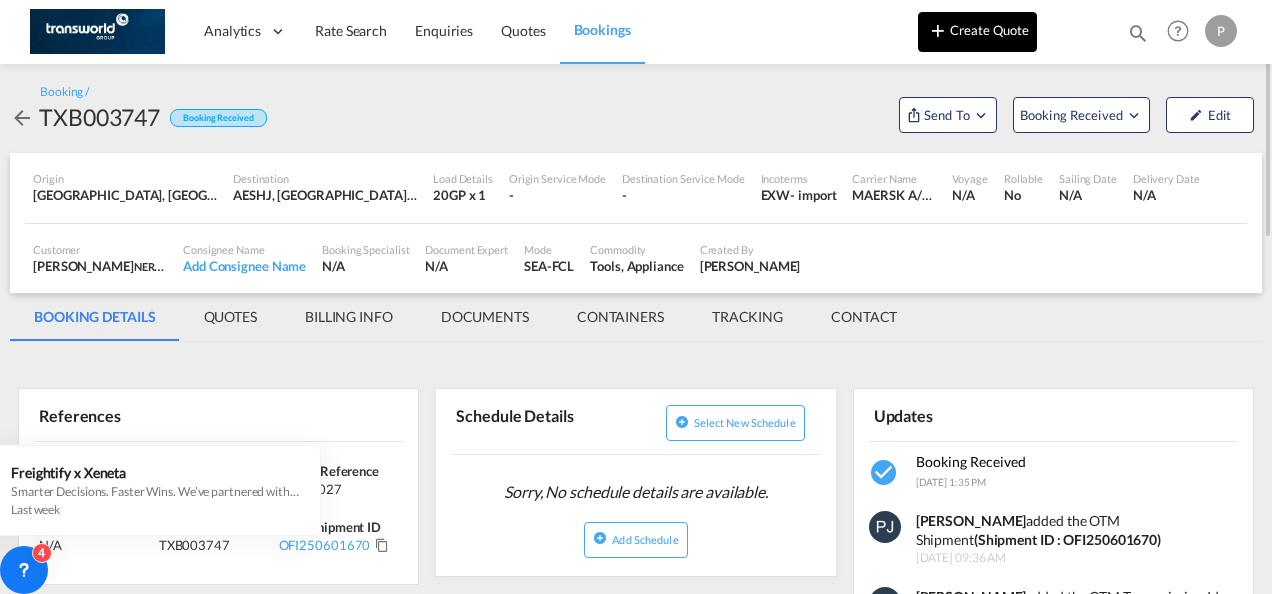 click on "Create Quote" at bounding box center (977, 32) 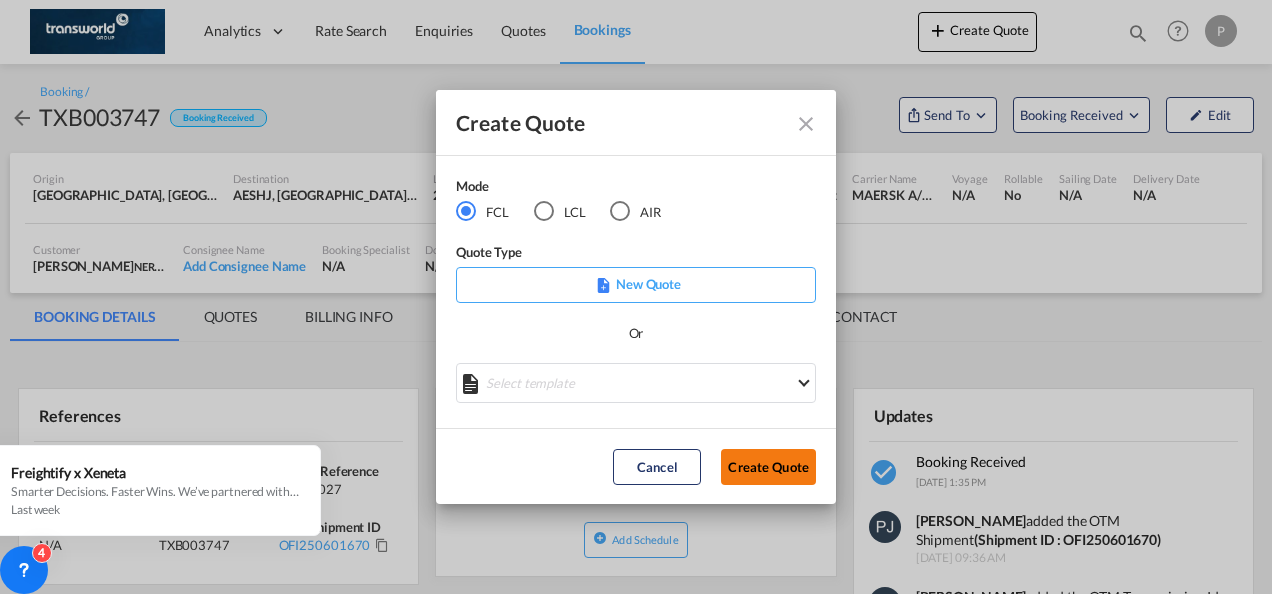 click on "Create Quote" 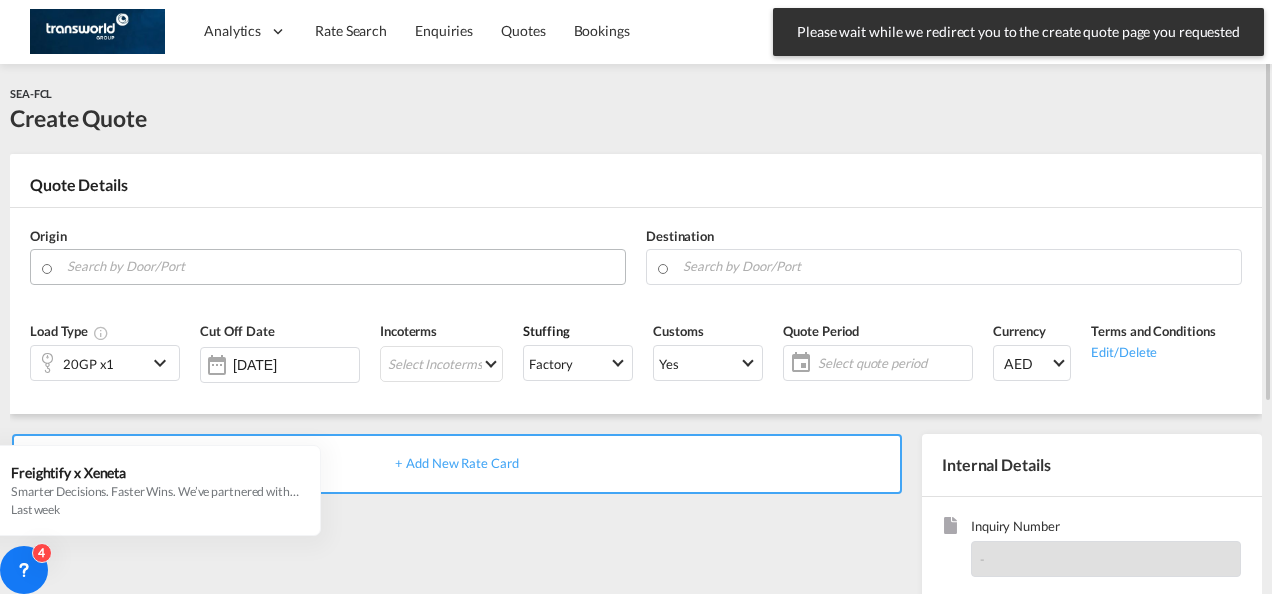 click at bounding box center [341, 266] 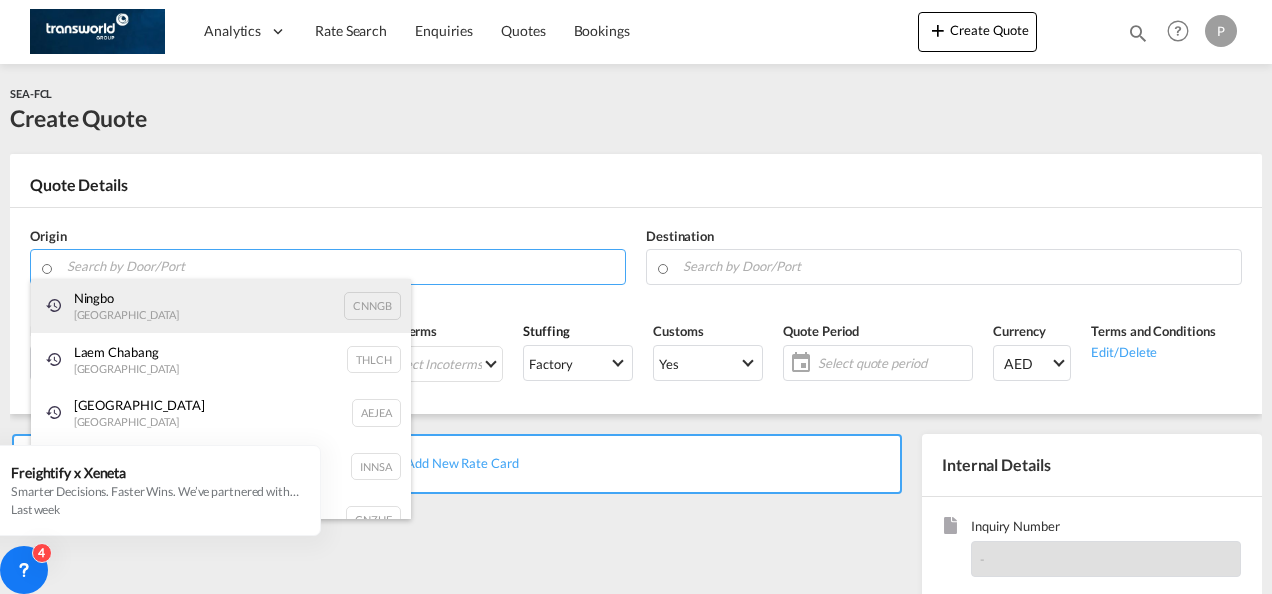 paste on "QINGDAO" 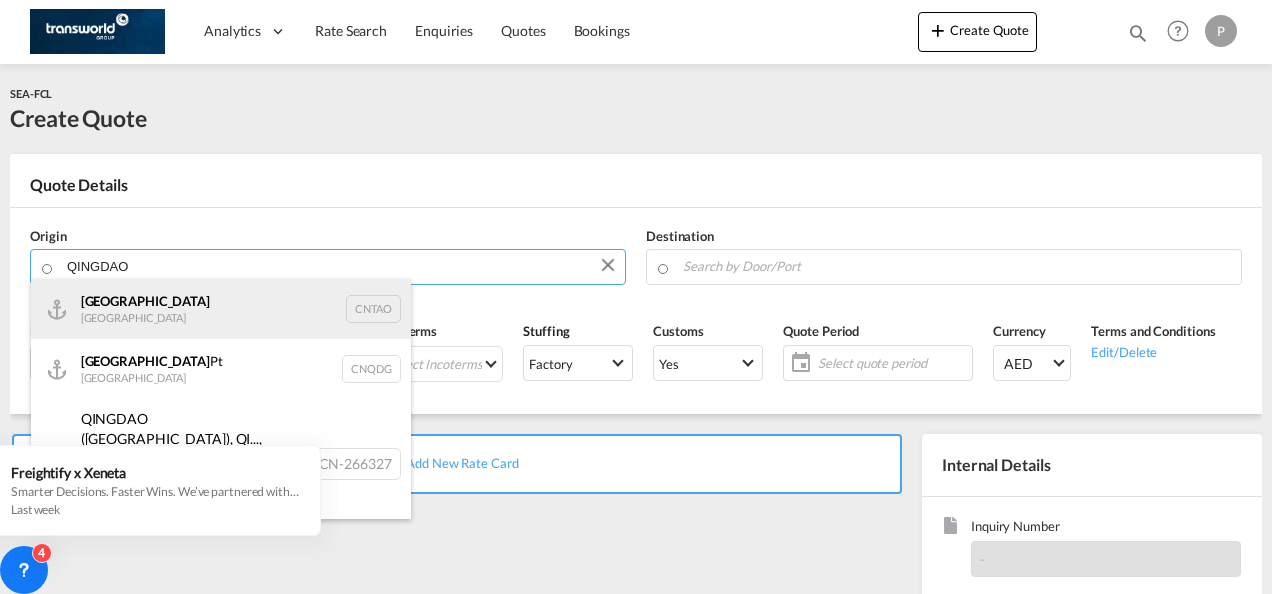 click on "Qingdao China
CNTAO" at bounding box center (221, 309) 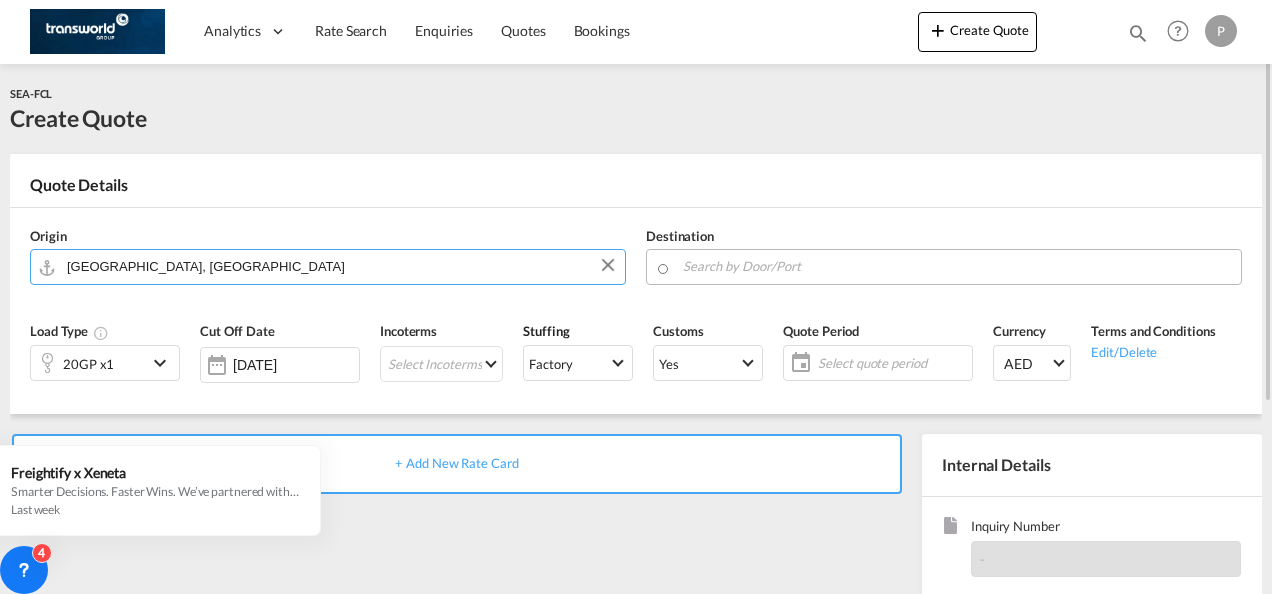 click at bounding box center [957, 266] 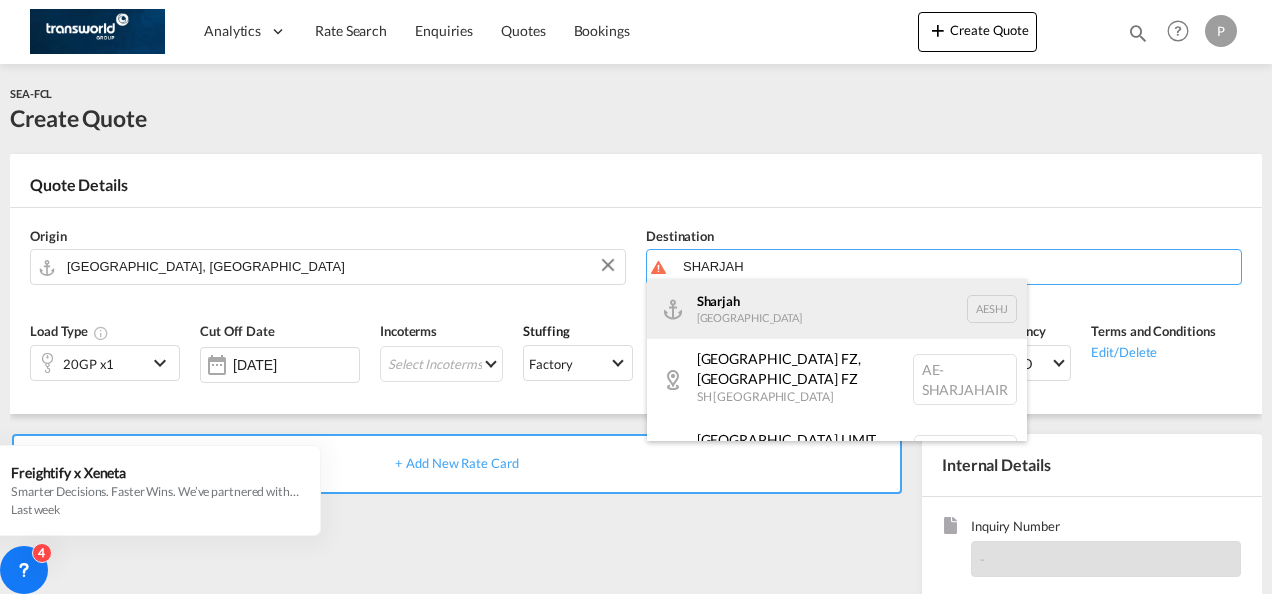 click on "Sharjah
[GEOGRAPHIC_DATA]
AESHJ" at bounding box center [837, 309] 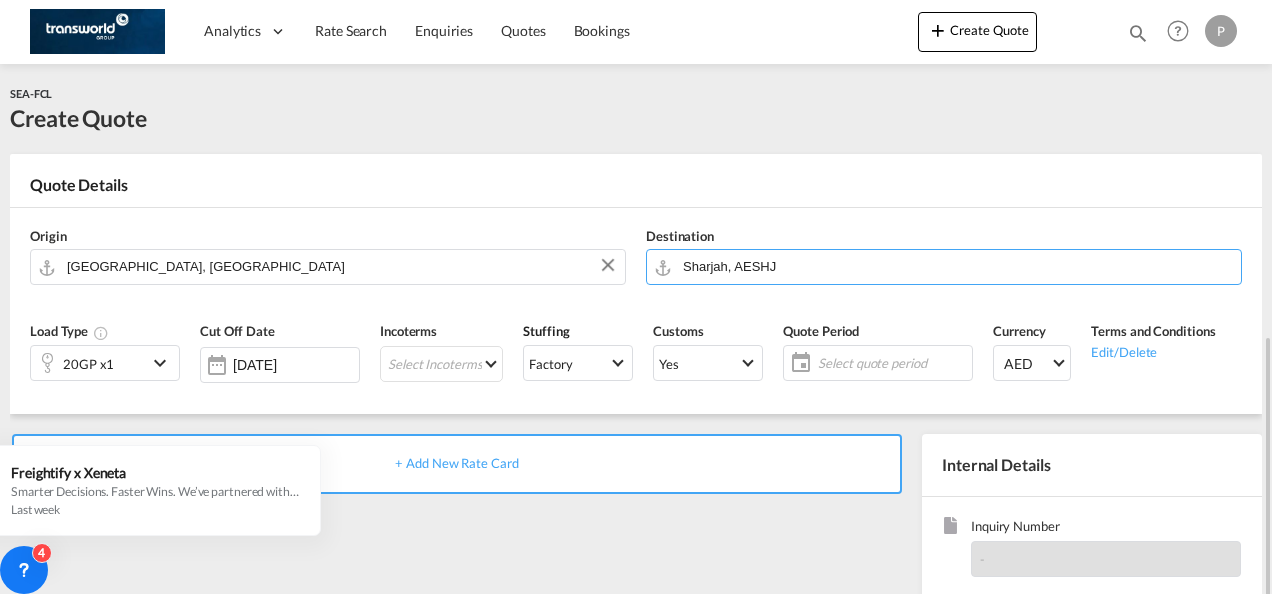 scroll, scrollTop: 200, scrollLeft: 0, axis: vertical 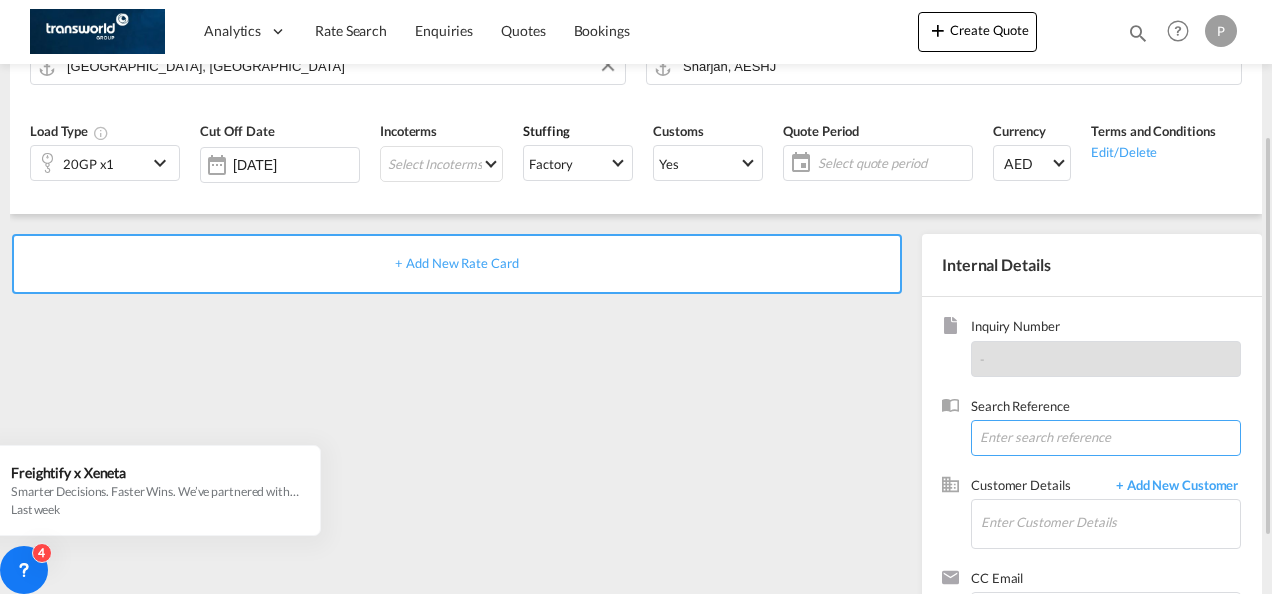 click at bounding box center (1106, 438) 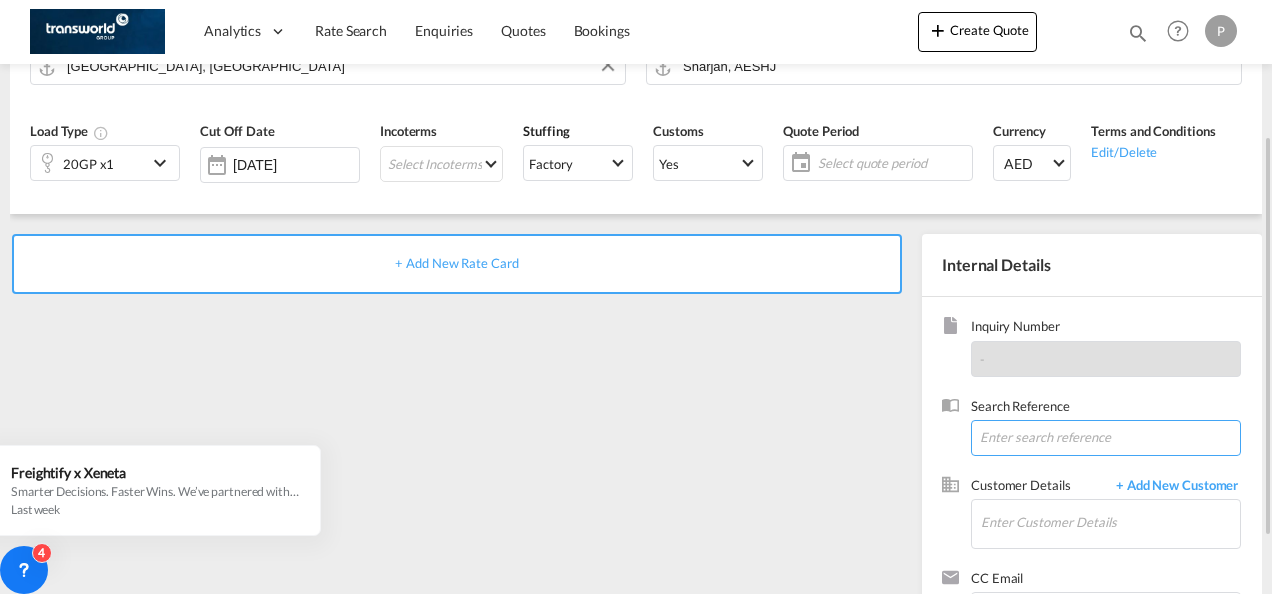 click at bounding box center [1106, 438] 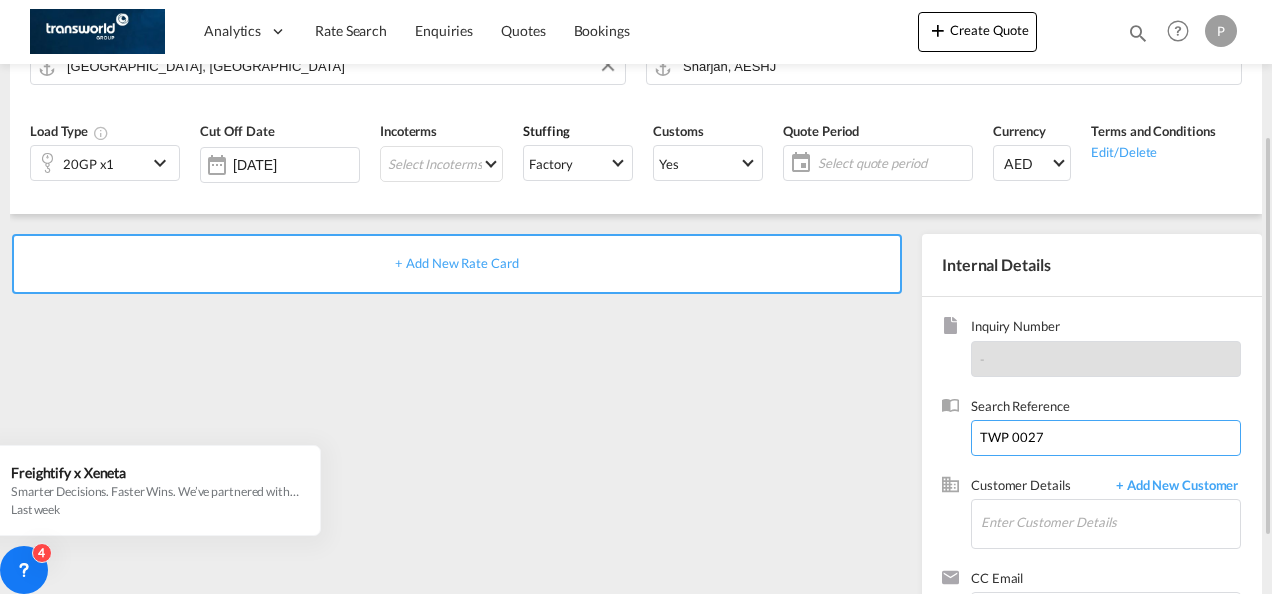 click on "TWP 0027" at bounding box center [1106, 438] 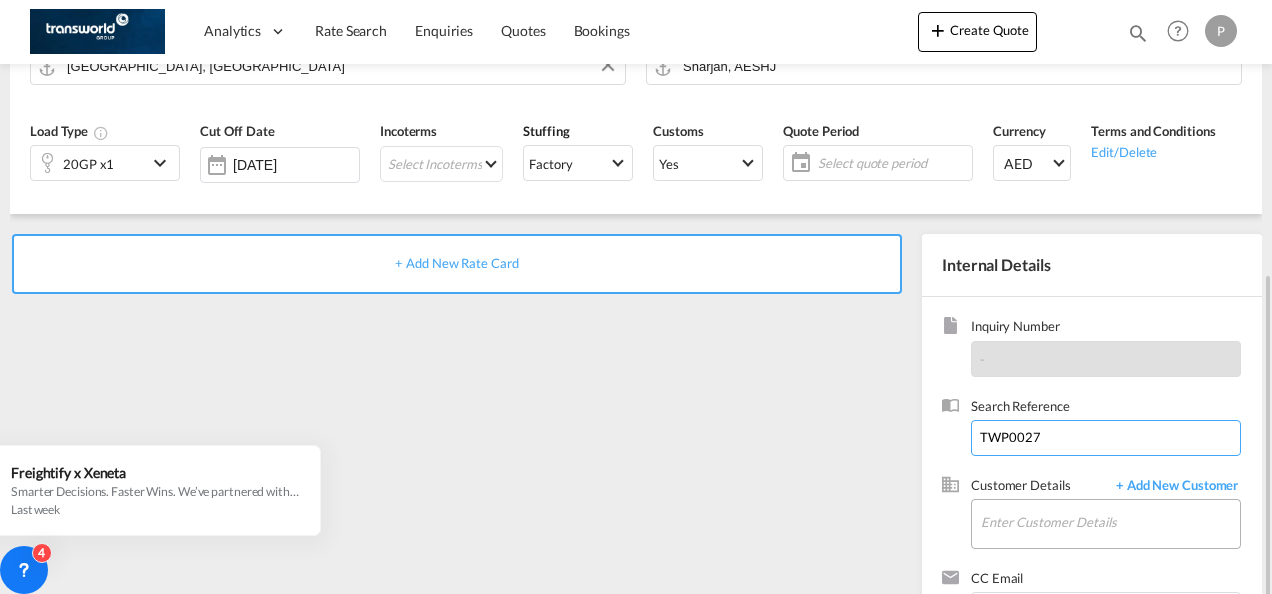 scroll, scrollTop: 282, scrollLeft: 0, axis: vertical 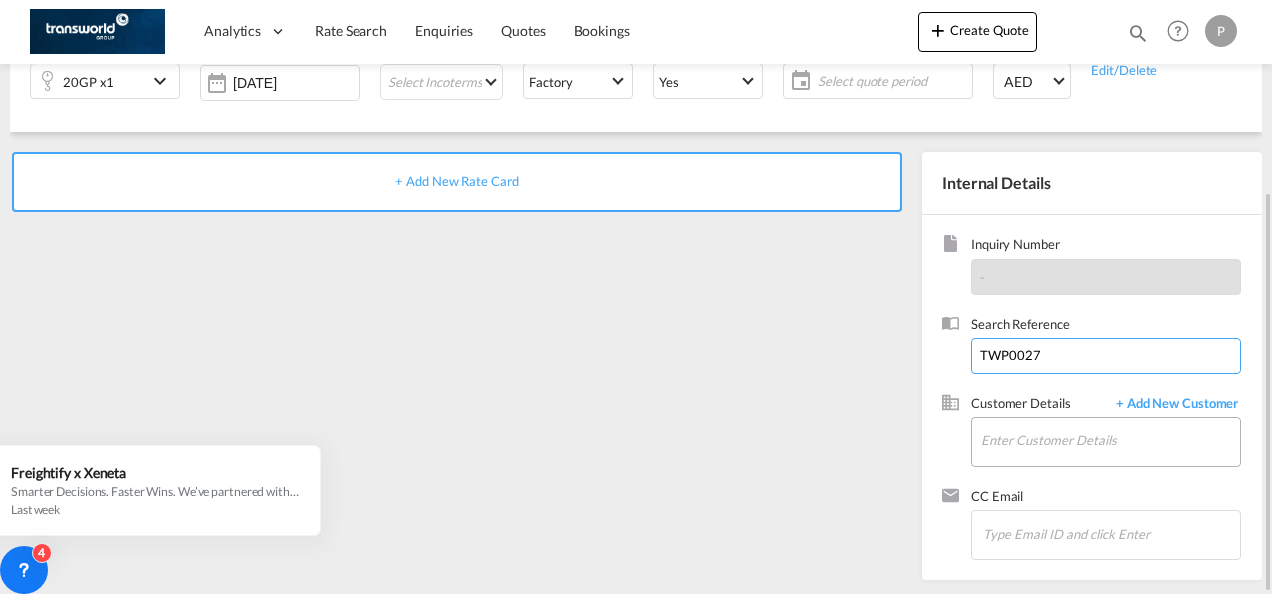 type on "TWP0027" 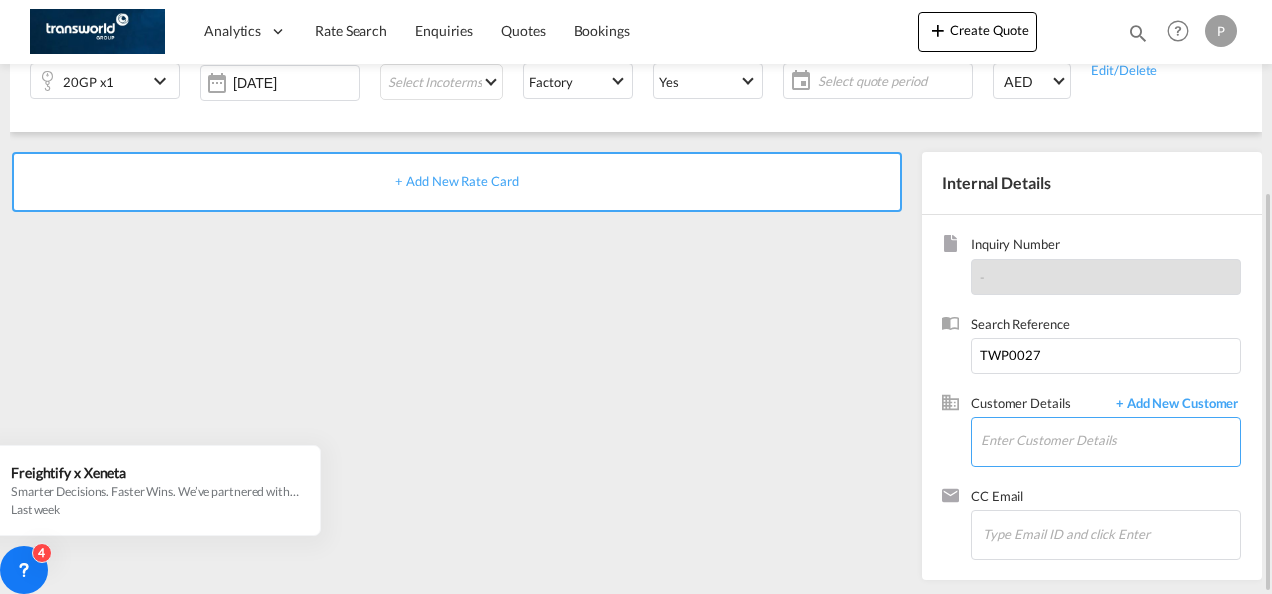 click on "Enter Customer Details" at bounding box center (1110, 440) 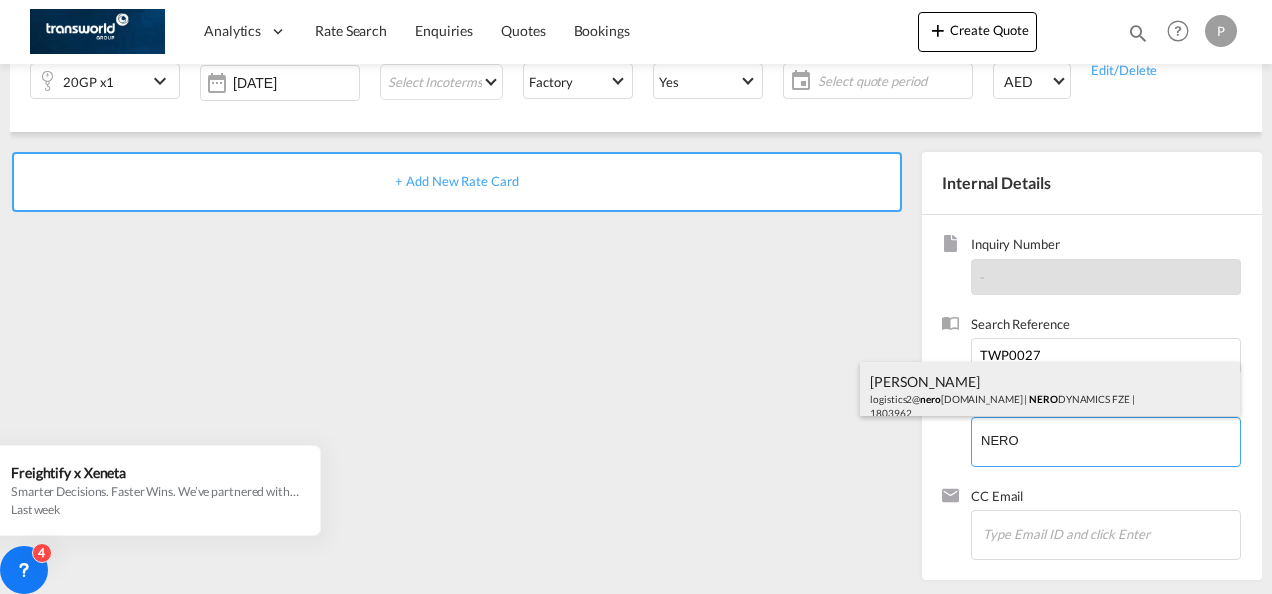 click on "[PERSON_NAME] logistics2@ nero [DOMAIN_NAME]    |    NERO  DYNAMICS FZE
|      1803962" at bounding box center (1050, 396) 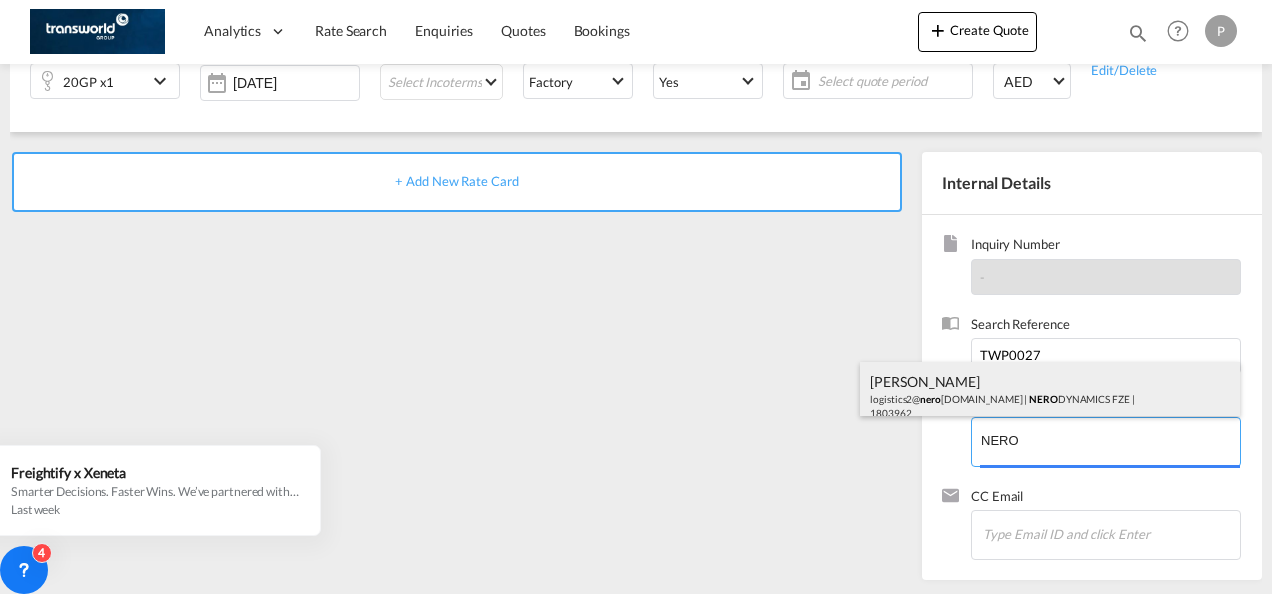 type on "NERO DYNAMICS FZE, [PERSON_NAME], [EMAIL_ADDRESS][DOMAIN_NAME]" 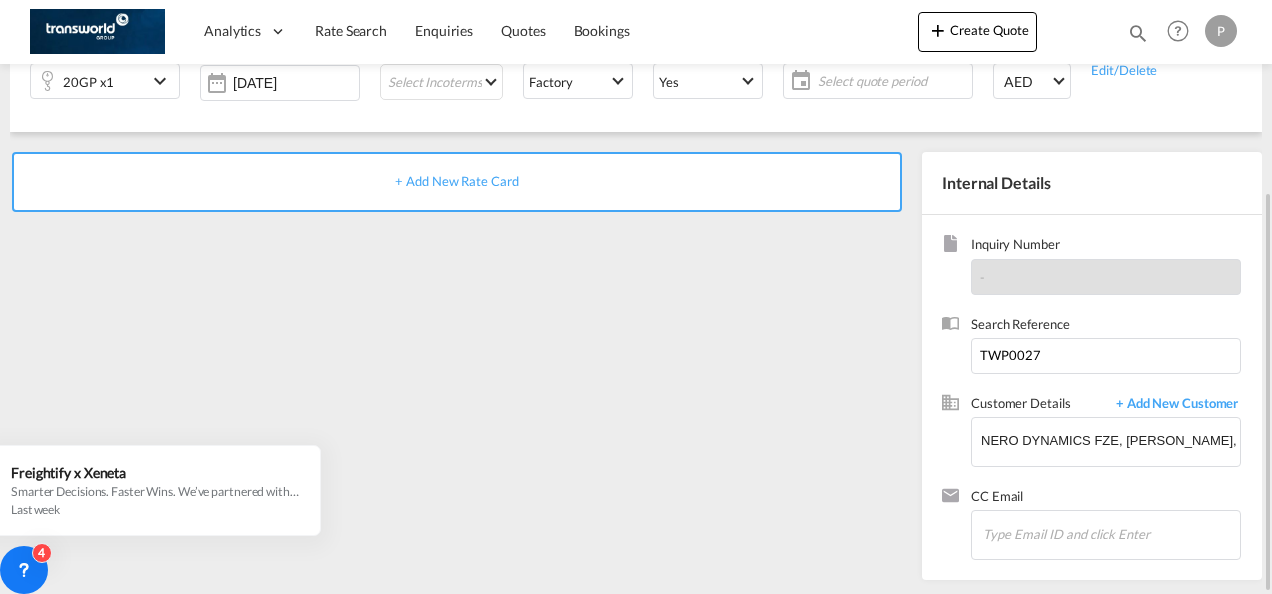 click on "+ Add New Rate Card" at bounding box center (456, 181) 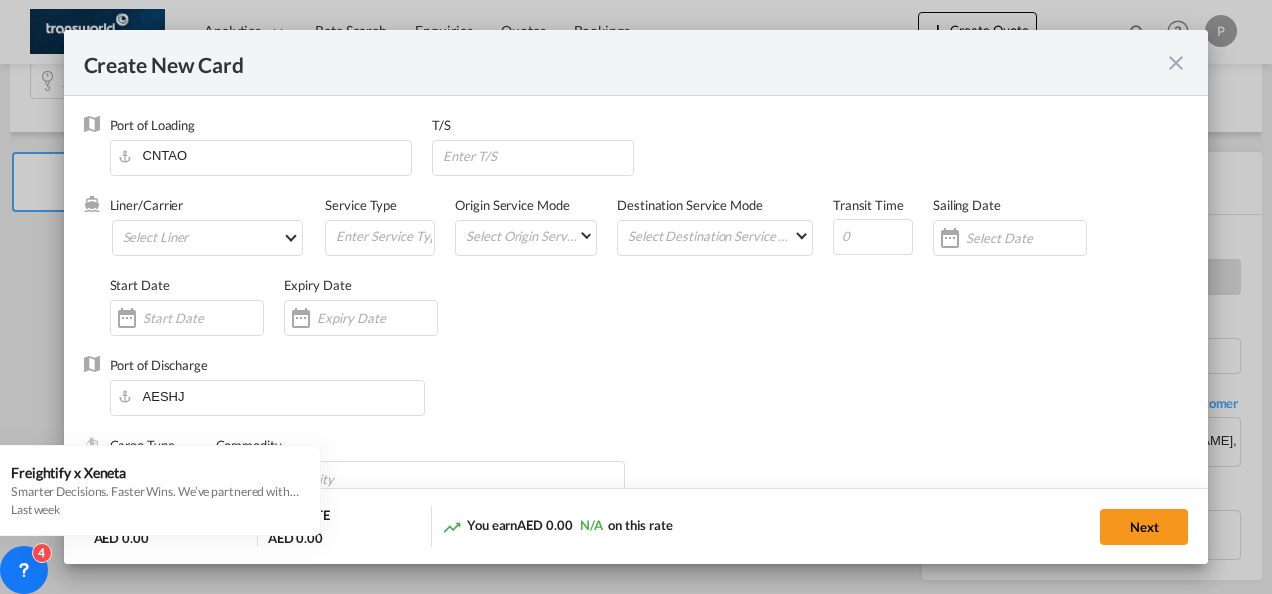 type on "Basic Ocean Freight" 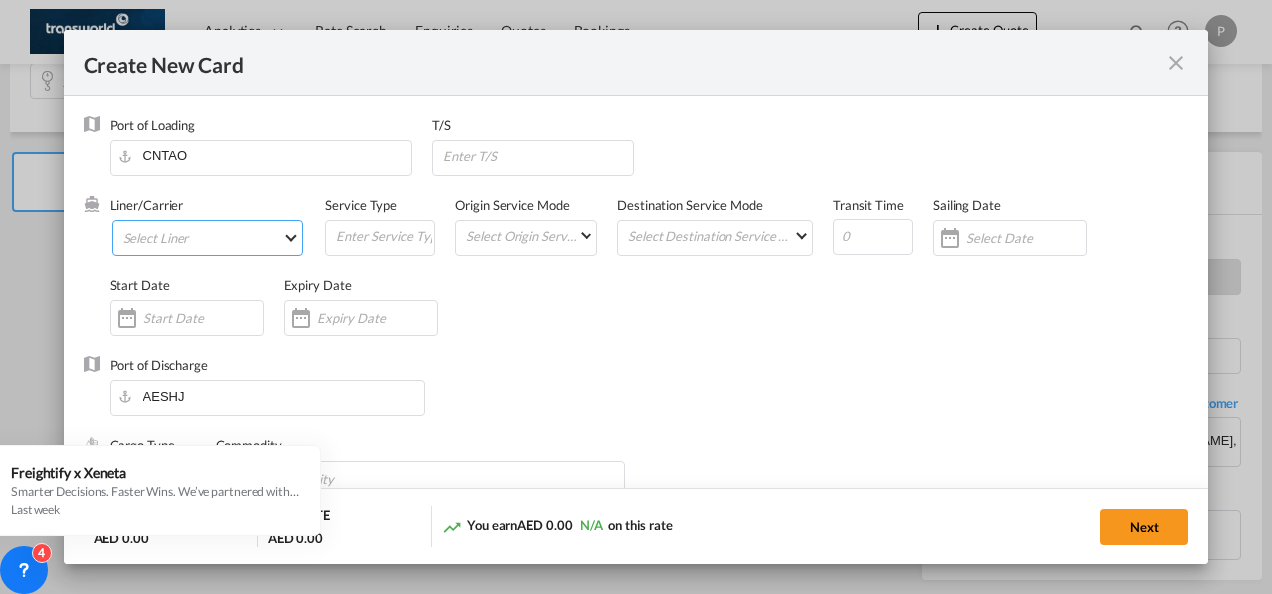 click on "Select Liner   2HM LOGISTICS D.O.O 2HM LOGISTICS D.O.O. / TDWC-CAPODISTRI 2HM LOGISTICS D.O.O. / TDWC-KOPER 2HM LOGISTICS KFT / TDWC-ANKARANSKA 3A INTERNATIONAL LOGISTICS JOINT STOCK COMPANY / T 3P LOGISTICS / TDWC - [GEOGRAPHIC_DATA] A & G INTERNATIONAL CARGO ([GEOGRAPHIC_DATA])  / TDWC-BANGK A A X L GLOBAL SHIPPING LINES L.L.C / TDWC-[GEOGRAPHIC_DATA] A AND G INTERNATIONAL CARGO / TDWC-[GEOGRAPHIC_DATA] A J WORLDWIDE SERVICES INC / TDWC-SADDLE BRO A K ENTERPRISES / TDWC-[GEOGRAPHIC_DATA] A.J WORLDWIDE SERVICES LTD / TDWC-WESTDRAYTO AA AND S SHIPPING LLC / TDWC-DUBAI AA&S SHIPPING LLC / TDWC-[GEOGRAPHIC_DATA] AAA CHINA LIMITED / TDWC-[GEOGRAPHIC_DATA] [PERSON_NAME] SHIPPING L.L.C / TDWC-[GEOGRAPHIC_DATA] AAS FREIGHT EUROPE GMBH / TDWC-[GEOGRAPHIC_DATA] [GEOGRAPHIC_DATA] COMMERCIAL FZE / TDWC-[GEOGRAPHIC_DATA] AAXL GLOBAL SHIPPING LINES LLC [PERSON_NAME] / TDWC-[GEOGRAPHIC_DATA] [PERSON_NAME] TRADING LLC / TDWC-[GEOGRAPHIC_DATA] ABC EUROPEAN AIR AND SEA CARGO DISTRI / TDWC-BEOGR ABDA CARGO SERVICES DMCC / TDWC-DUBAI [PERSON_NAME] SHIPPING LLC [PERSON_NAME] SHIPPING LLC / TDWC-[GEOGRAPHIC_DATA] ABRAO SHIPPING / TDWC-[GEOGRAPHIC_DATA] ABRECO FREIGHT LLC / TDWC-[GEOGRAPHIC_DATA]" at bounding box center (208, 238) 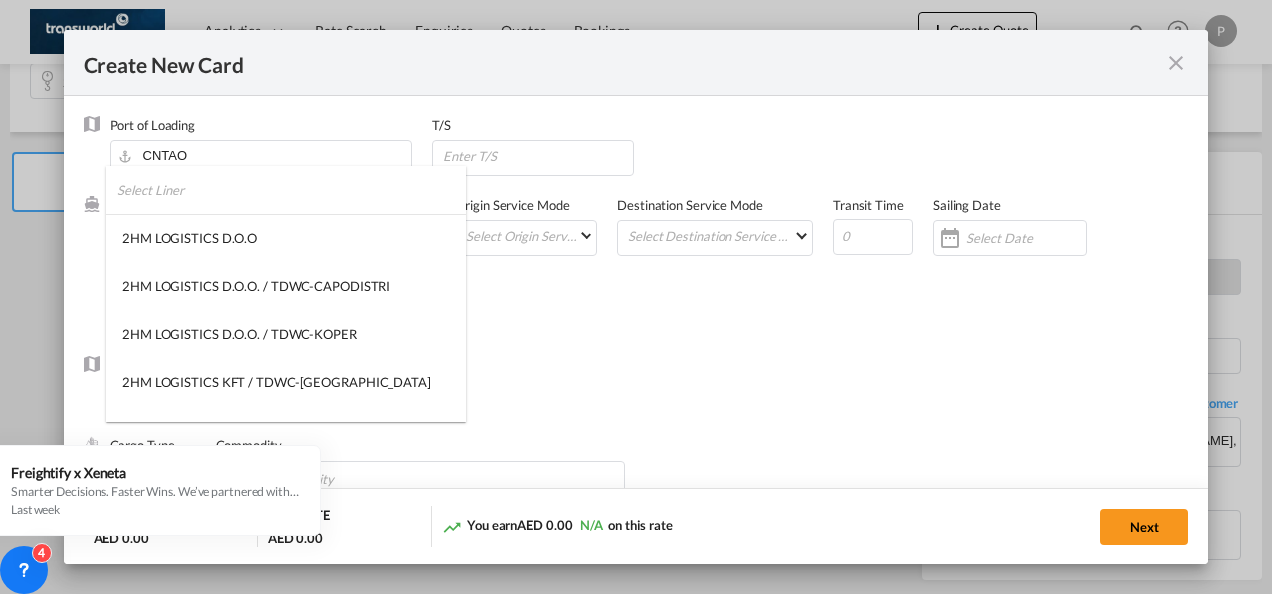 click at bounding box center (291, 190) 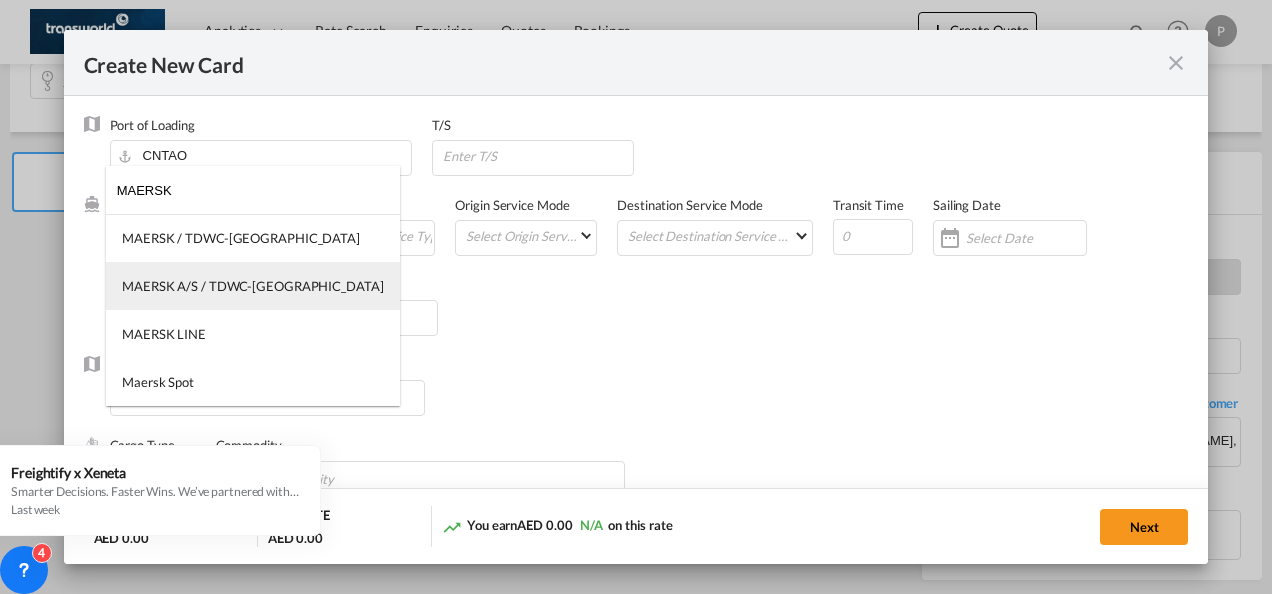 type on "MAERSK" 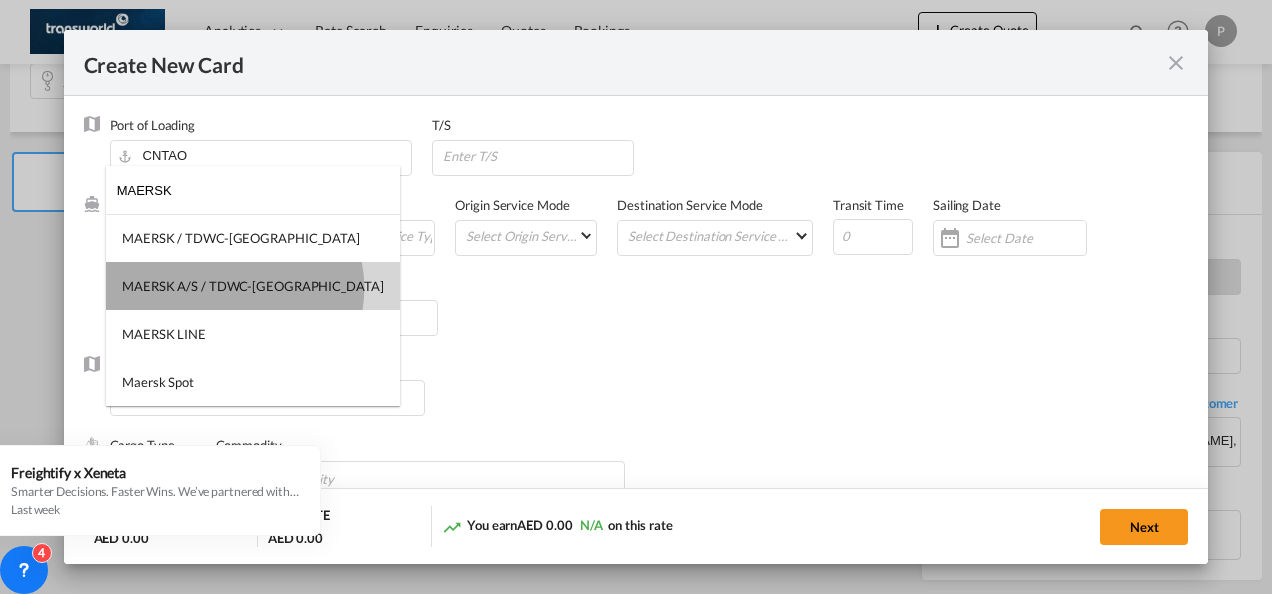 click on "MAERSK A/S / TDWC-[GEOGRAPHIC_DATA]" at bounding box center (253, 286) 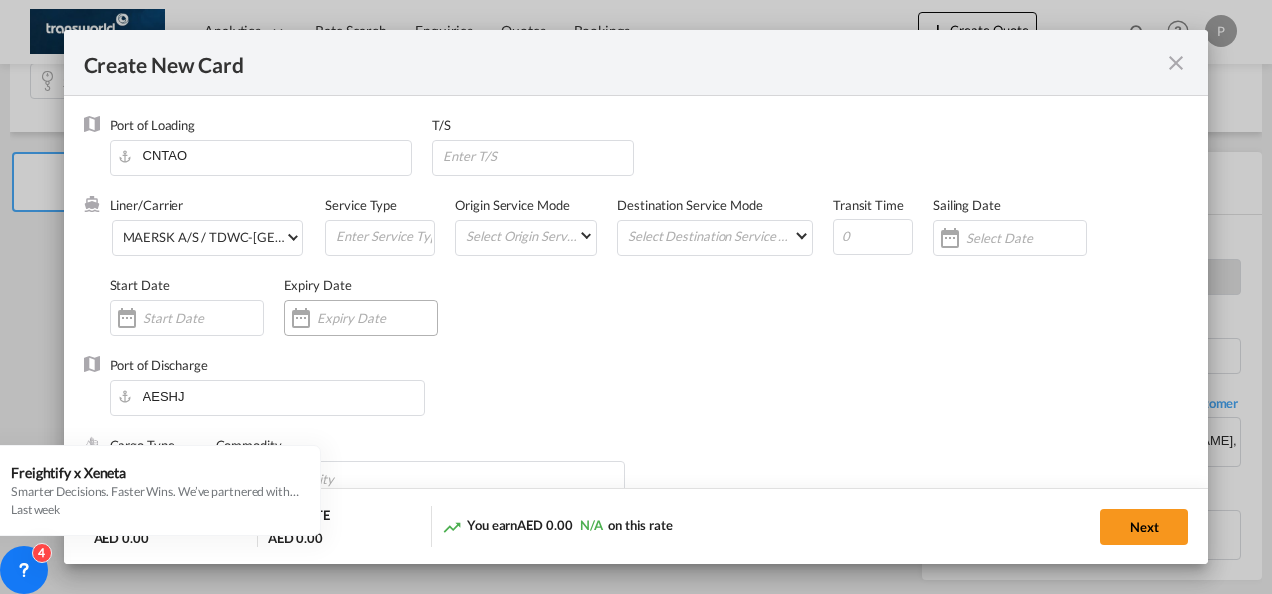 click at bounding box center [377, 318] 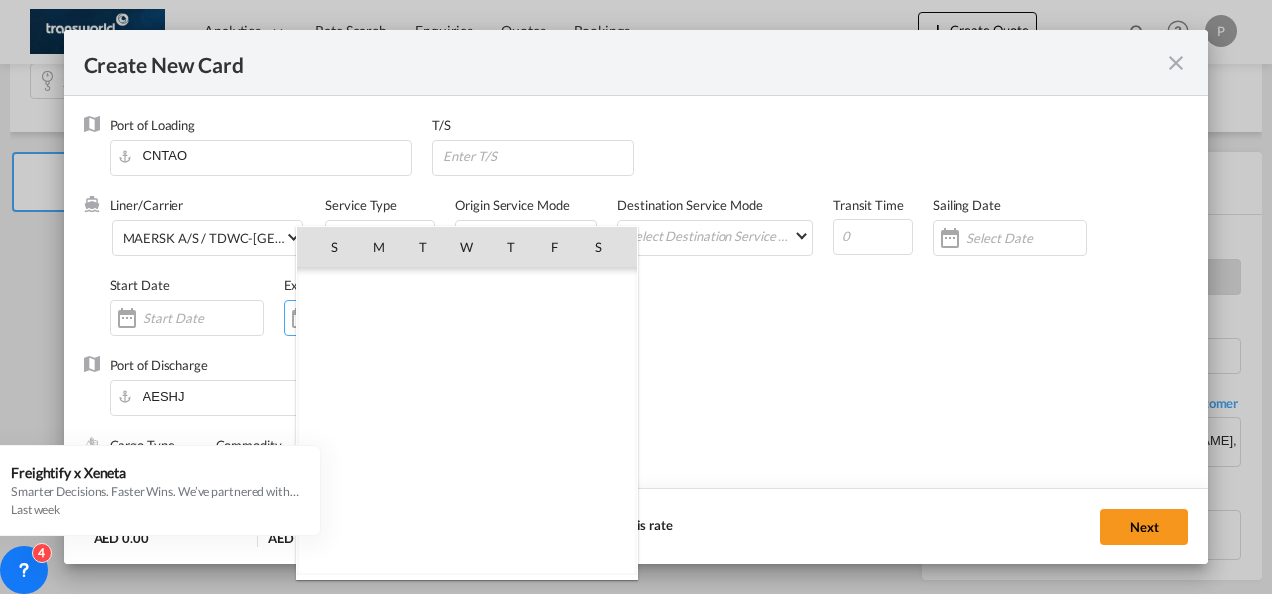 scroll, scrollTop: 462690, scrollLeft: 0, axis: vertical 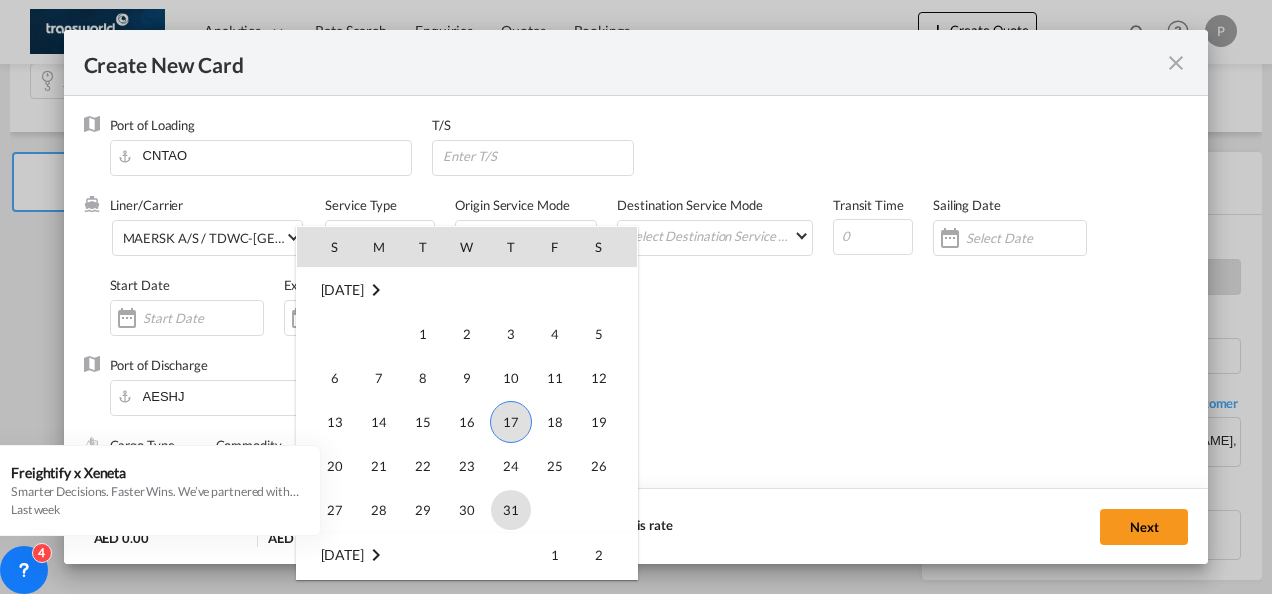 click on "31" at bounding box center [511, 510] 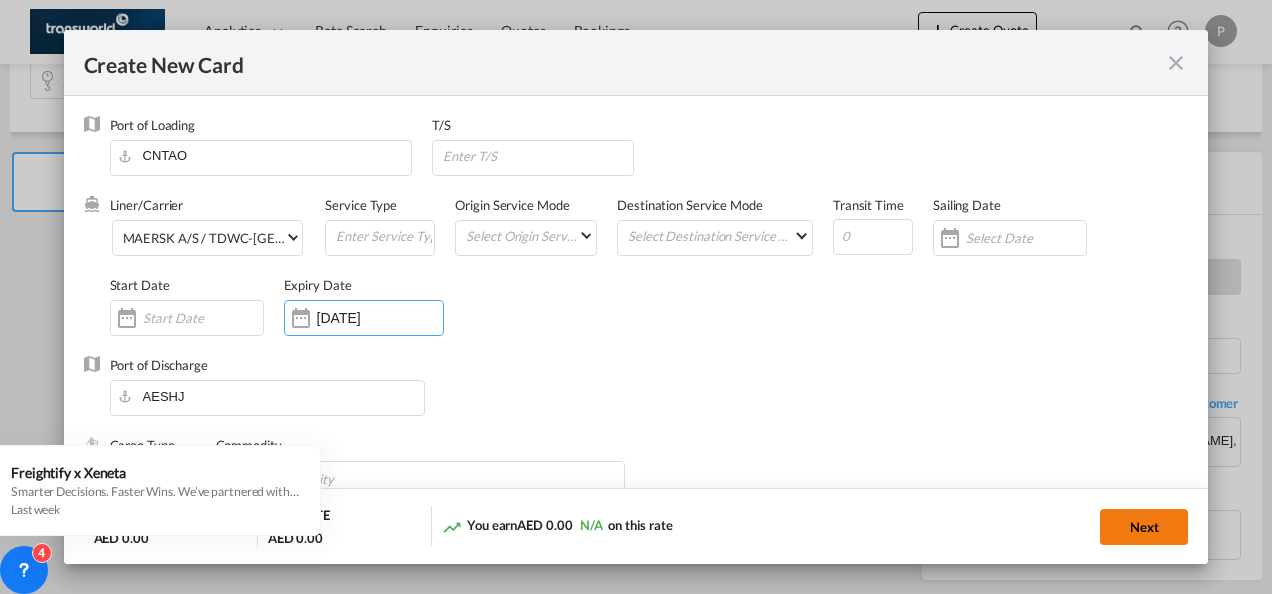 click on "Next" 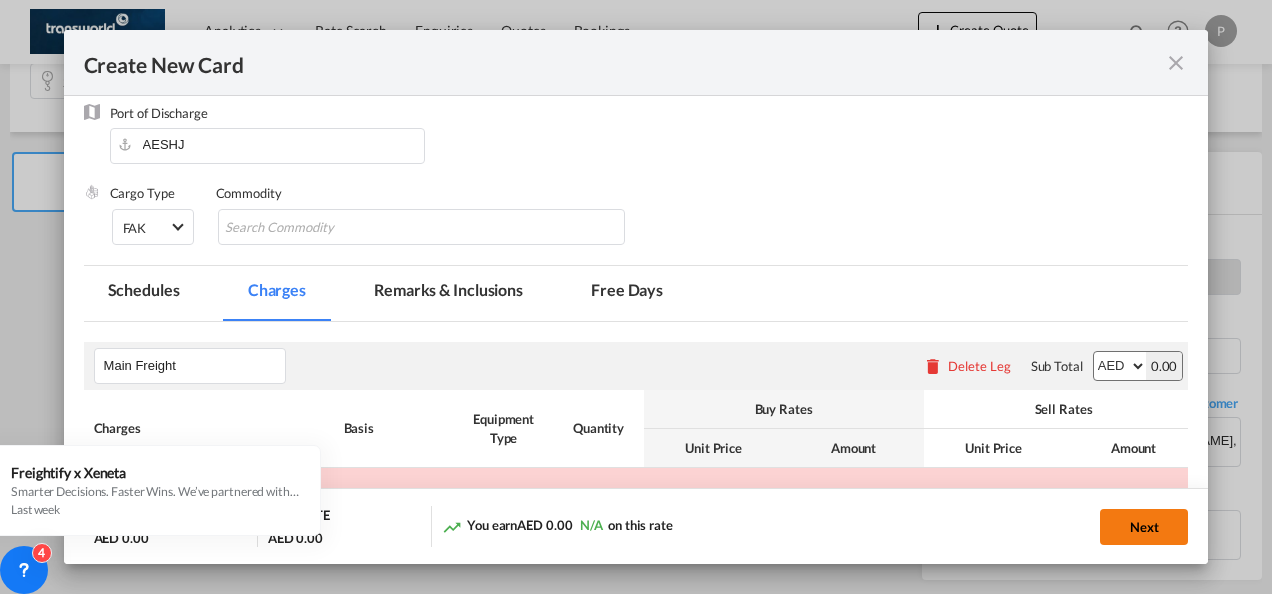 scroll, scrollTop: 426, scrollLeft: 0, axis: vertical 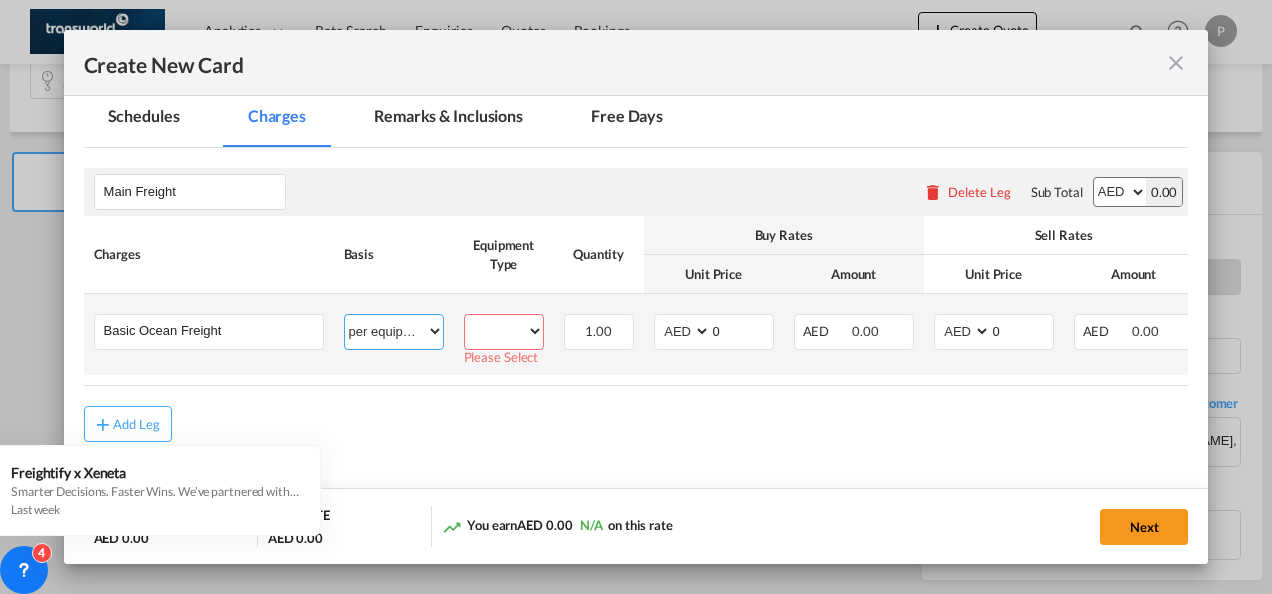 click on "per equipment
per container
per B/L
per shipping bill
per shipment
% on freight
per pallet
per carton
per vehicle
per shift
per invoice
per package
per day
per revalidation
per teu
per kg
per ton
per hour
flat
per_hbl
per belt
per_declaration
per_document
per chasis split
per clearance" at bounding box center (394, 331) 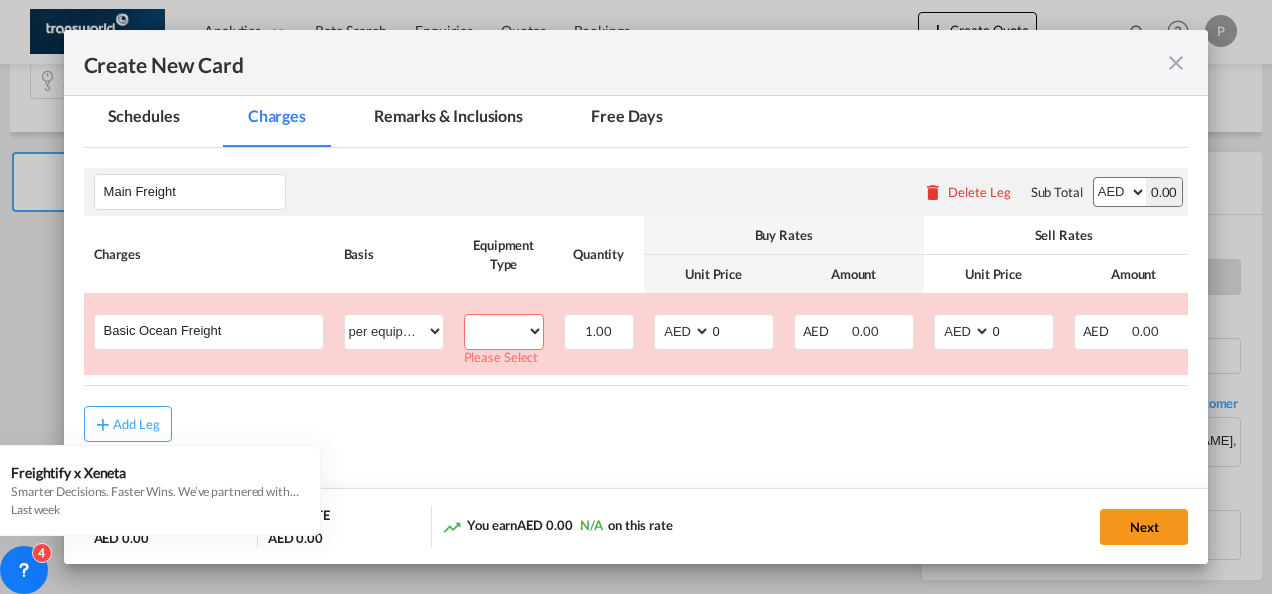 drag, startPoint x: 1184, startPoint y: 66, endPoint x: 1197, endPoint y: 63, distance: 13.341664 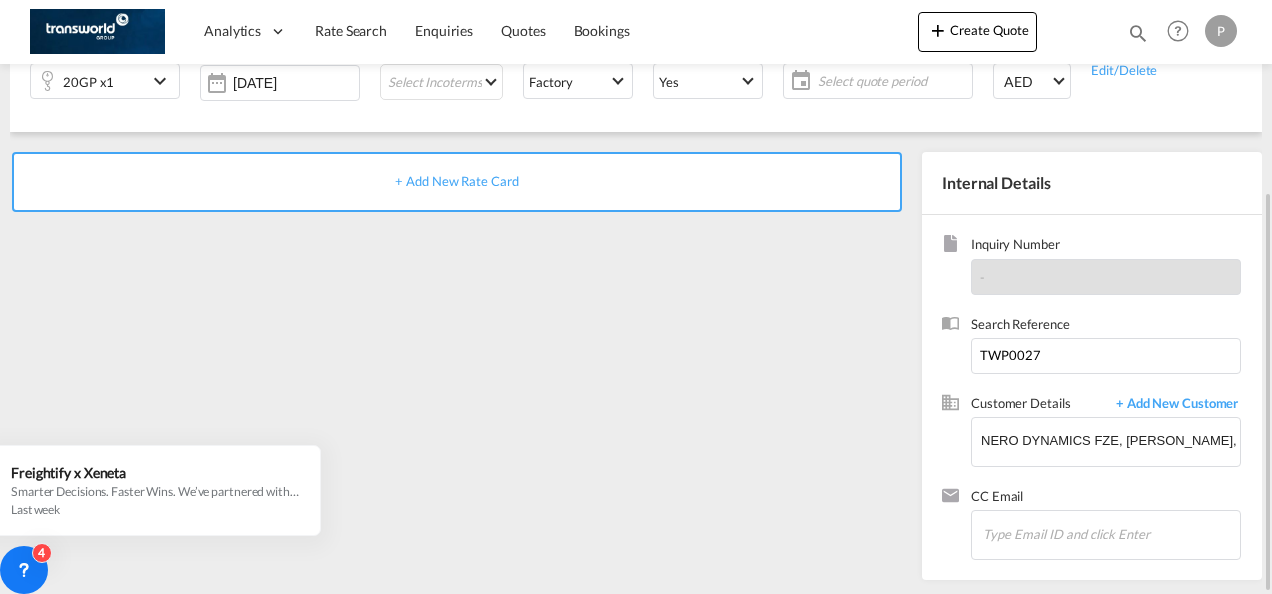 scroll, scrollTop: 0, scrollLeft: 0, axis: both 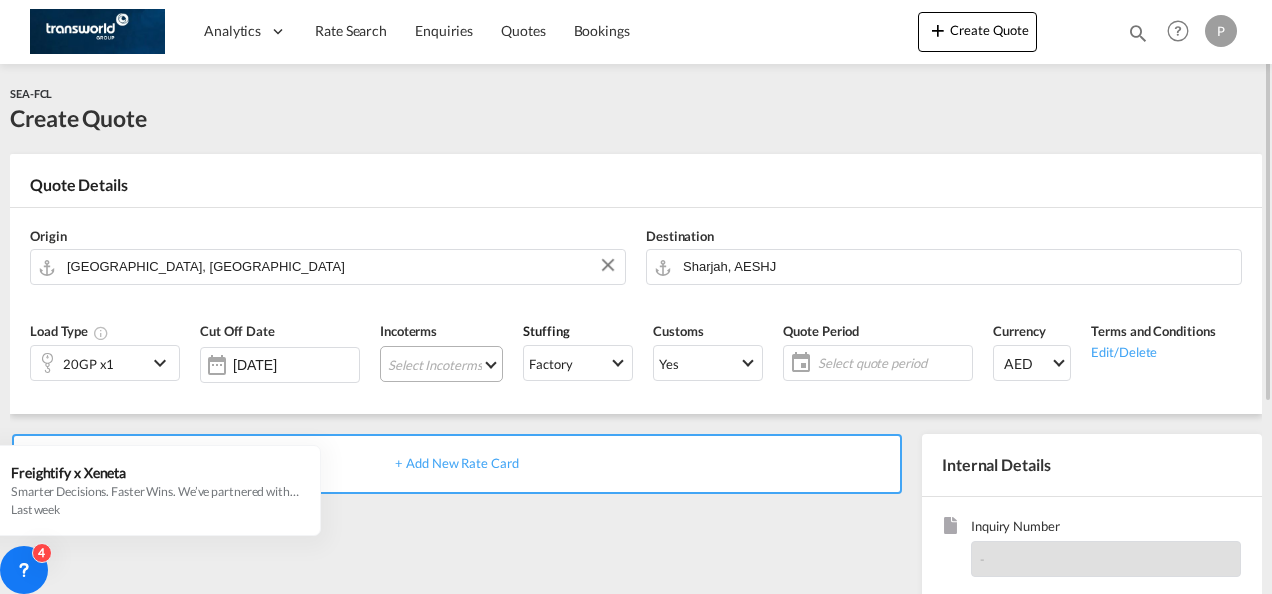 click on "Select Incoterms
CIF - export
Cost,Insurance and Freight CIF - import
Cost,Insurance and Freight DDP - export
Delivery Duty Paid CIP - export
Carriage and Insurance Paid to CPT - export
Carrier Paid to DPU - export
Delivery at Place Unloaded CFR - import
Cost and Freight CPT - import
Carrier Paid to DAP - export
Delivered at Place FAS - import
Free Alongside Ship FOB - export
Free on Board FOB - import
Free on Board CFR - export
Cost and Freight DPU - import
Delivery at Place Unloaded EXW - export
Ex Works CIP - import
Carriage and Insurance Paid to DAP - import
Delivered at Place FCA - export
Free Carrier FCA - import
Free Carrier FAS - export
Free Alongside Ship EXW - import
Ex Works" at bounding box center (441, 364) 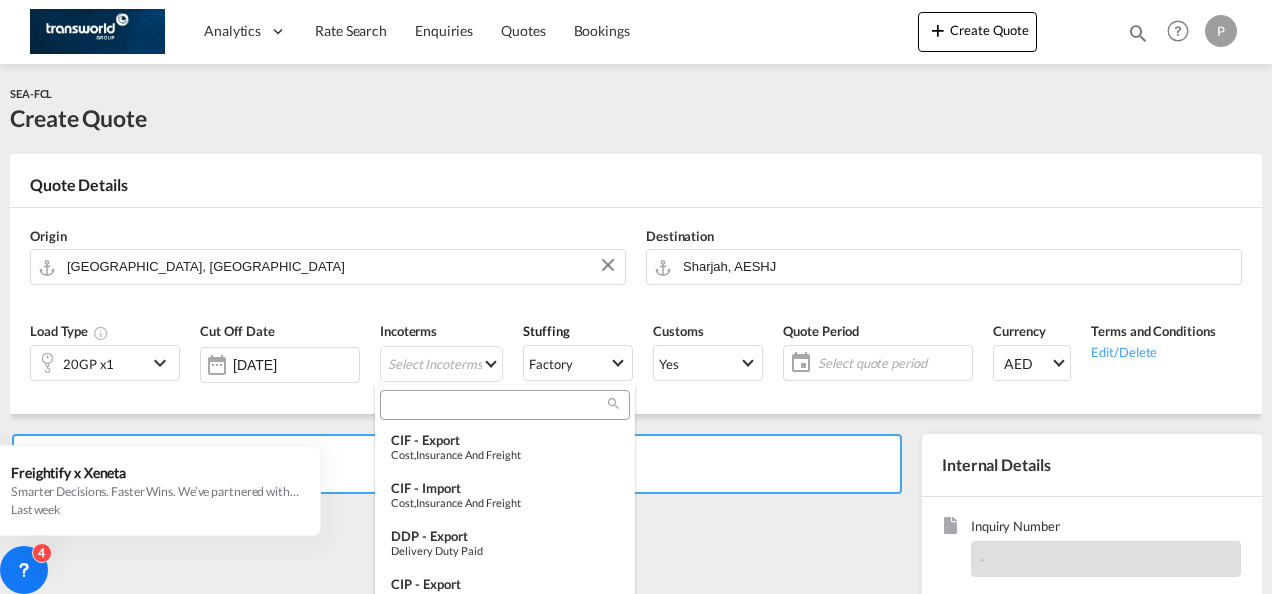 click at bounding box center (497, 405) 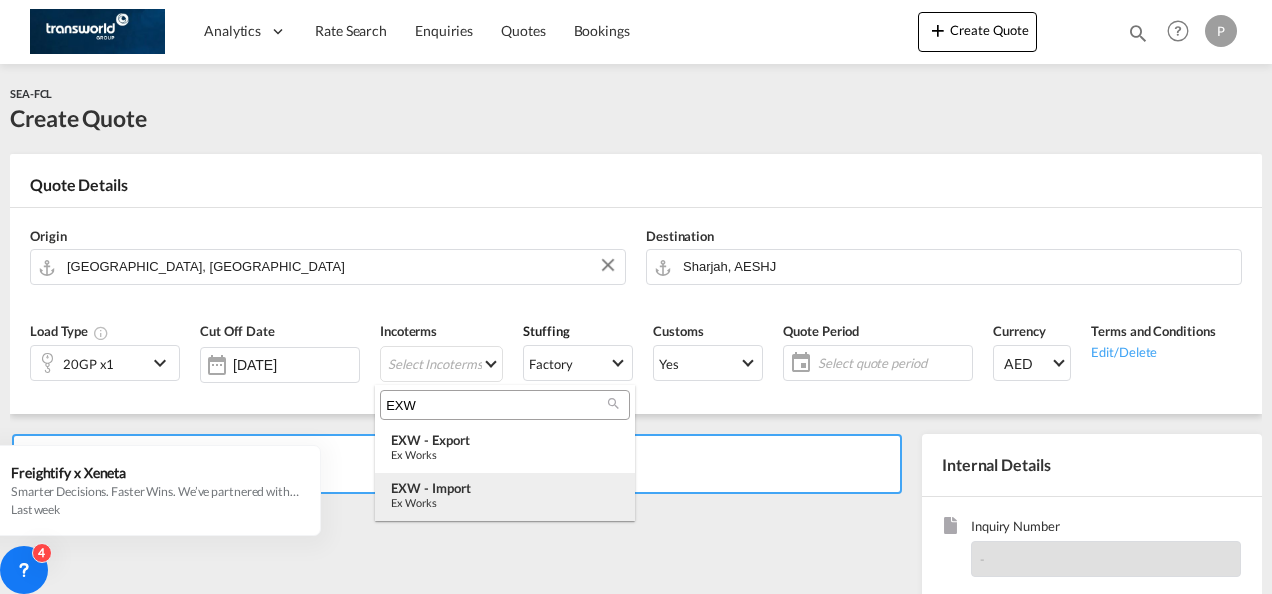 type on "EXW" 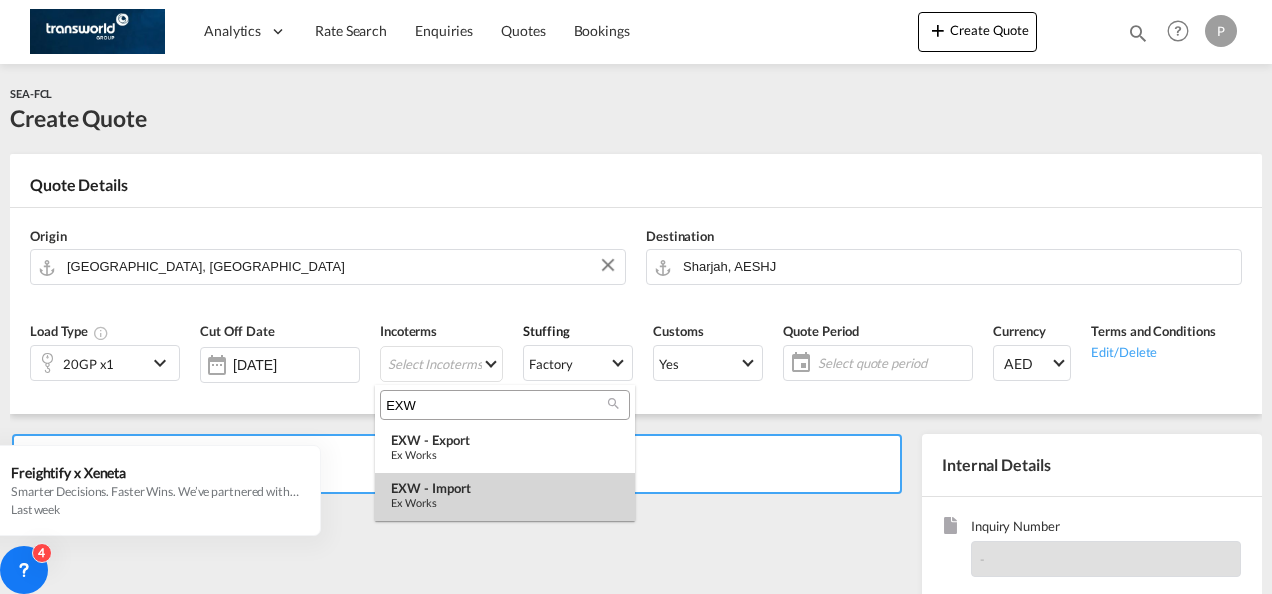 click on "Ex Works" at bounding box center (505, 502) 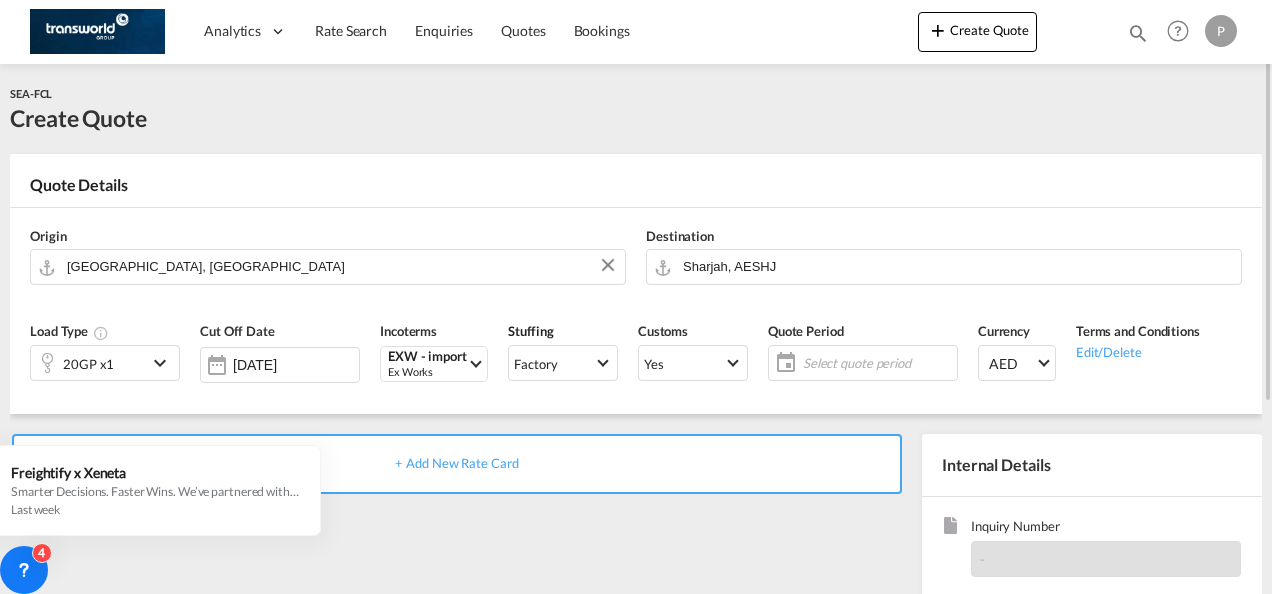 click on "Select quote period" 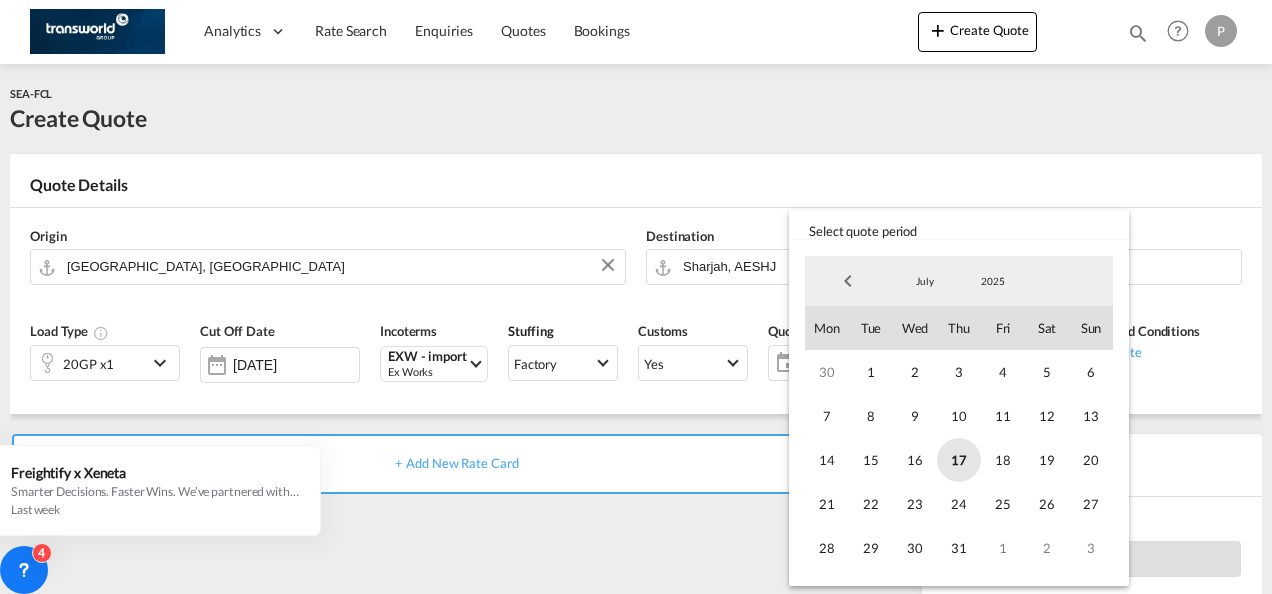 click on "17" at bounding box center [959, 460] 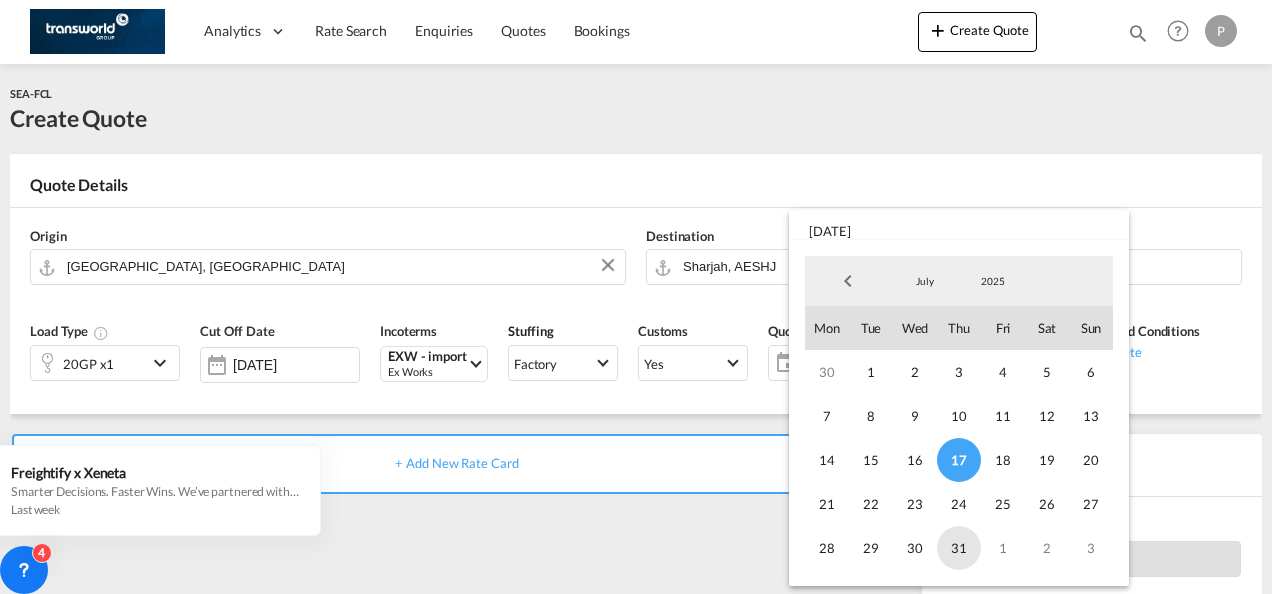 click on "31" at bounding box center (959, 548) 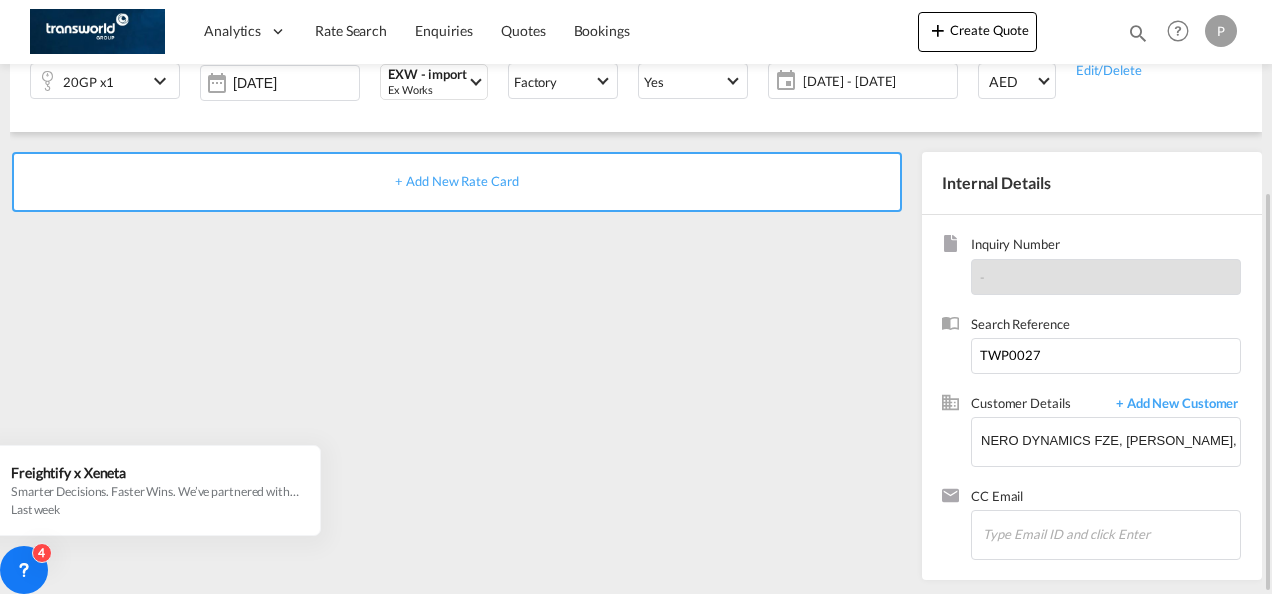 scroll, scrollTop: 82, scrollLeft: 0, axis: vertical 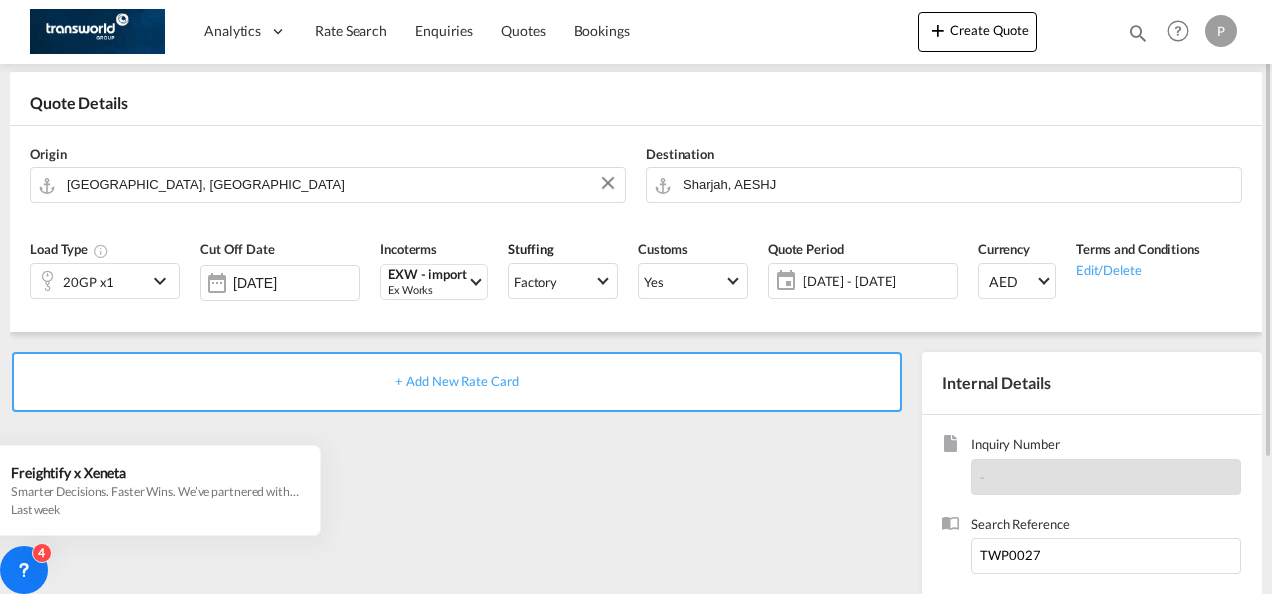click on "+ Add New Rate Card" at bounding box center (456, 381) 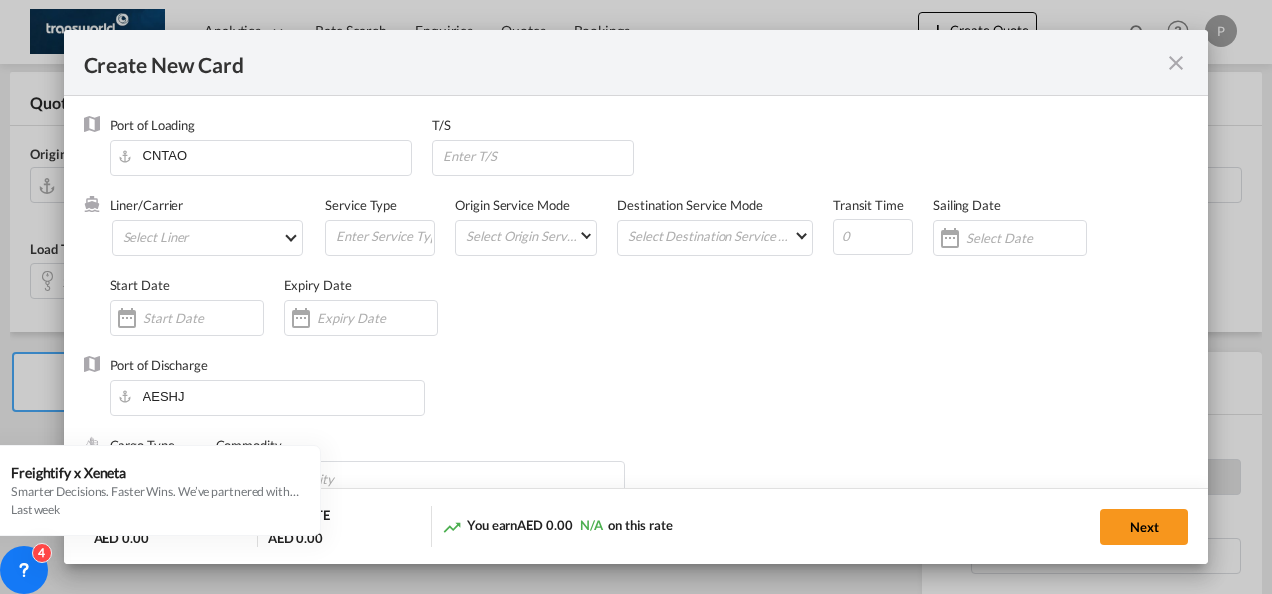 type on "Basic Ocean Freight" 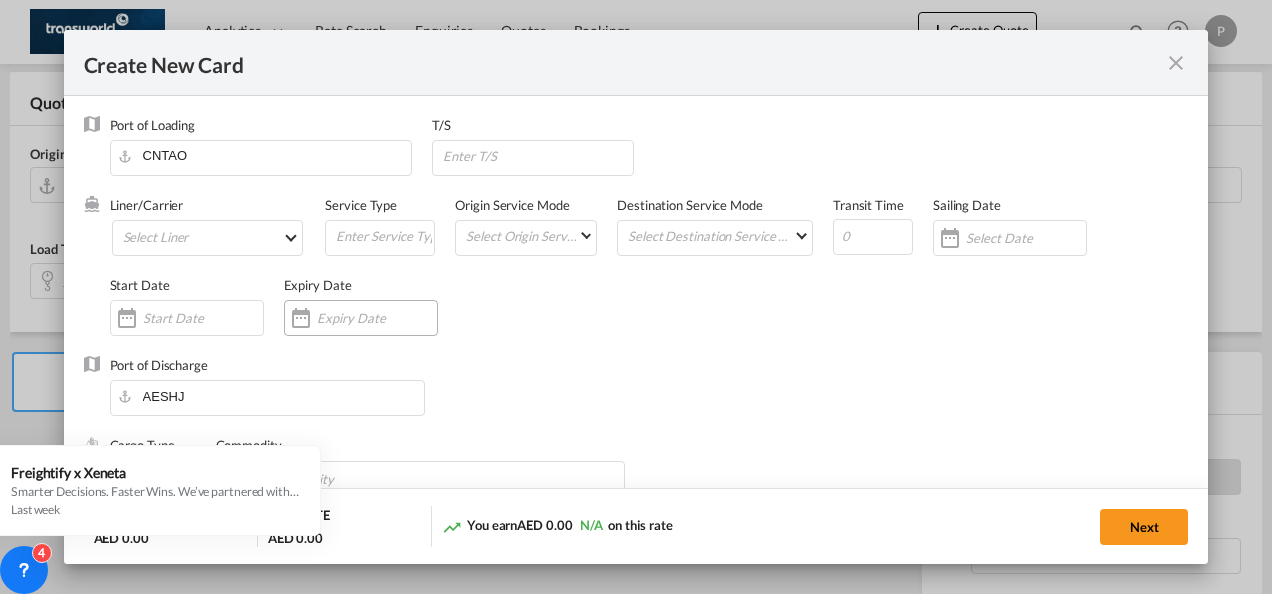 click at bounding box center [377, 318] 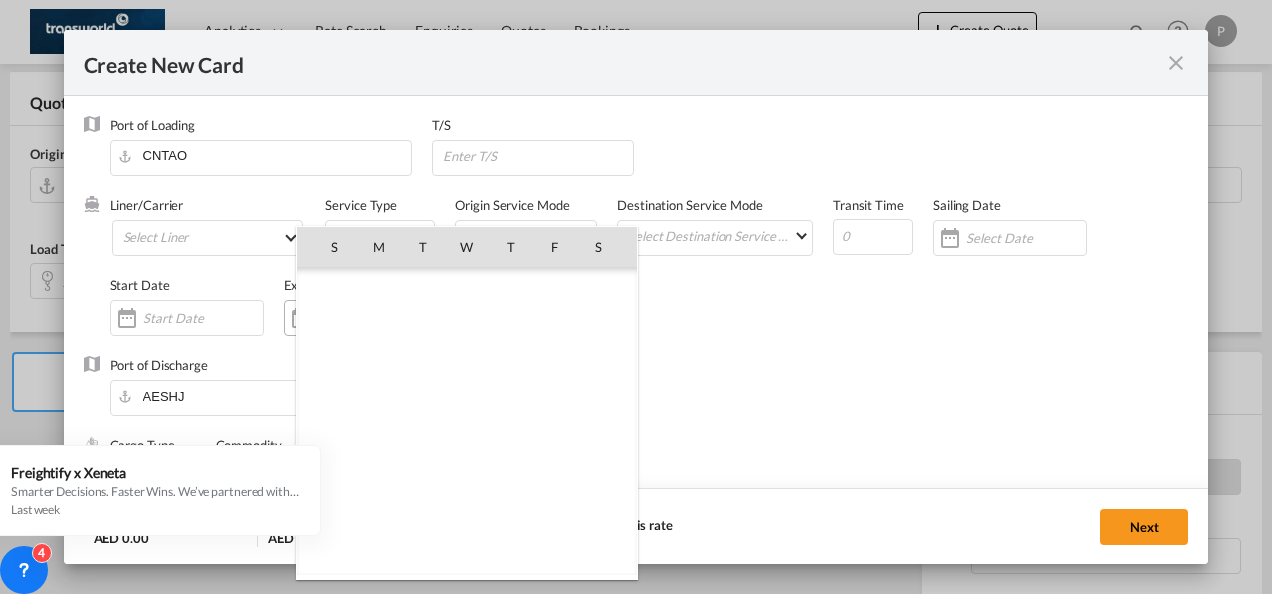 scroll, scrollTop: 462690, scrollLeft: 0, axis: vertical 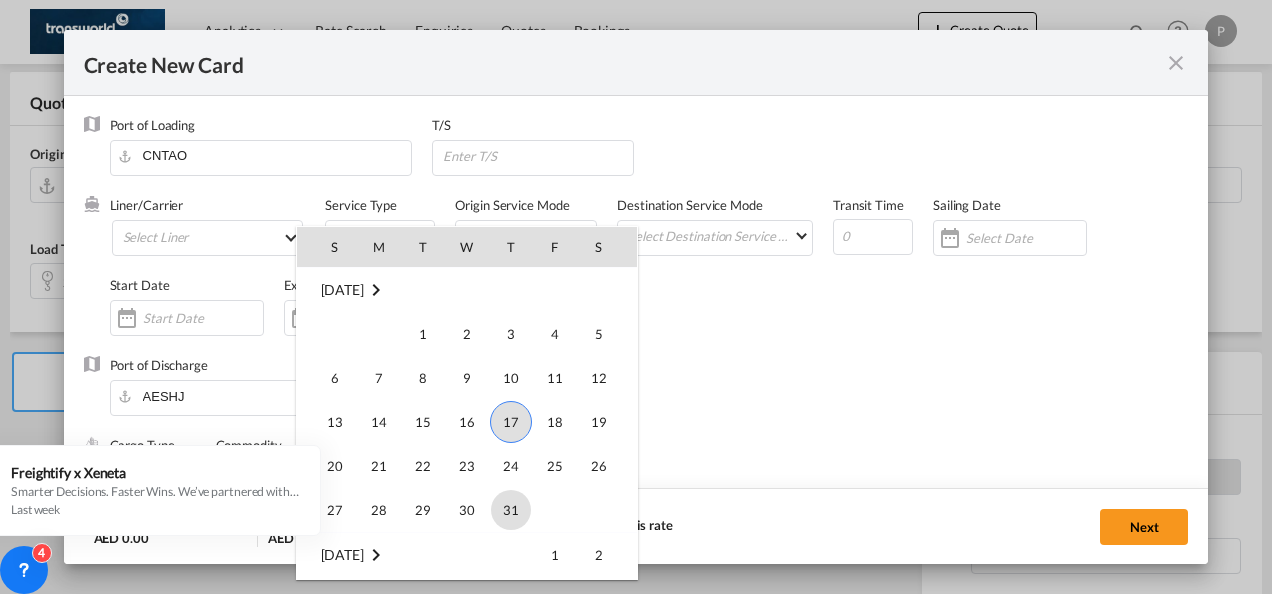 click on "31" at bounding box center [511, 510] 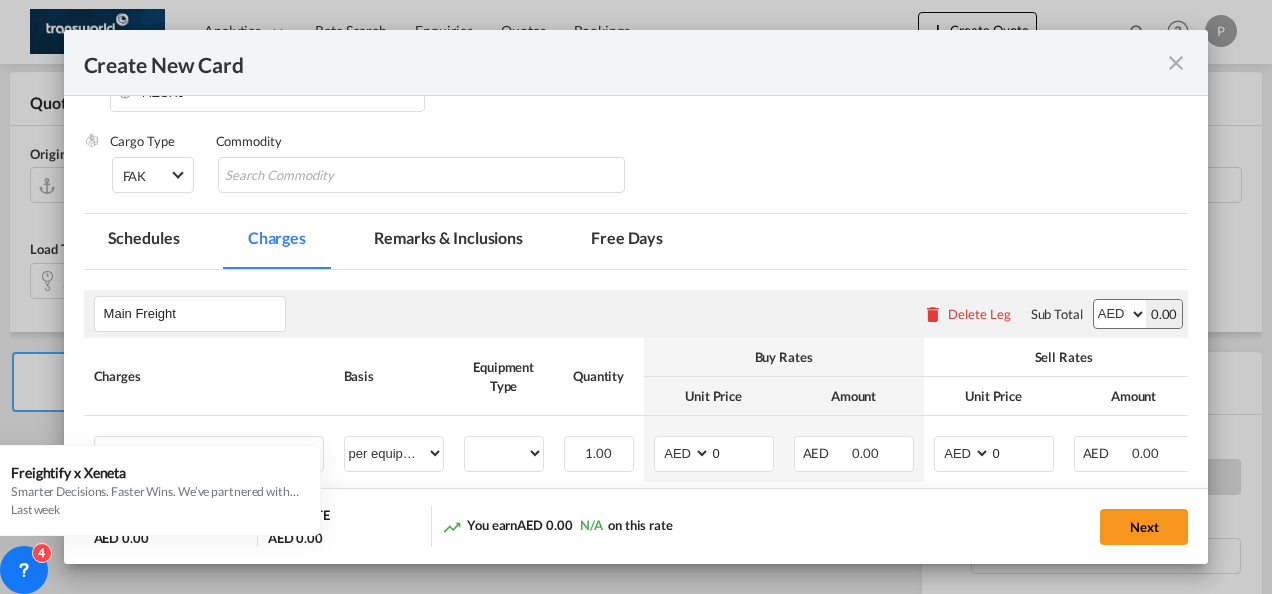 scroll, scrollTop: 400, scrollLeft: 0, axis: vertical 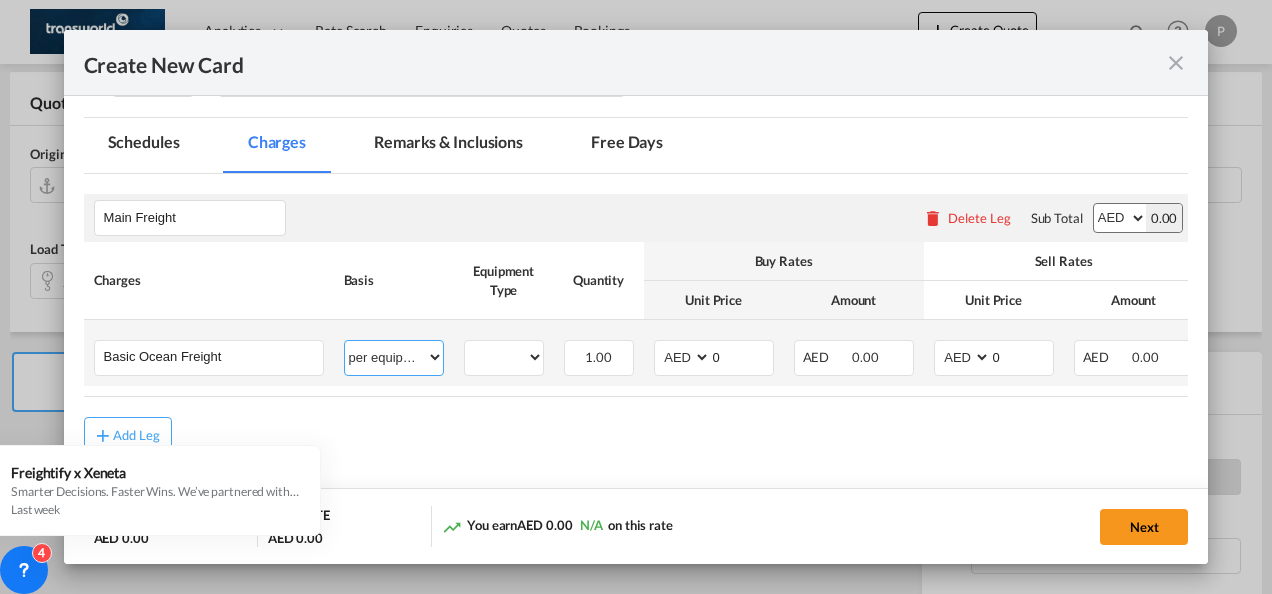 click on "per equipment
per container
per B/L
per shipping bill
per shipment
% on freight
per pallet
per carton
per vehicle
per shift
per invoice
per package
per day
per revalidation
per teu
per kg
per ton
per hour
flat
per_hbl
per belt
per_declaration
per_document
per chasis split
per clearance" at bounding box center [394, 357] 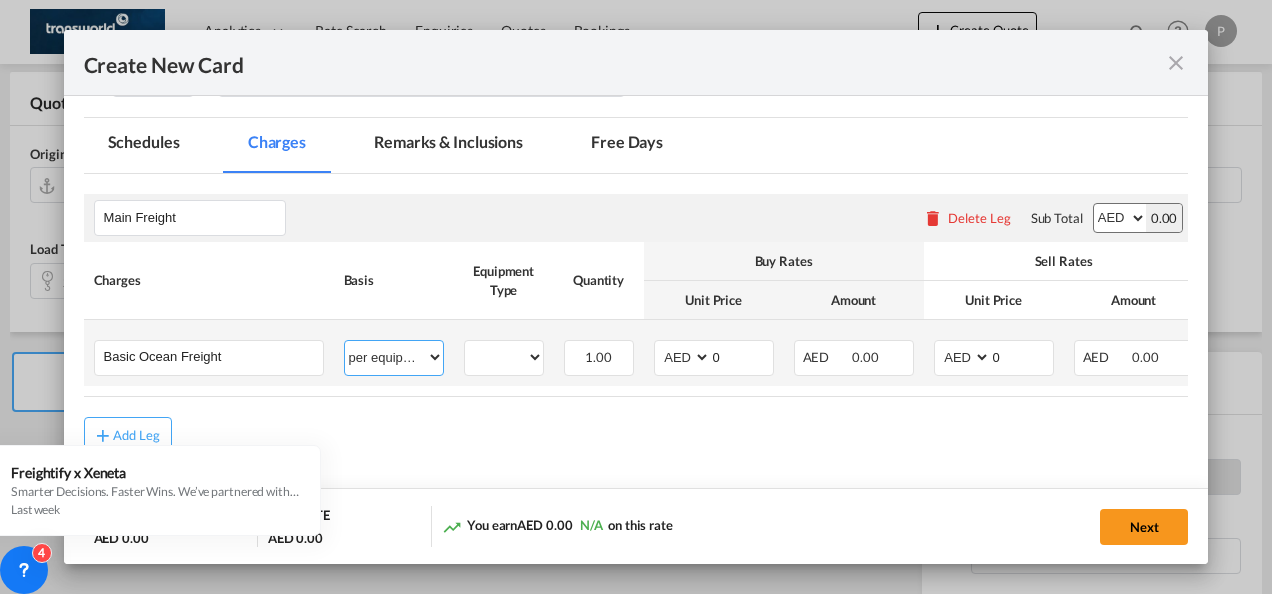 select on "per shipment" 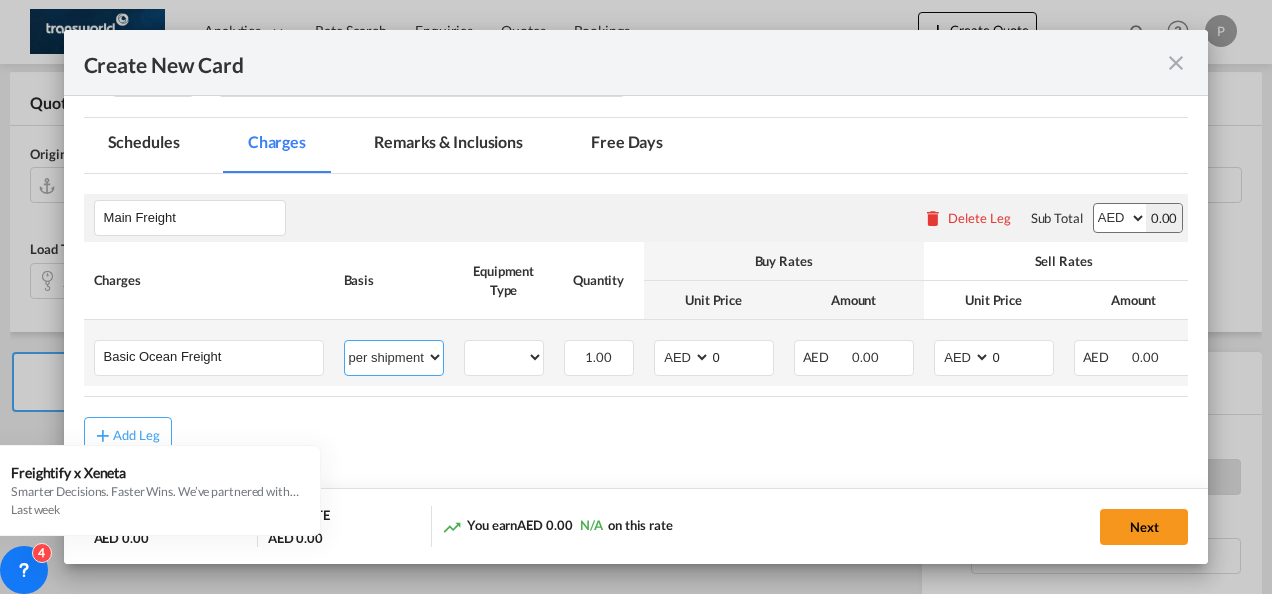 click on "per equipment
per container
per B/L
per shipping bill
per shipment
% on freight
per pallet
per carton
per vehicle
per shift
per invoice
per package
per day
per revalidation
per teu
per kg
per ton
per hour
flat
per_hbl
per belt
per_declaration
per_document
per chasis split
per clearance" at bounding box center (394, 357) 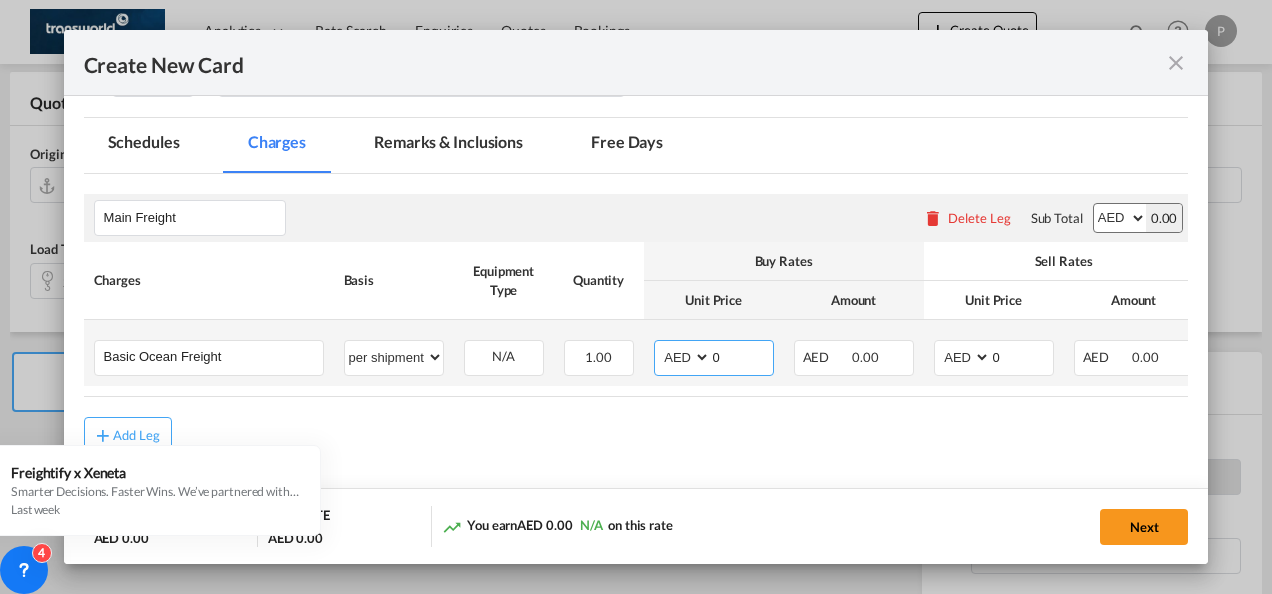 click on "0" at bounding box center [742, 356] 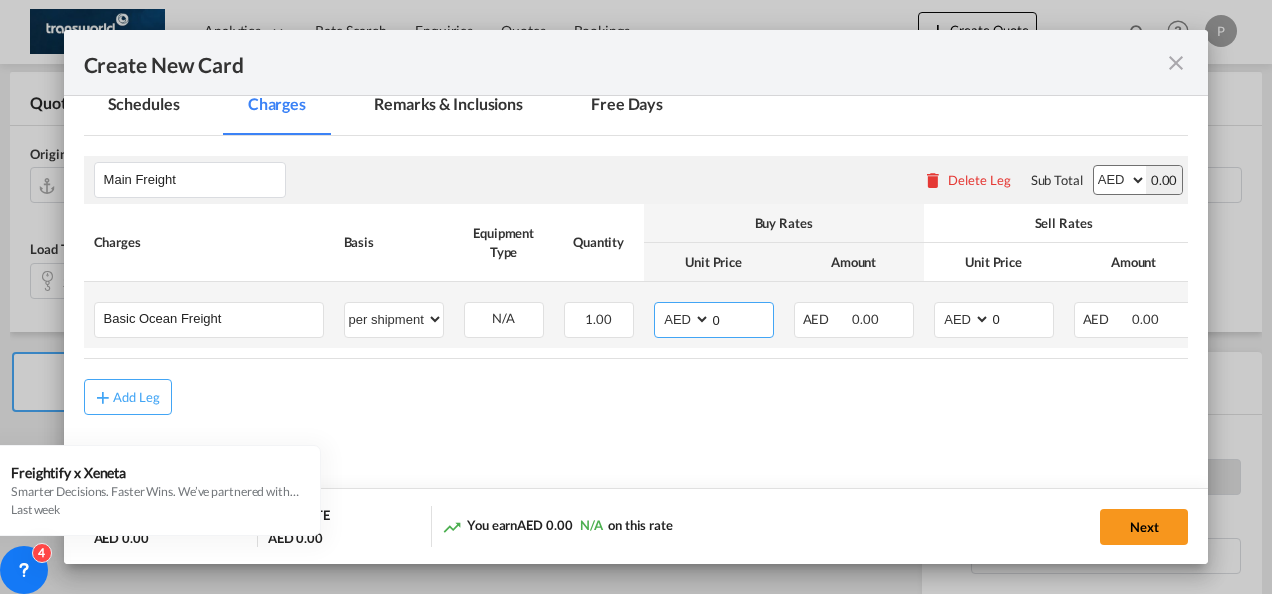 scroll, scrollTop: 474, scrollLeft: 0, axis: vertical 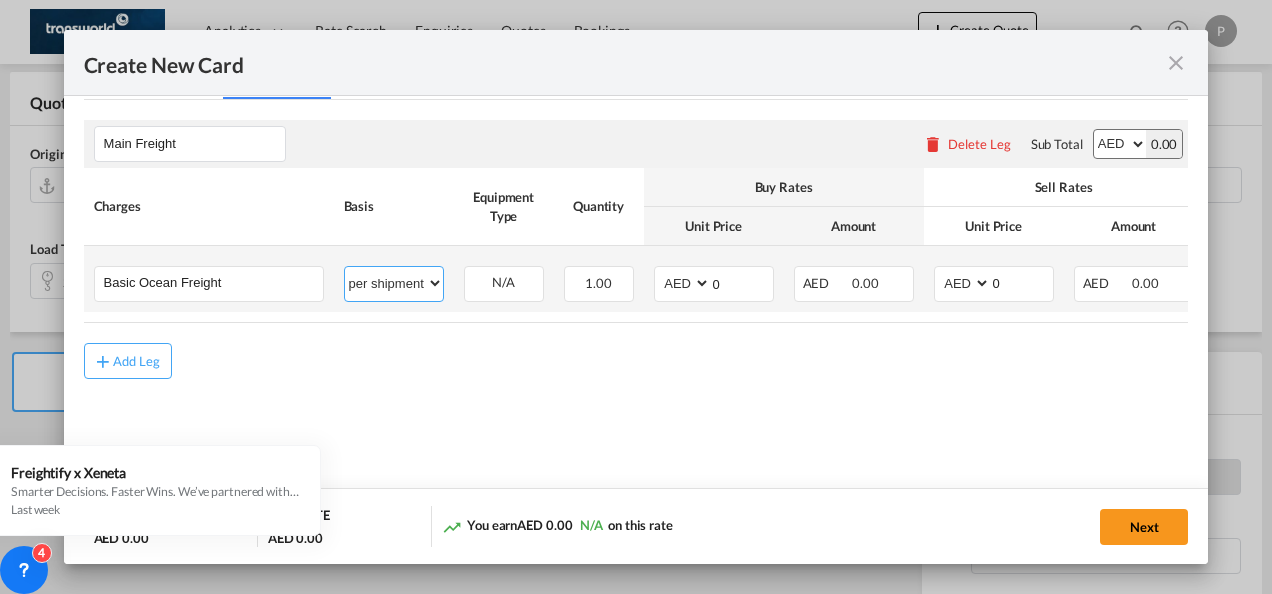 click on "per equipment
per container
per B/L
per shipping bill
per shipment
% on freight
per pallet
per carton
per vehicle
per shift
per invoice
per package
per day
per revalidation
per teu
per kg
per ton
per hour
flat
per_hbl
per belt
per_declaration
per_document
per chasis split
per clearance" at bounding box center [394, 283] 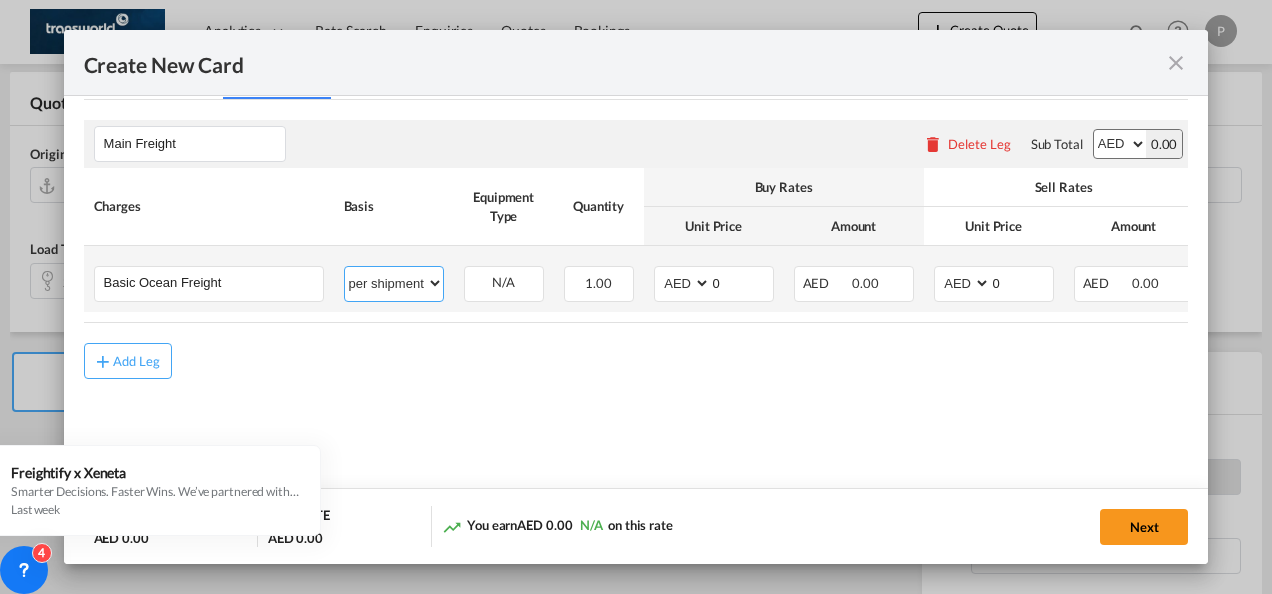 click on "per equipment
per container
per B/L
per shipping bill
per shipment
% on freight
per pallet
per carton
per vehicle
per shift
per invoice
per package
per day
per revalidation
per teu
per kg
per ton
per hour
flat
per_hbl
per belt
per_declaration
per_document
per chasis split
per clearance" at bounding box center (394, 283) 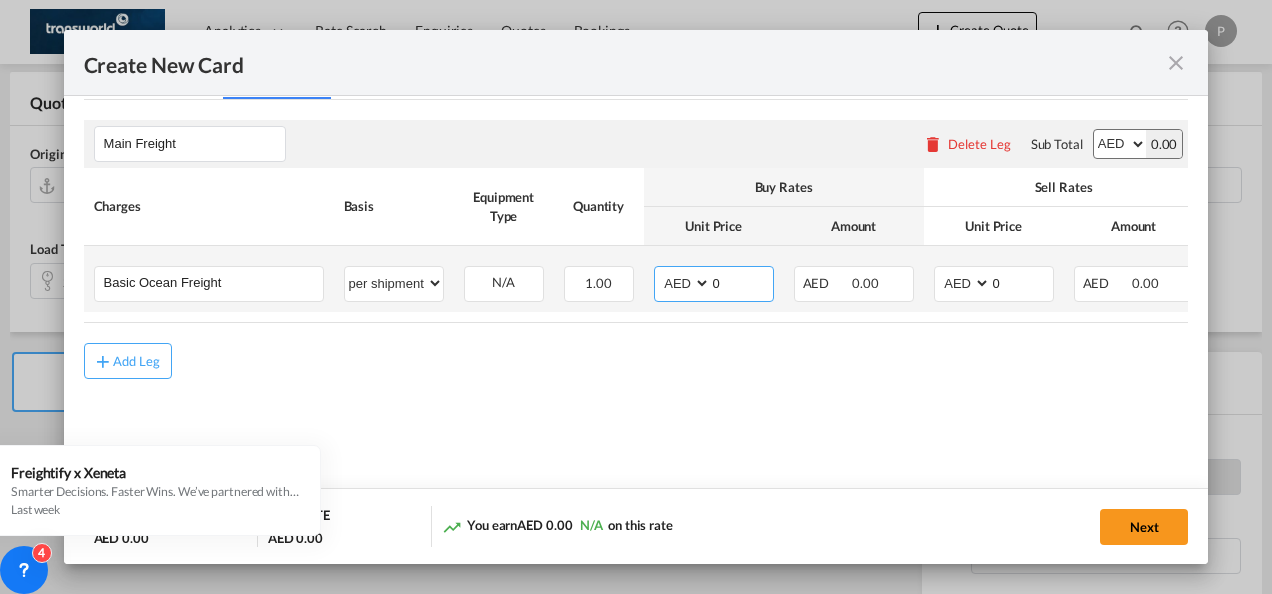 click on "0" at bounding box center [742, 282] 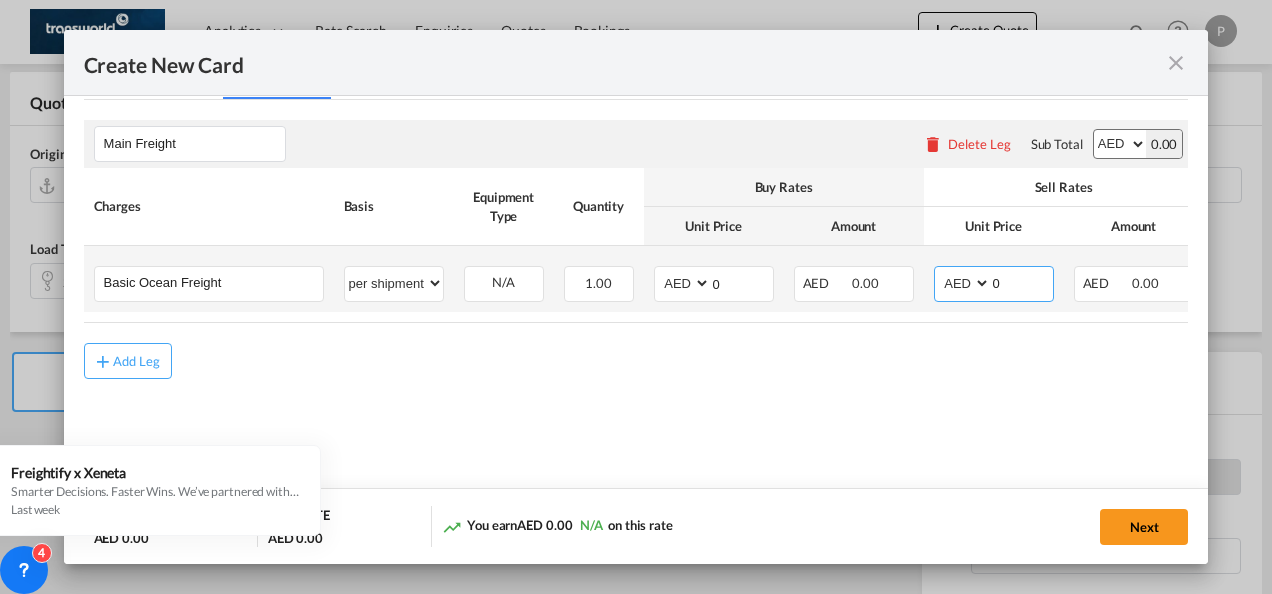click on "0" at bounding box center [1022, 282] 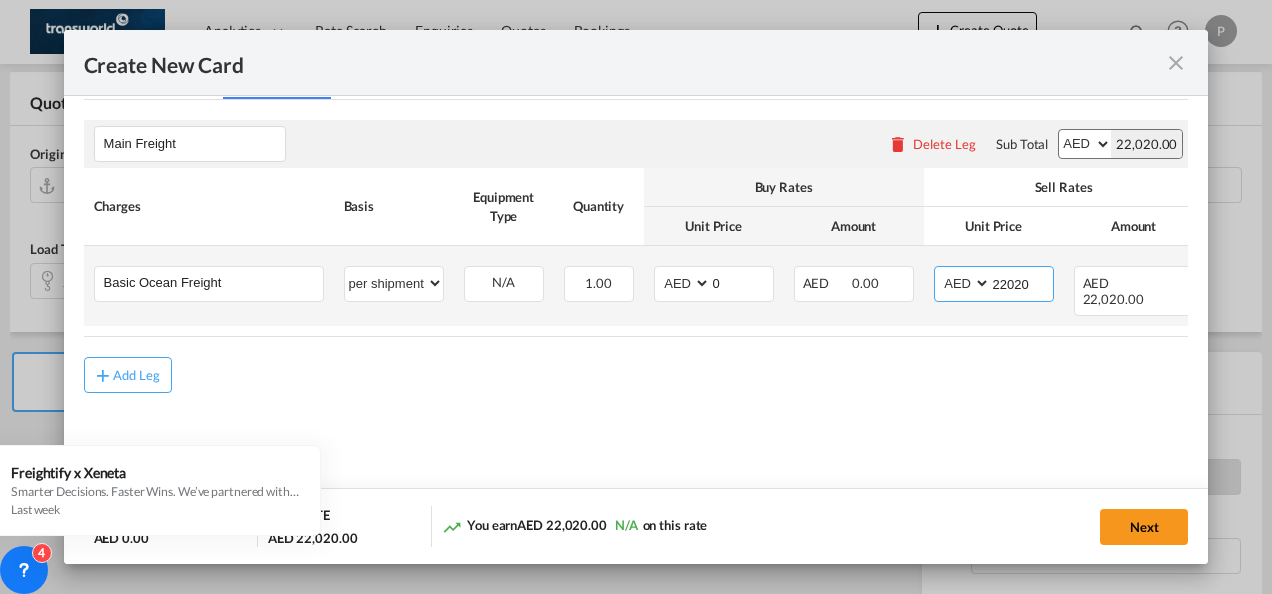 type on "22020" 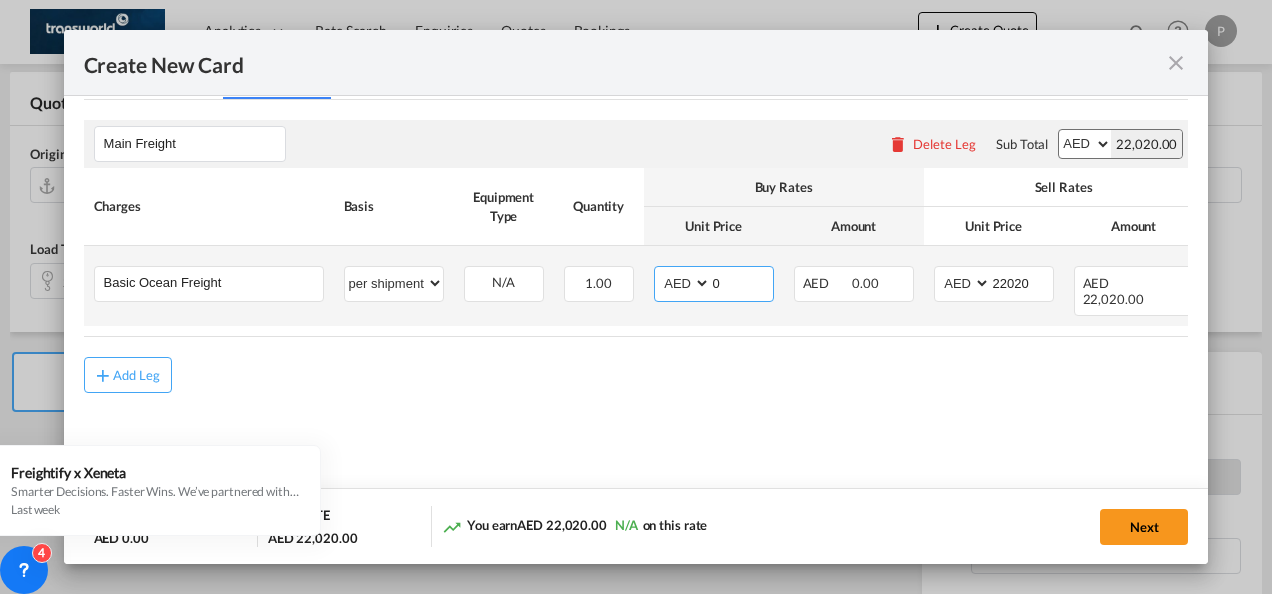 click on "0" at bounding box center (742, 282) 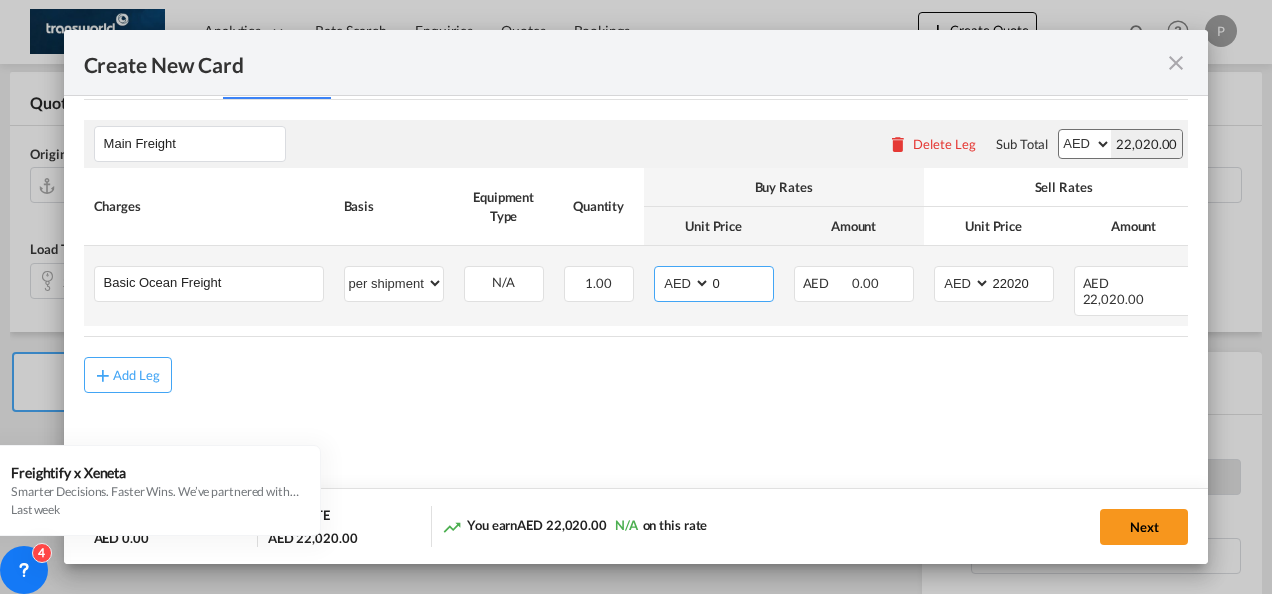 click on "AED AFN ALL AMD ANG AOA ARS AUD AWG AZN BAM BBD BDT BGN BHD BIF BMD BND BOB BRL BSD BTN BWP BYN BZD CAD CDF CHF CLP CNY COP CRC CUC CUP CVE CZK DJF DKK DOP DZD EGP ERN ETB EUR FJD FKP FOK GBP GEL GGP GHS GIP GMD GNF GTQ GYD HKD HNL HRK HTG HUF IDR ILS IMP INR IQD IRR ISK JMD JOD JPY KES KGS KHR KID KMF KRW KWD KYD KZT LAK LBP LKR LRD LSL LYD MAD MDL MGA MKD MMK MNT MOP MRU MUR MVR MWK MXN MYR MZN NAD NGN NIO NOK NPR NZD OMR PAB PEN PGK PHP PKR PLN PYG QAR RON RSD RUB RWF SAR SBD SCR SDG SEK SGD SHP SLL SOS SRD SSP STN SYP SZL THB TJS TMT TND TOP TRY TTD TVD TWD TZS UAH UGX USD UYU UZS VES VND VUV WST XAF XCD XDR XOF XPF YER ZAR ZMW" at bounding box center (684, 283) 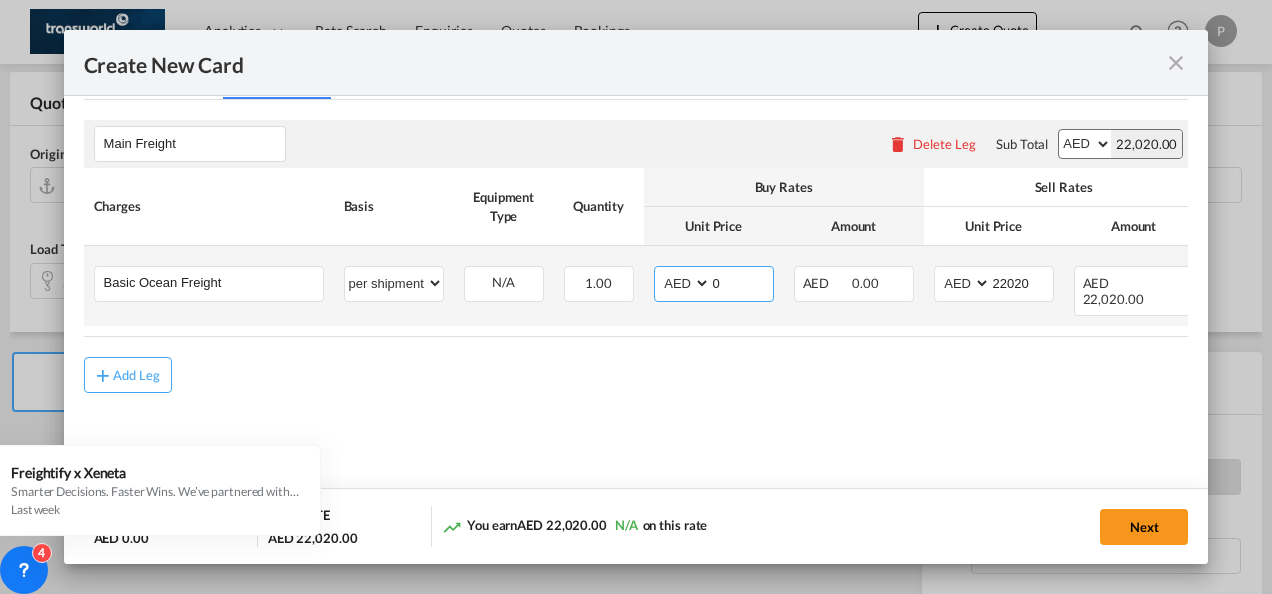 select on "string:USD" 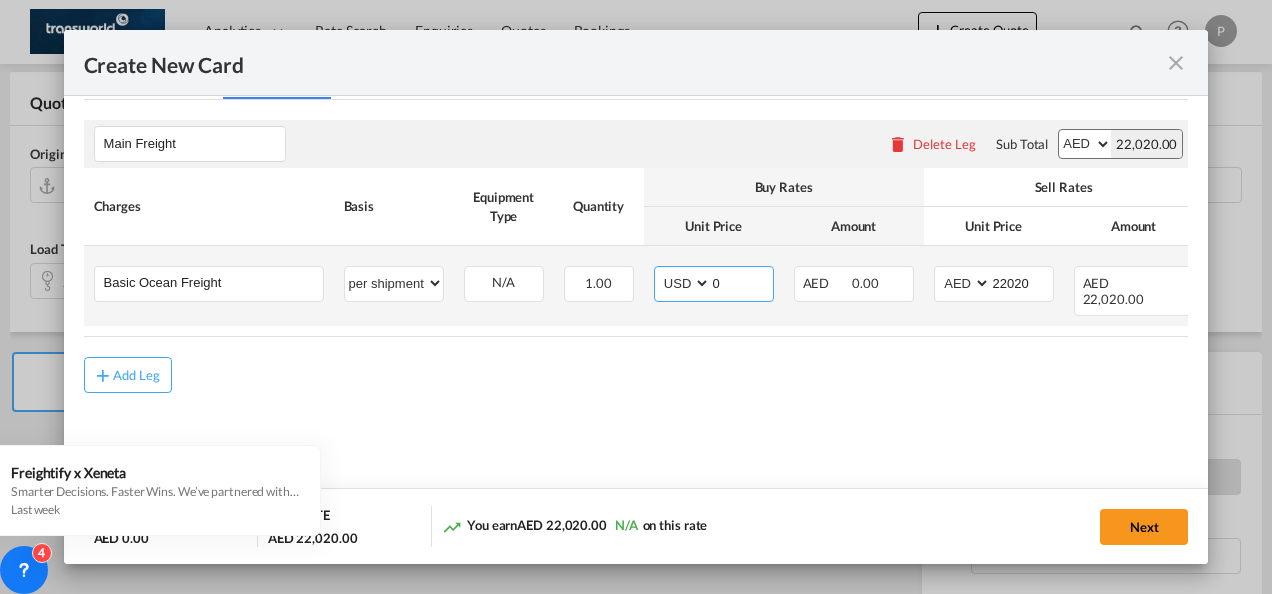 click on "AED AFN ALL AMD ANG AOA ARS AUD AWG AZN BAM BBD BDT BGN BHD BIF BMD BND BOB BRL BSD BTN BWP BYN BZD CAD CDF CHF CLP CNY COP CRC CUC CUP CVE CZK DJF DKK DOP DZD EGP ERN ETB EUR FJD FKP FOK GBP GEL GGP GHS GIP GMD GNF GTQ GYD HKD HNL HRK HTG HUF IDR ILS IMP INR IQD IRR ISK JMD JOD JPY KES KGS KHR KID KMF KRW KWD KYD KZT LAK LBP LKR LRD LSL LYD MAD MDL MGA MKD MMK MNT MOP MRU MUR MVR MWK MXN MYR MZN NAD NGN NIO NOK NPR NZD OMR PAB PEN PGK PHP PKR PLN PYG QAR RON RSD RUB RWF SAR SBD SCR SDG SEK SGD SHP SLL SOS SRD SSP STN SYP SZL THB TJS TMT TND TOP TRY TTD TVD TWD TZS UAH UGX USD UYU UZS VES VND VUV WST XAF XCD XDR XOF XPF YER ZAR ZMW" at bounding box center (684, 283) 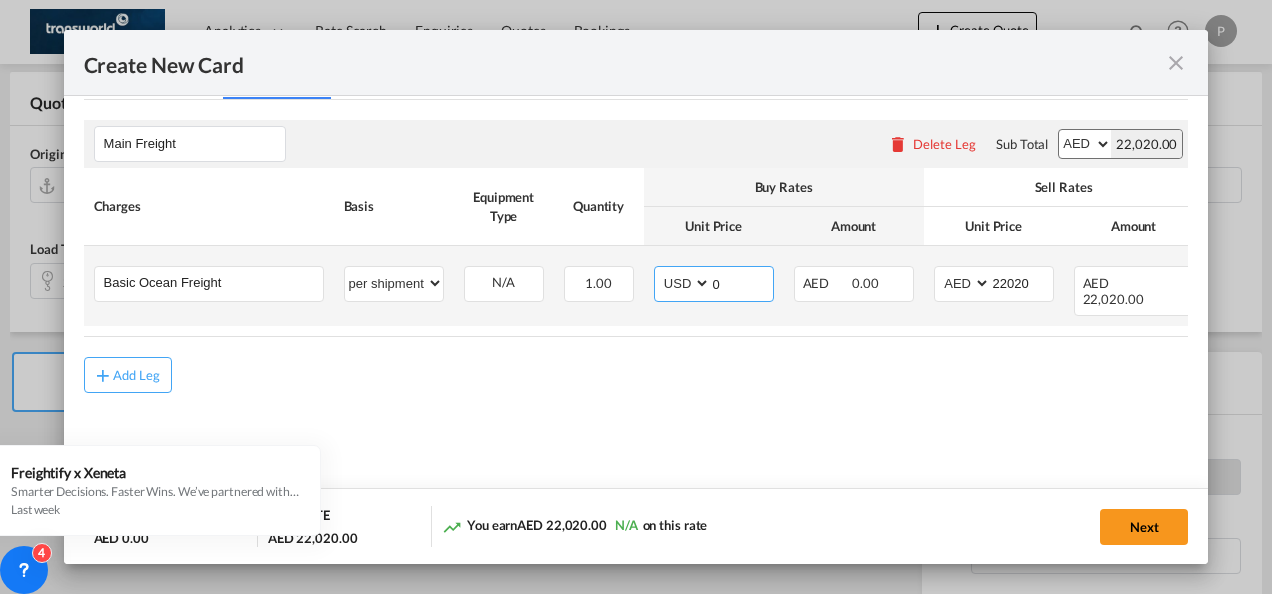 drag, startPoint x: 737, startPoint y: 279, endPoint x: 677, endPoint y: 288, distance: 60.671246 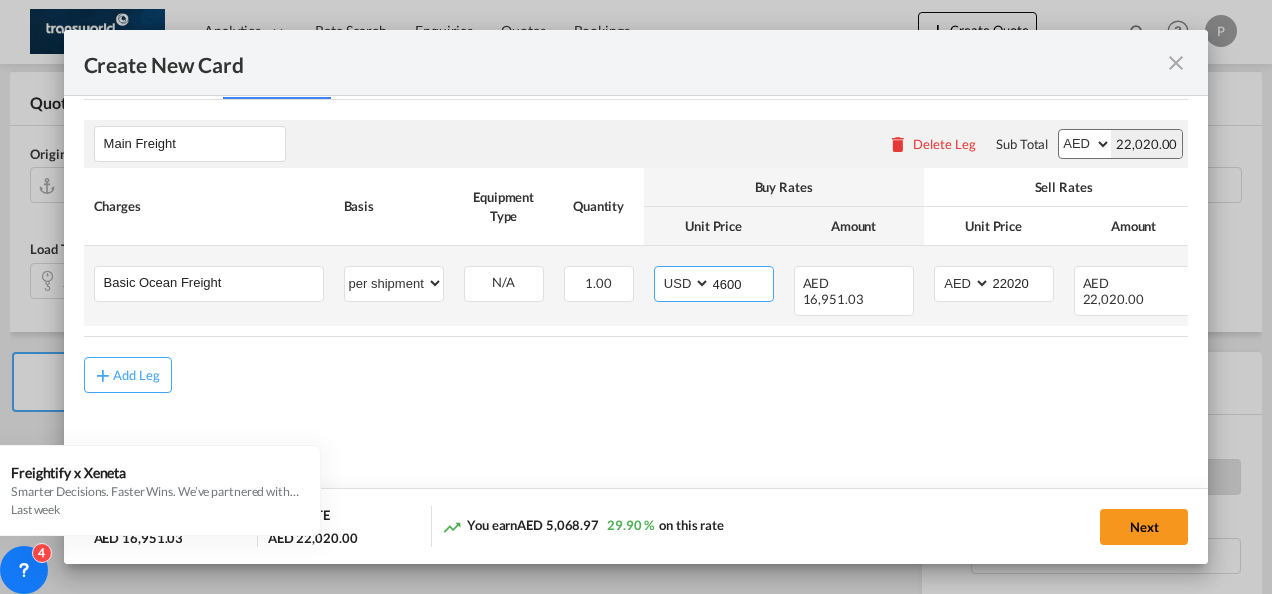 type on "4600" 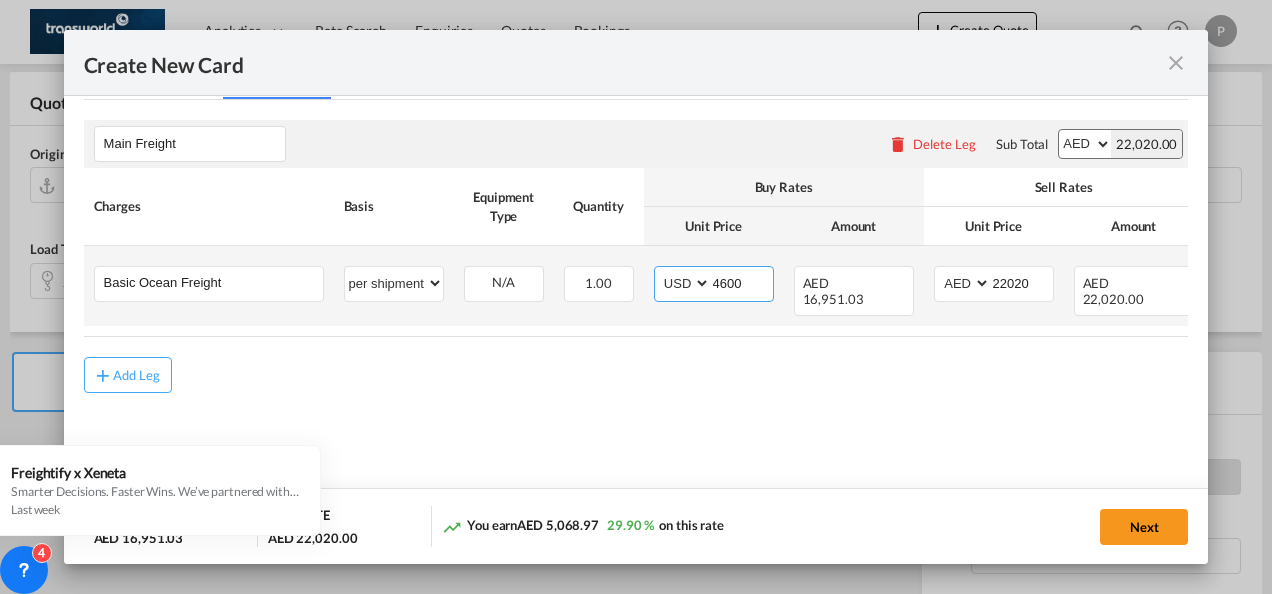 click on "AED AFN ALL AMD ANG AOA ARS AUD AWG AZN BAM BBD BDT BGN BHD BIF BMD BND BOB BRL BSD BTN BWP BYN BZD CAD CDF CHF CLP CNY COP CRC CUC CUP CVE CZK DJF DKK DOP DZD EGP ERN ETB EUR FJD FKP FOK GBP GEL GGP GHS GIP GMD GNF GTQ GYD HKD HNL HRK HTG HUF IDR ILS IMP INR IQD IRR ISK JMD JOD JPY KES KGS KHR KID KMF KRW KWD KYD KZT LAK LBP LKR LRD LSL LYD MAD MDL MGA MKD MMK MNT MOP MRU MUR MVR MWK MXN MYR MZN NAD NGN NIO NOK NPR NZD OMR PAB PEN PGK PHP PKR PLN PYG QAR RON RSD RUB RWF SAR SBD SCR SDG SEK SGD SHP SLL SOS SRD SSP STN SYP SZL THB TJS TMT TND TOP TRY TTD TVD TWD TZS UAH UGX USD UYU UZS VES VND VUV WST XAF XCD XDR XOF XPF YER ZAR ZMW" at bounding box center [684, 283] 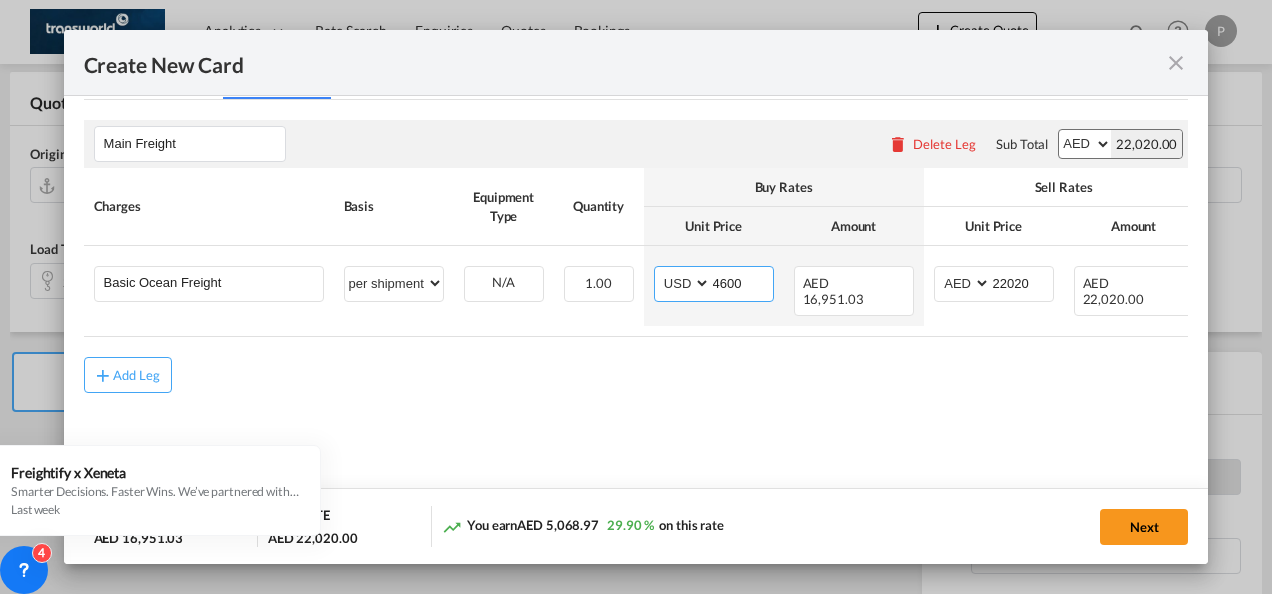select on "string:AED" 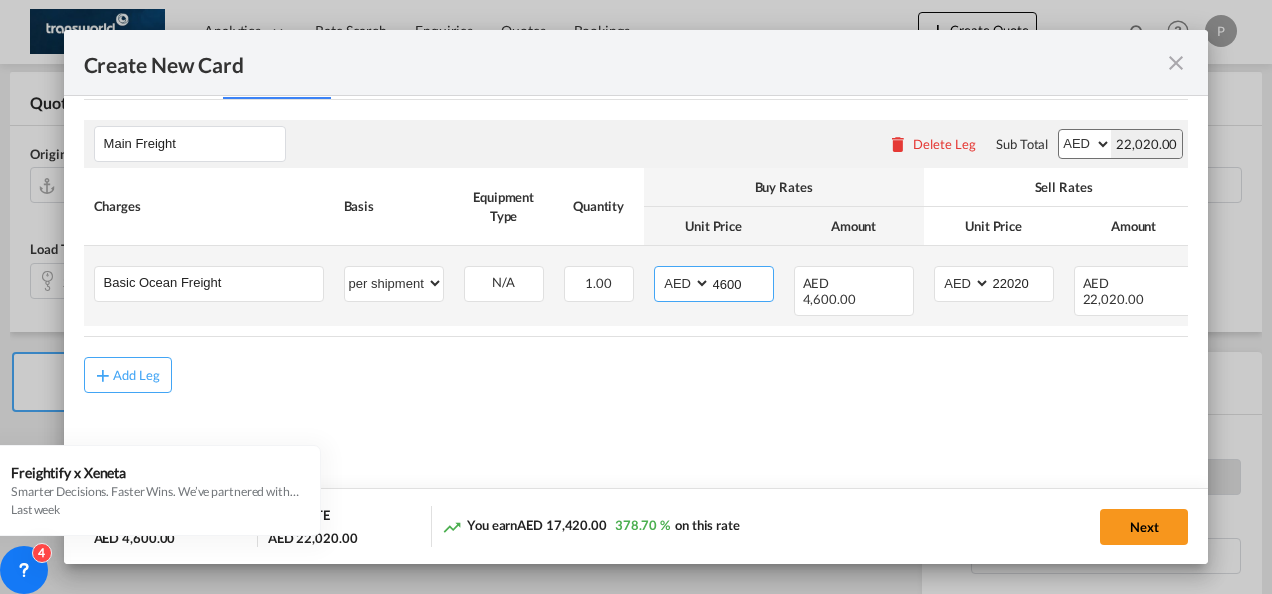 drag, startPoint x: 748, startPoint y: 280, endPoint x: 696, endPoint y: 278, distance: 52.03845 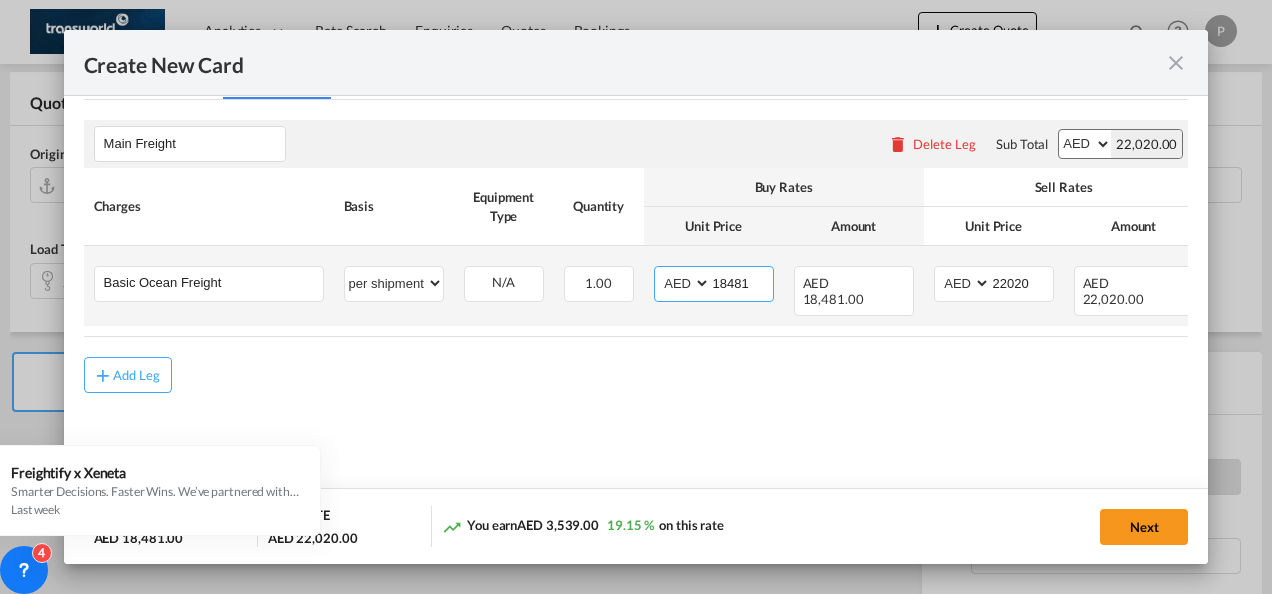 click on "18481" at bounding box center [742, 282] 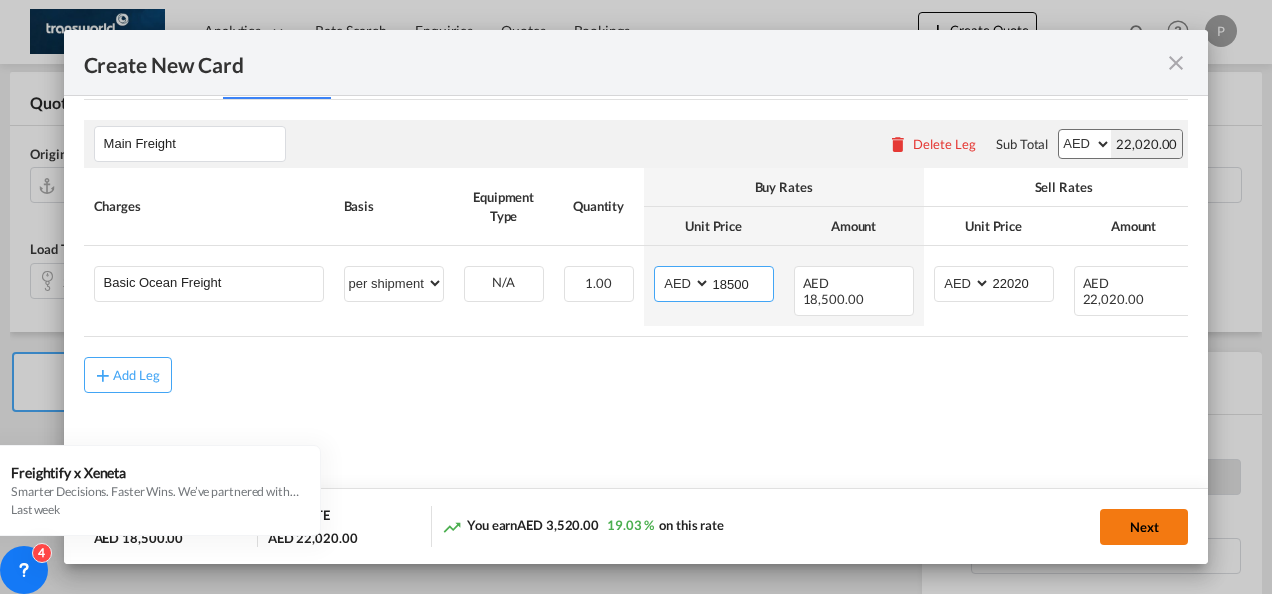type on "18500" 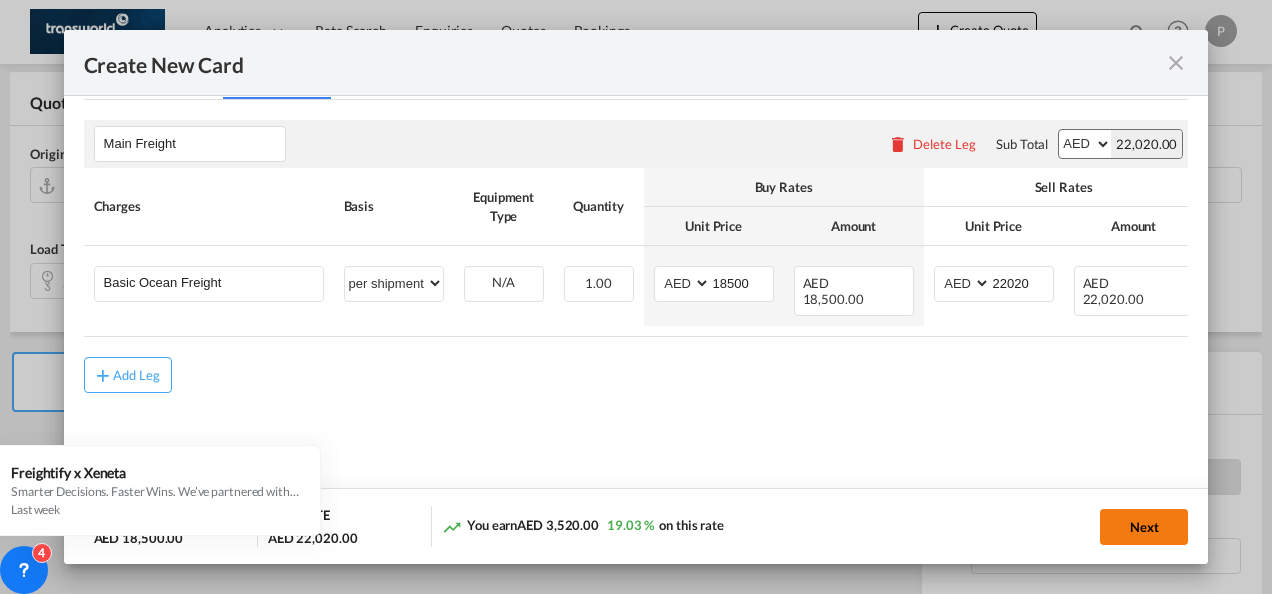 click on "Next" 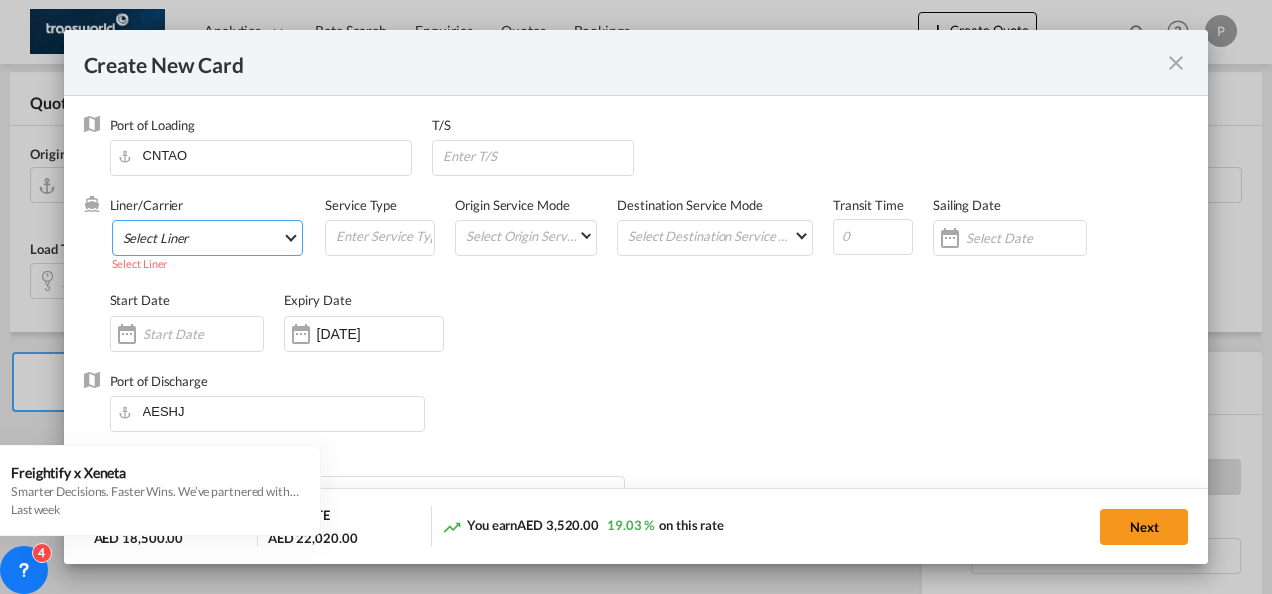click on "Select Liner   2HM LOGISTICS D.O.O 2HM LOGISTICS D.O.O. / TDWC-CAPODISTRI 2HM LOGISTICS D.O.O. / TDWC-KOPER 2HM LOGISTICS KFT / TDWC-ANKARANSKA 3A INTERNATIONAL LOGISTICS JOINT STOCK COMPANY / T 3P LOGISTICS / TDWC - [GEOGRAPHIC_DATA] A & G INTERNATIONAL CARGO ([GEOGRAPHIC_DATA])  / TDWC-BANGK A A X L GLOBAL SHIPPING LINES L.L.C / TDWC-[GEOGRAPHIC_DATA] A AND G INTERNATIONAL CARGO / TDWC-[GEOGRAPHIC_DATA] A J WORLDWIDE SERVICES INC / TDWC-SADDLE BRO A K ENTERPRISES / TDWC-[GEOGRAPHIC_DATA] A.J WORLDWIDE SERVICES LTD / TDWC-WESTDRAYTO AA AND S SHIPPING LLC / TDWC-DUBAI AA&S SHIPPING LLC / TDWC-[GEOGRAPHIC_DATA] AAA CHINA LIMITED / TDWC-[GEOGRAPHIC_DATA] [PERSON_NAME] SHIPPING L.L.C / TDWC-[GEOGRAPHIC_DATA] AAS FREIGHT EUROPE GMBH / TDWC-[GEOGRAPHIC_DATA] [GEOGRAPHIC_DATA] COMMERCIAL FZE / TDWC-[GEOGRAPHIC_DATA] AAXL GLOBAL SHIPPING LINES LLC [PERSON_NAME] / TDWC-[GEOGRAPHIC_DATA] [PERSON_NAME] TRADING LLC / TDWC-[GEOGRAPHIC_DATA] ABC EUROPEAN AIR AND SEA CARGO DISTRI / TDWC-BEOGR ABDA CARGO SERVICES DMCC / TDWC-DUBAI [PERSON_NAME] SHIPPING LLC [PERSON_NAME] SHIPPING LLC / TDWC-[GEOGRAPHIC_DATA] ABRAO SHIPPING / TDWC-[GEOGRAPHIC_DATA] ABRECO FREIGHT LLC / TDWC-[GEOGRAPHIC_DATA]" at bounding box center (208, 238) 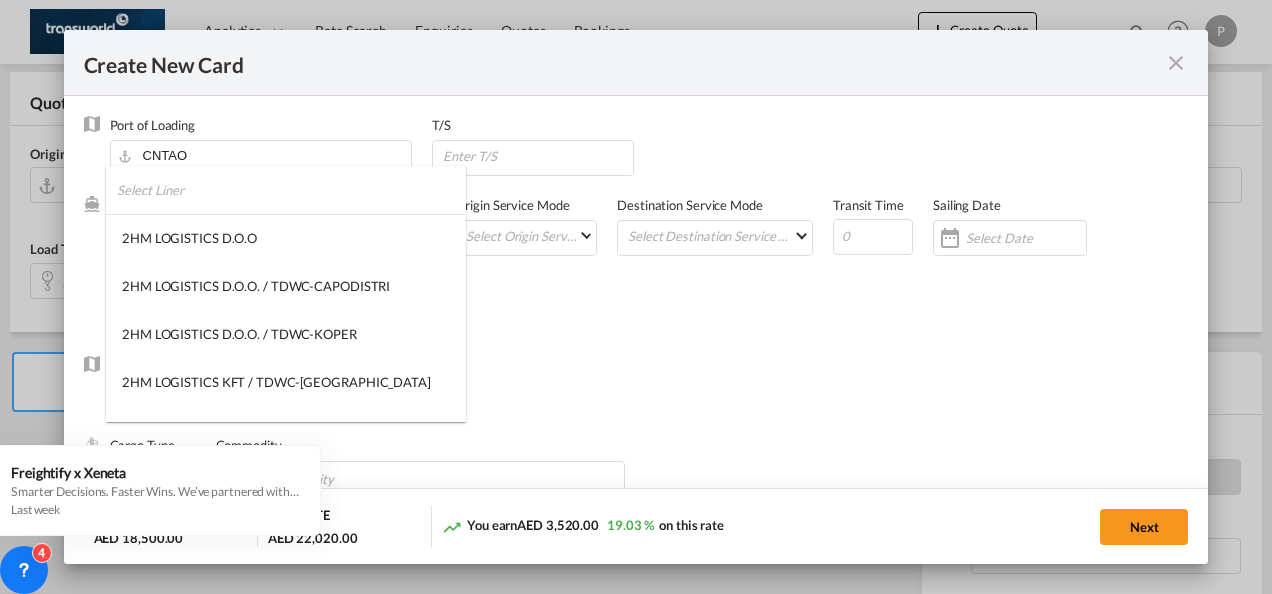 click at bounding box center [291, 190] 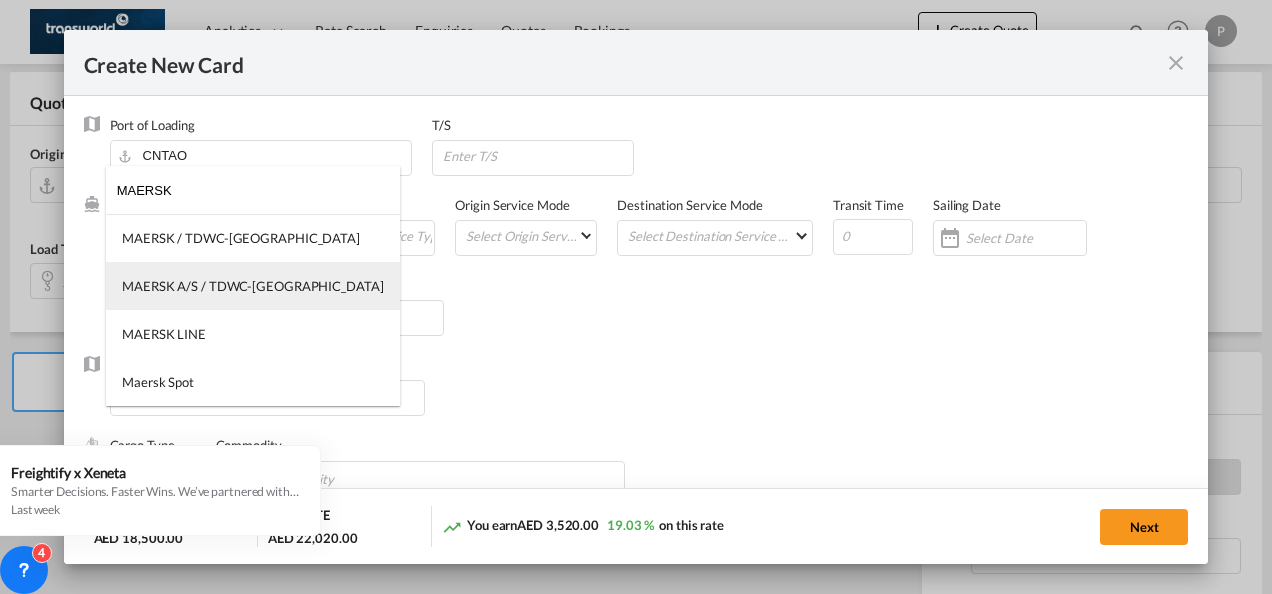 type on "MAERSK" 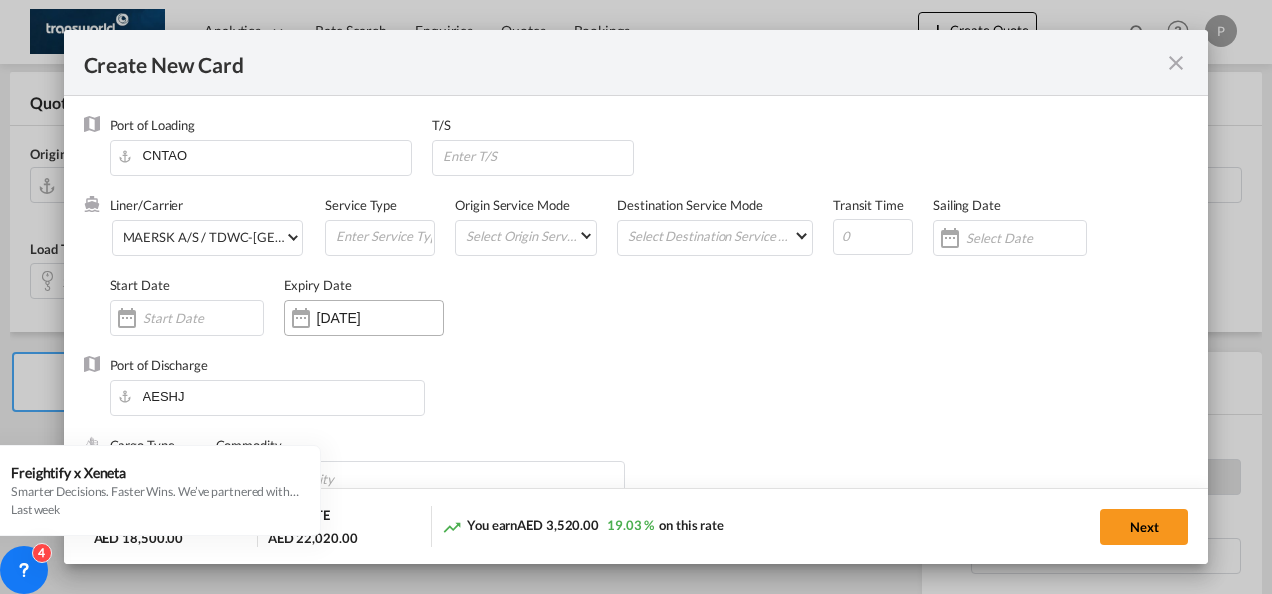 click on "[DATE]" at bounding box center (380, 318) 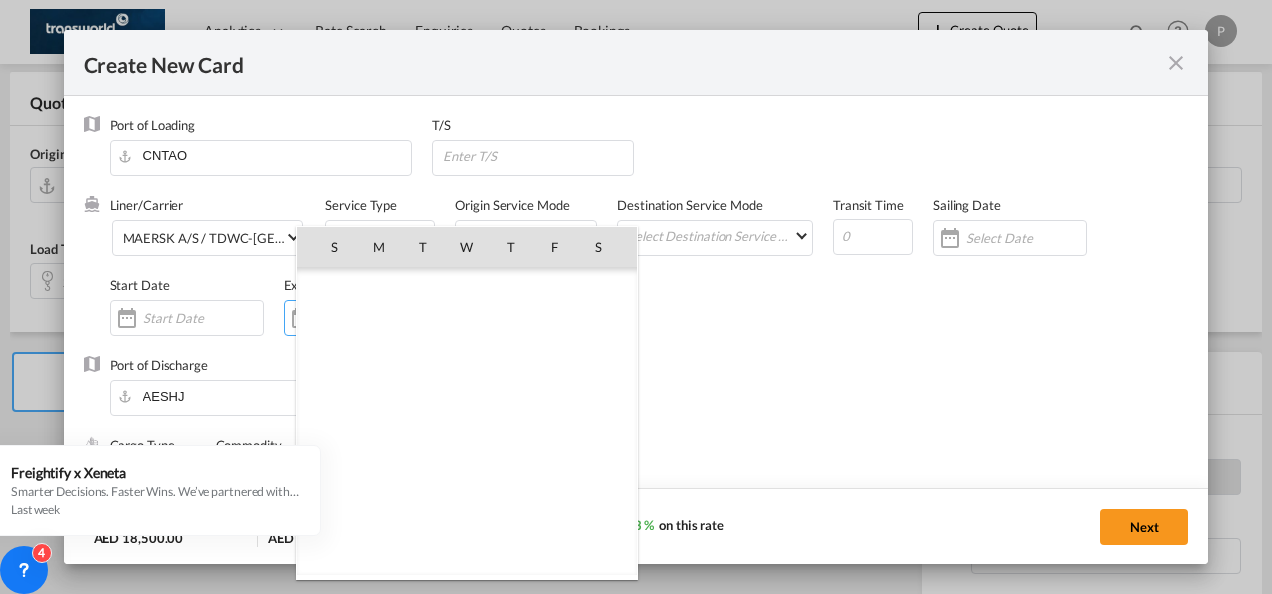 scroll, scrollTop: 462690, scrollLeft: 0, axis: vertical 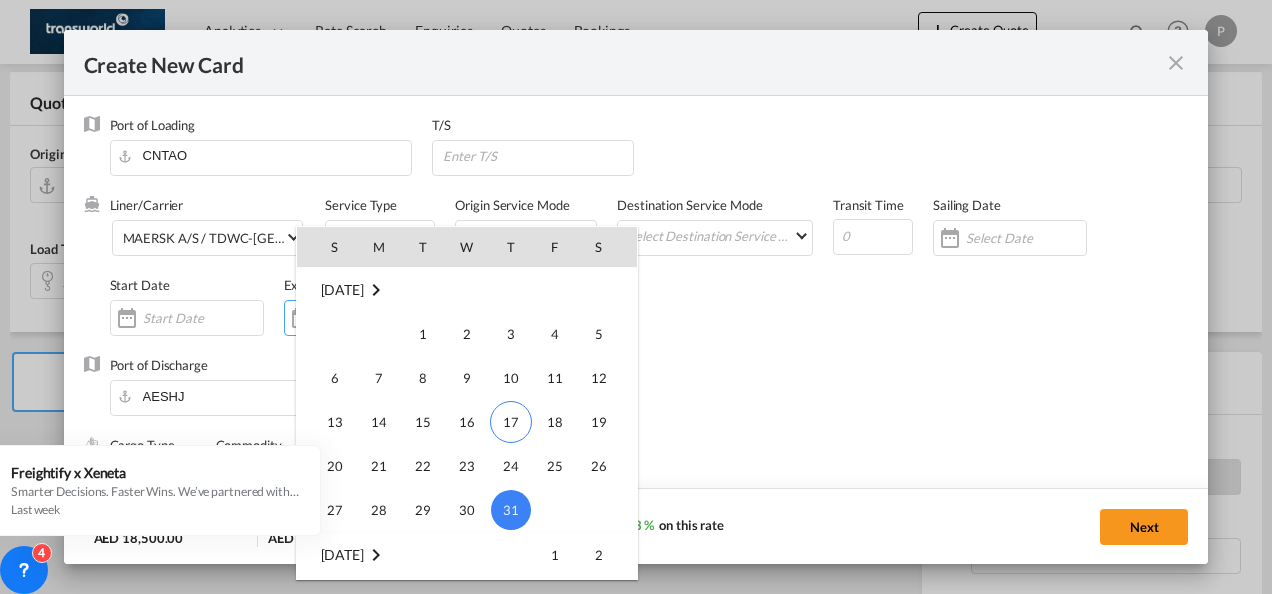 click on "31" at bounding box center [511, 510] 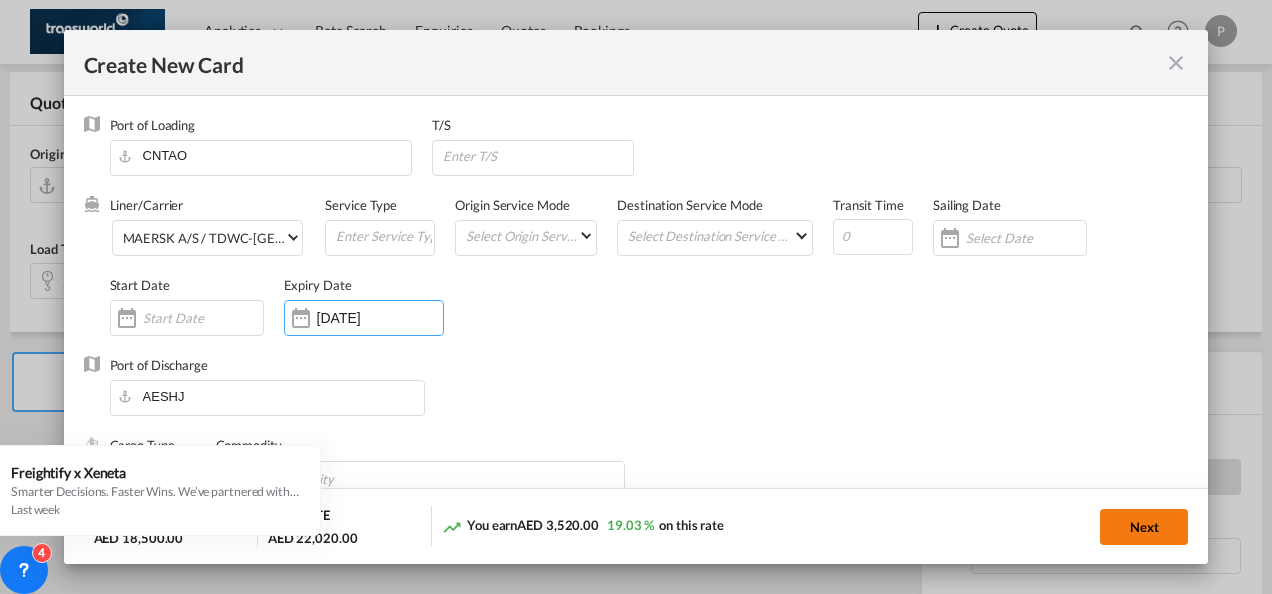 click on "Next" 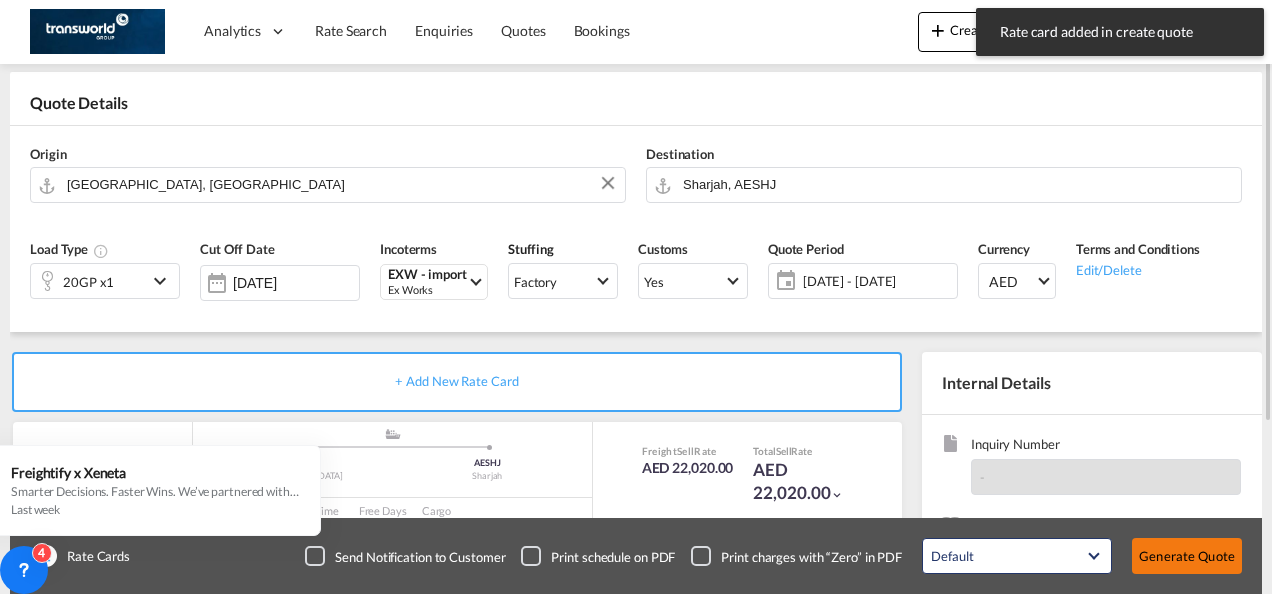 click on "Generate Quote" at bounding box center (1187, 556) 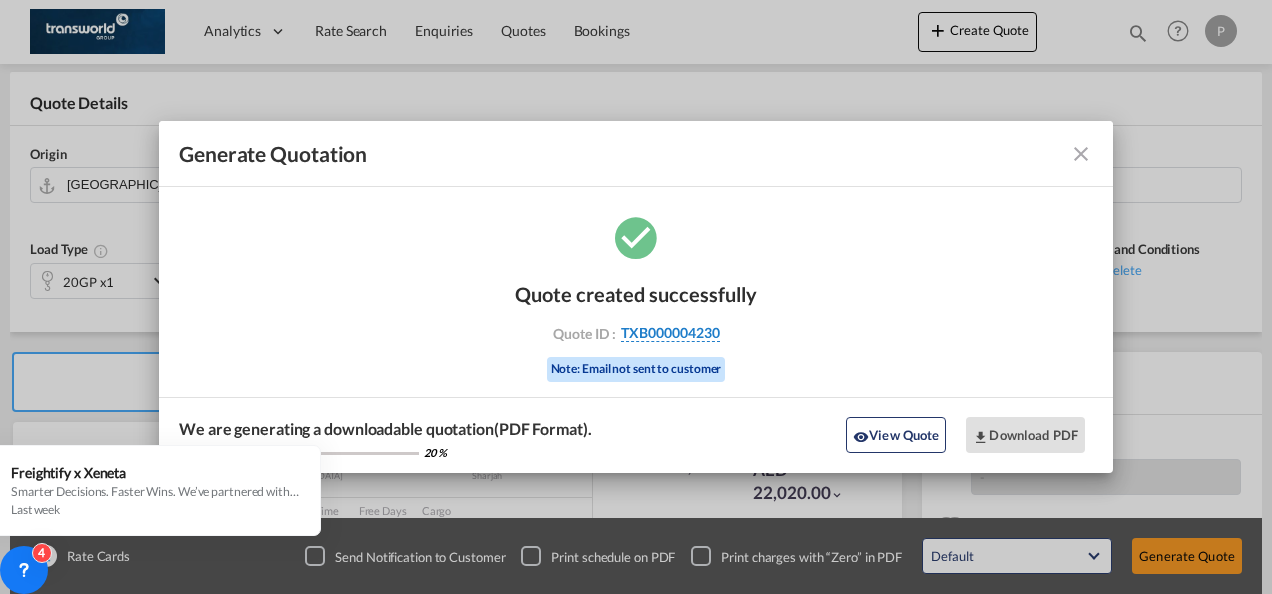 click on "TXB000004230" at bounding box center (670, 333) 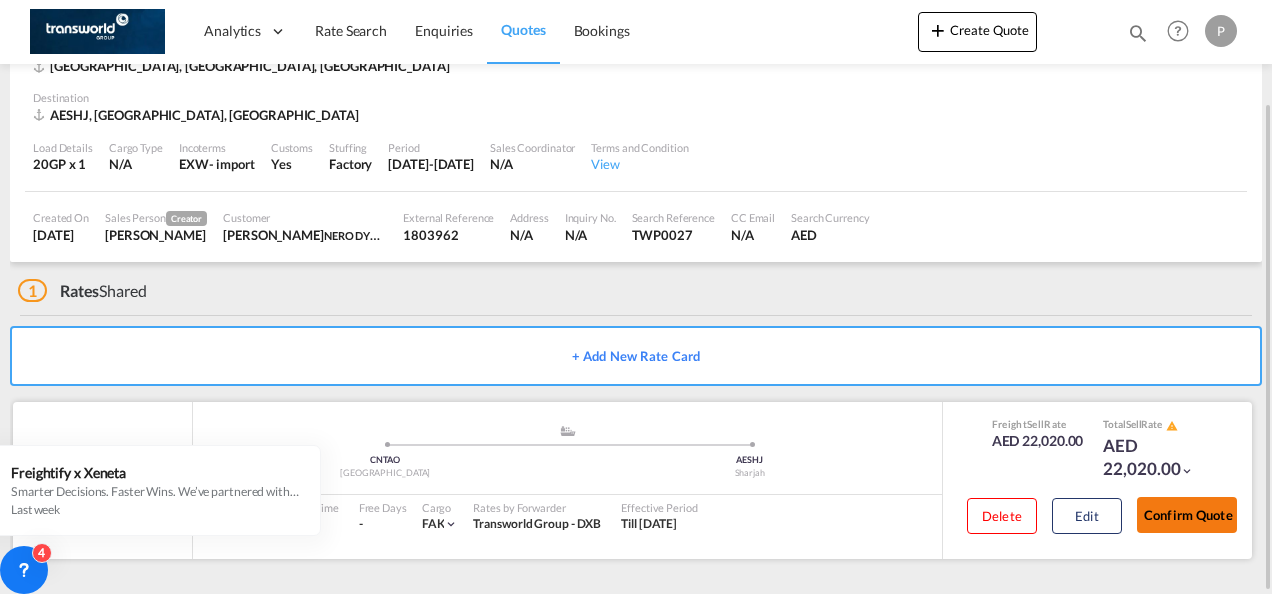 scroll, scrollTop: 124, scrollLeft: 0, axis: vertical 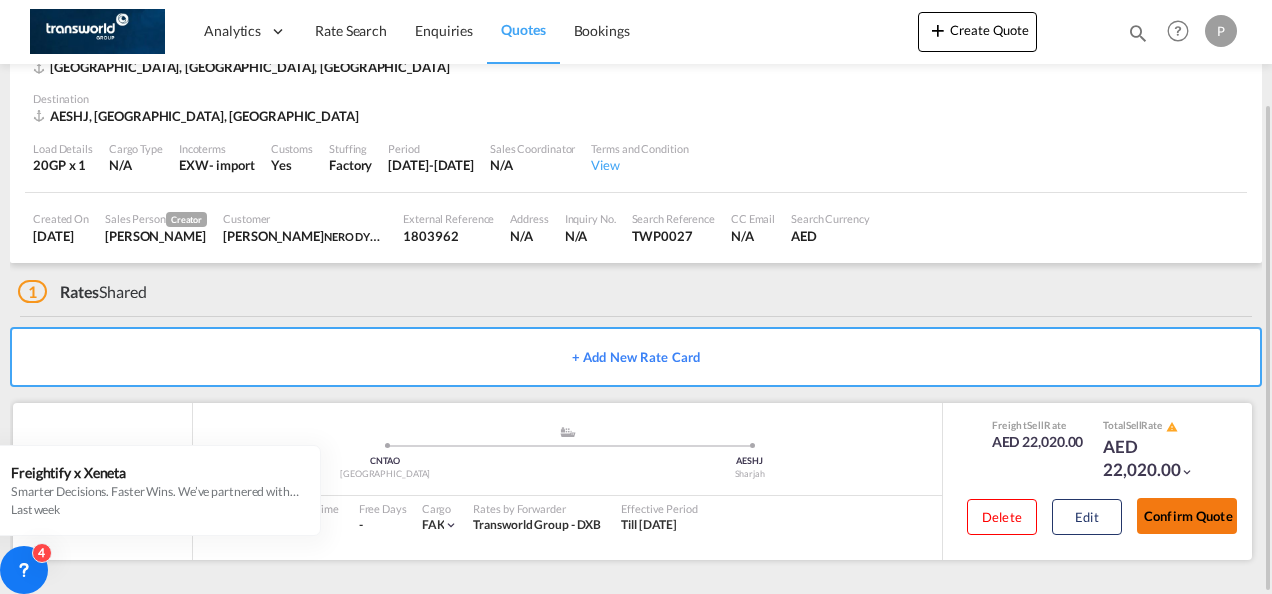 click on "Confirm Quote" at bounding box center [1187, 516] 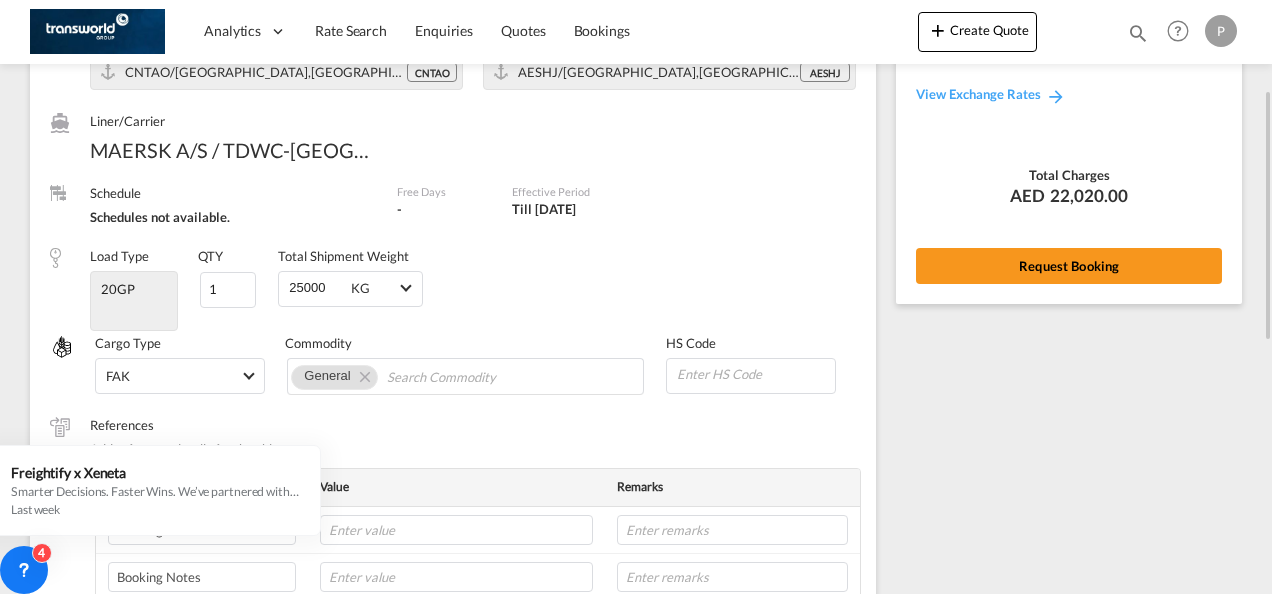 scroll, scrollTop: 0, scrollLeft: 0, axis: both 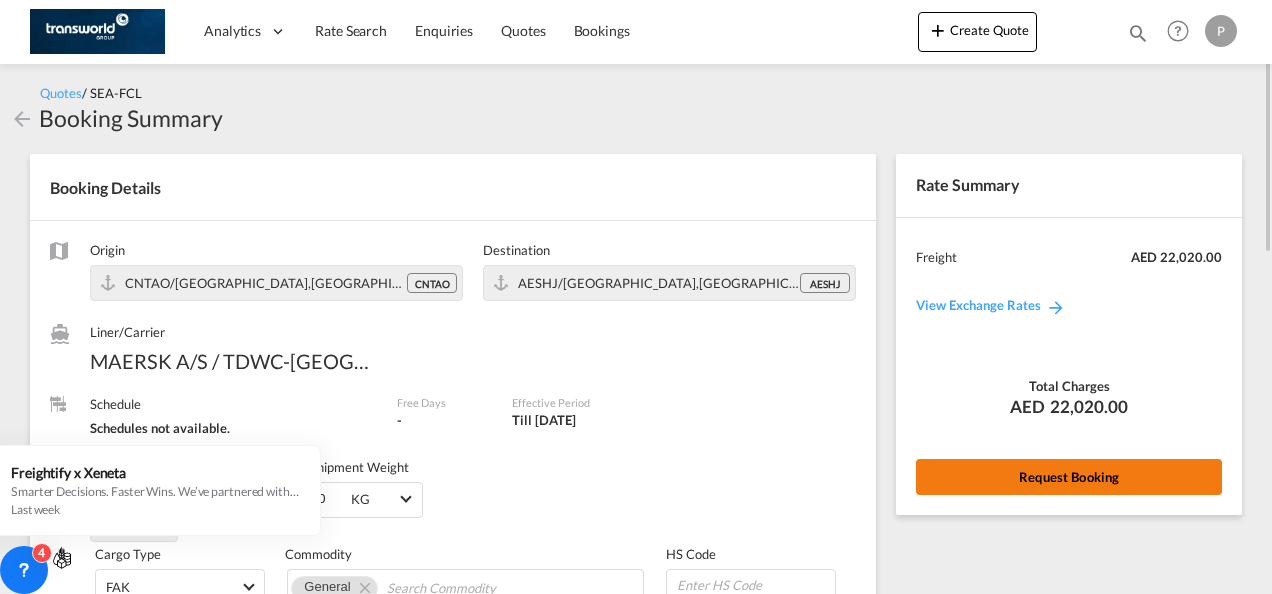 click on "Request Booking" at bounding box center [1069, 477] 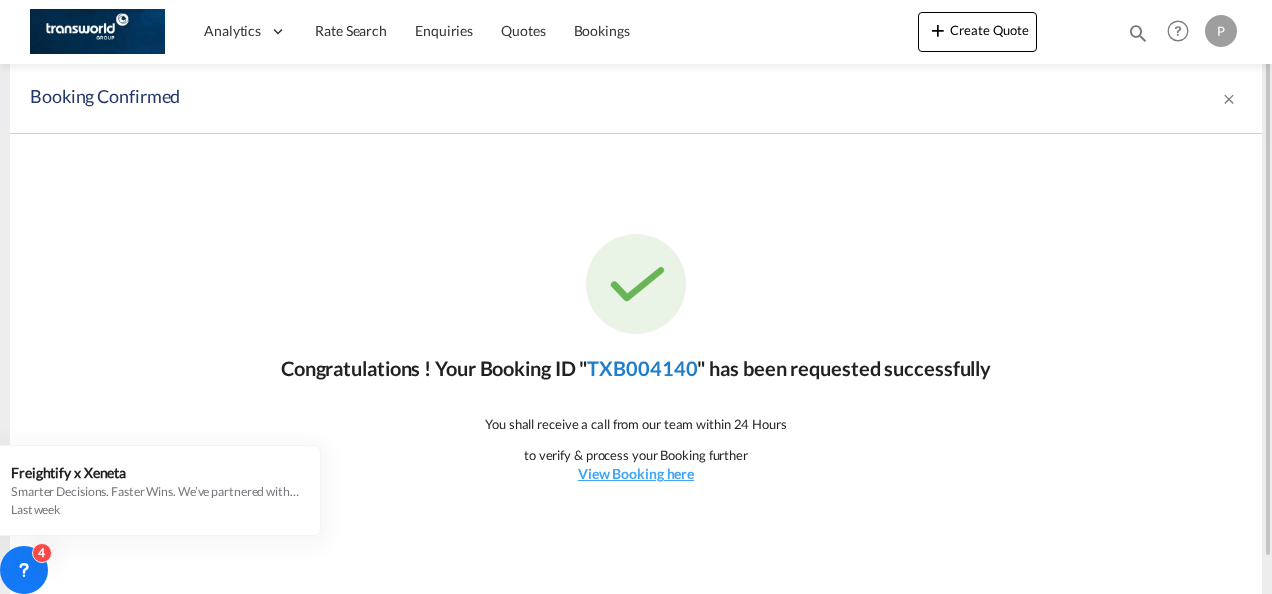 click on "TXB004140" 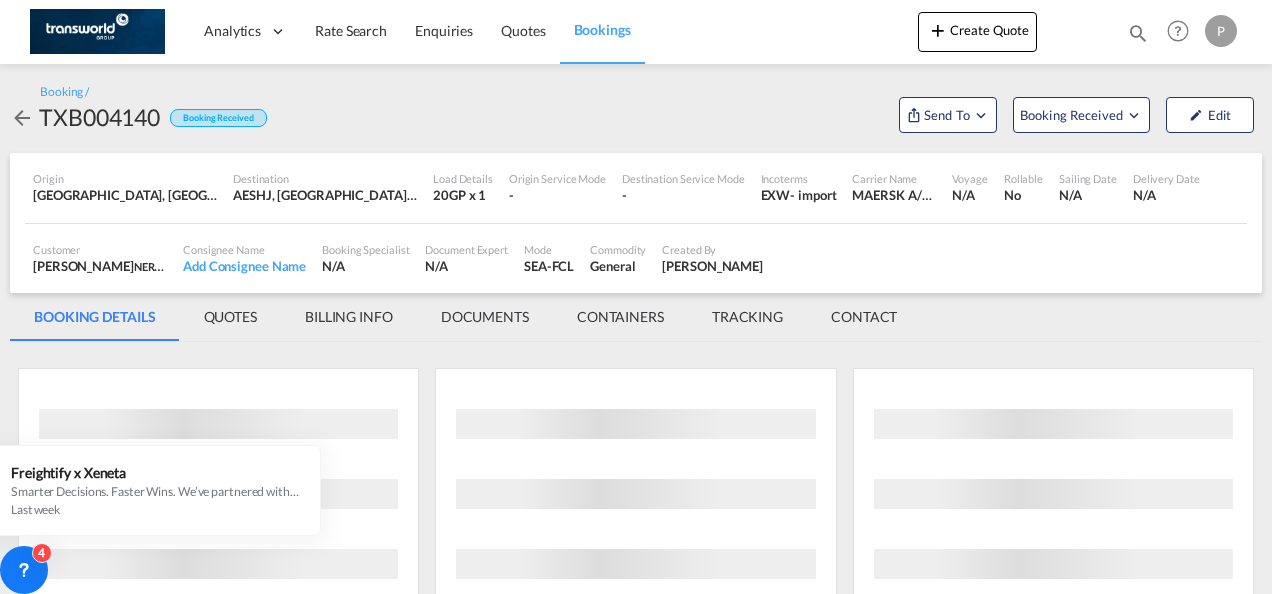 scroll, scrollTop: 0, scrollLeft: 0, axis: both 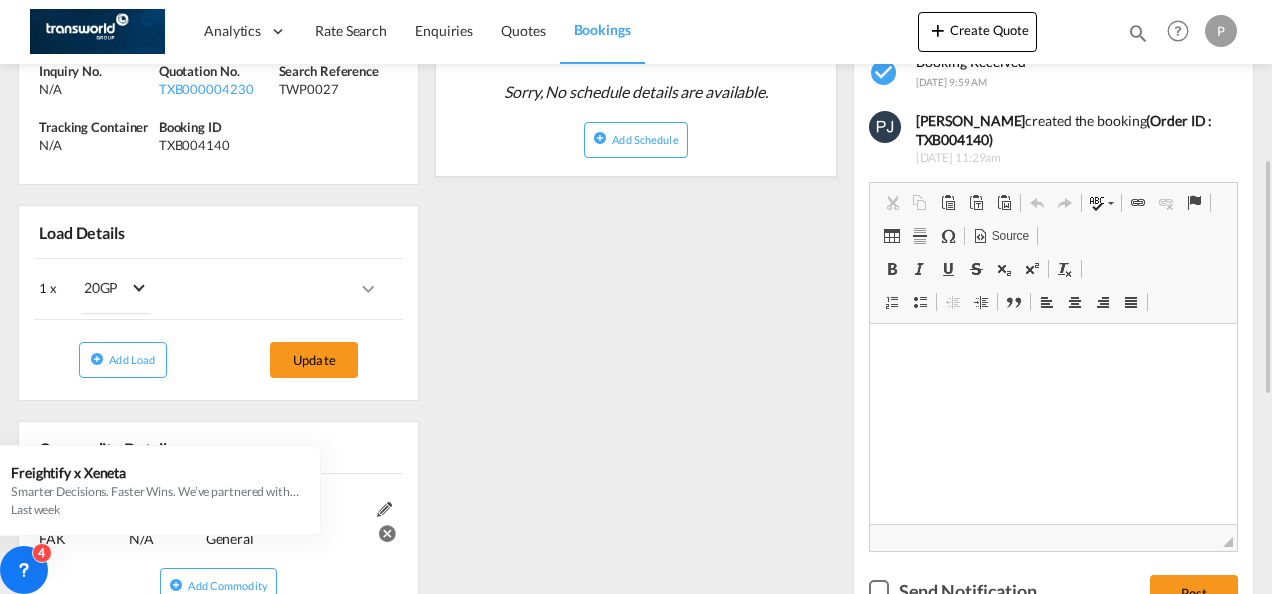 click at bounding box center (368, 289) 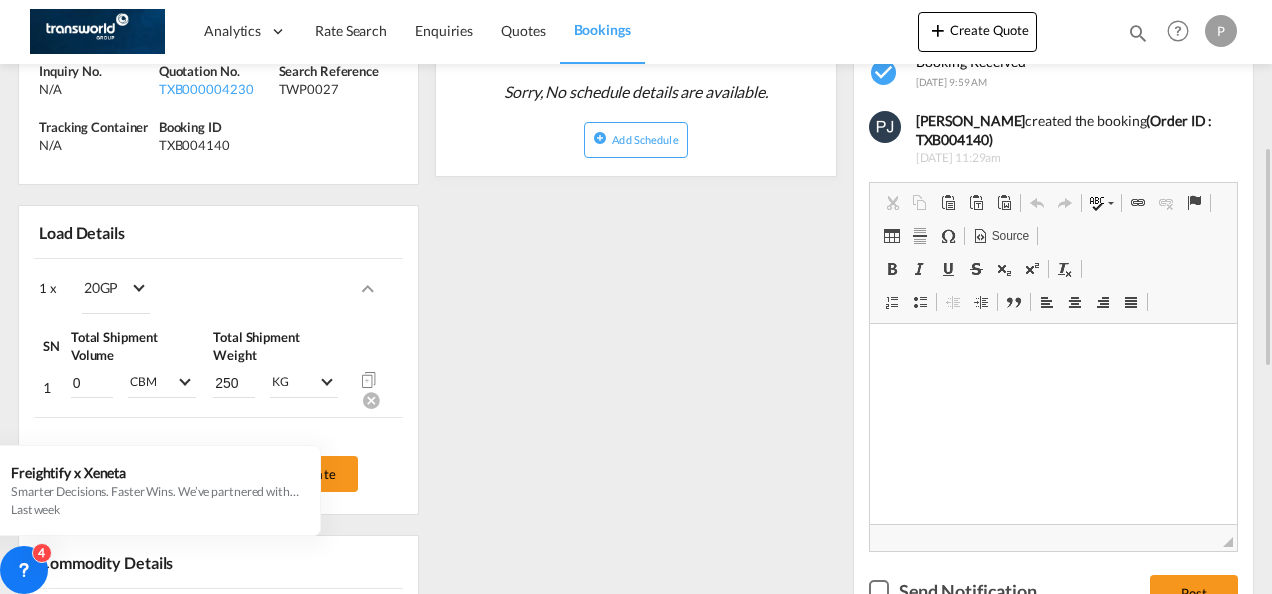 scroll, scrollTop: 600, scrollLeft: 0, axis: vertical 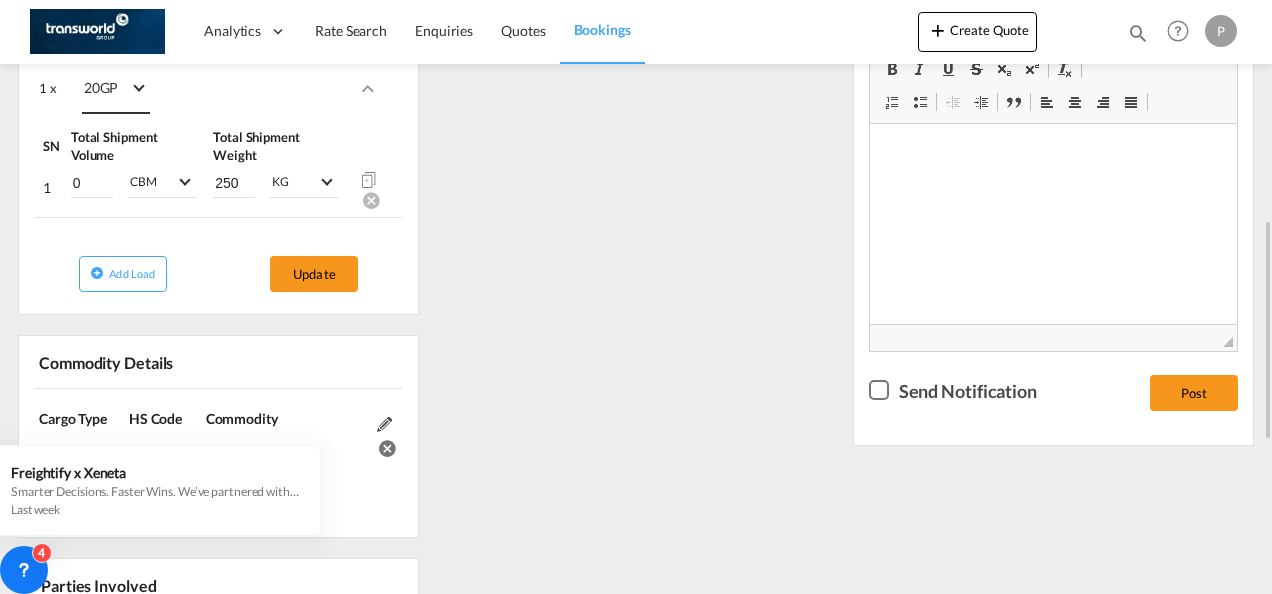 click on "20GP
40GP
40HC
45HC
20RE
40RE
40HR
20OT
40OT
20FR
40FR
40NR
20NR
45S
20TK
40TK
OTHR
53HC
20HC
20FX" at bounding box center [111, 89] 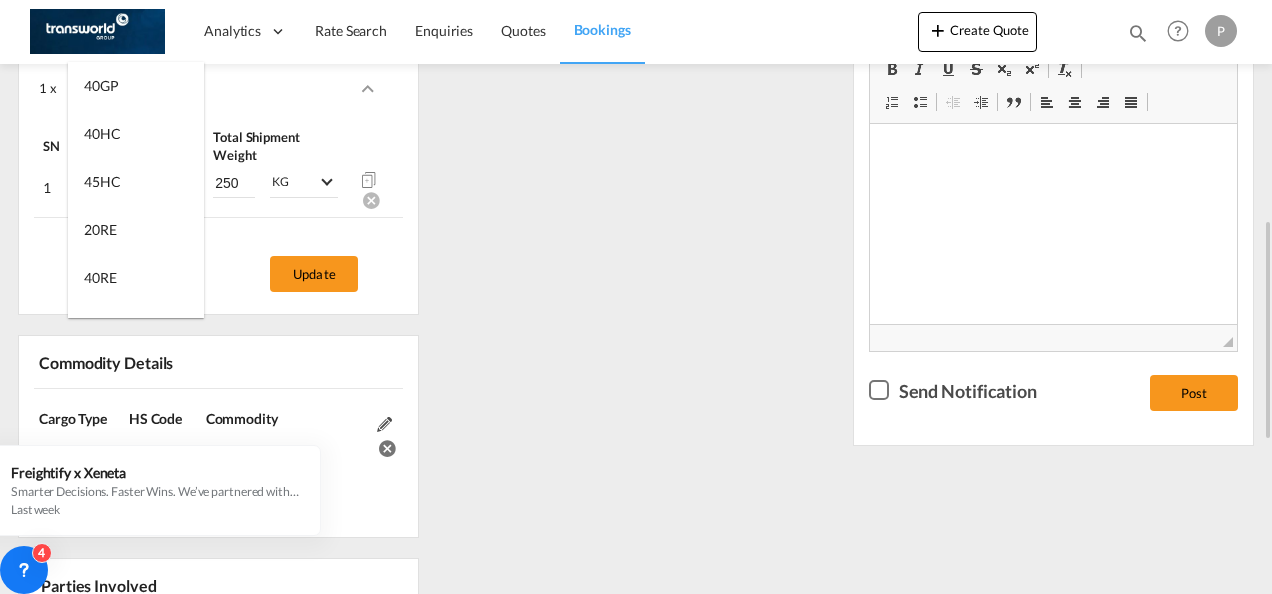 click on "40GP" at bounding box center (136, 86) 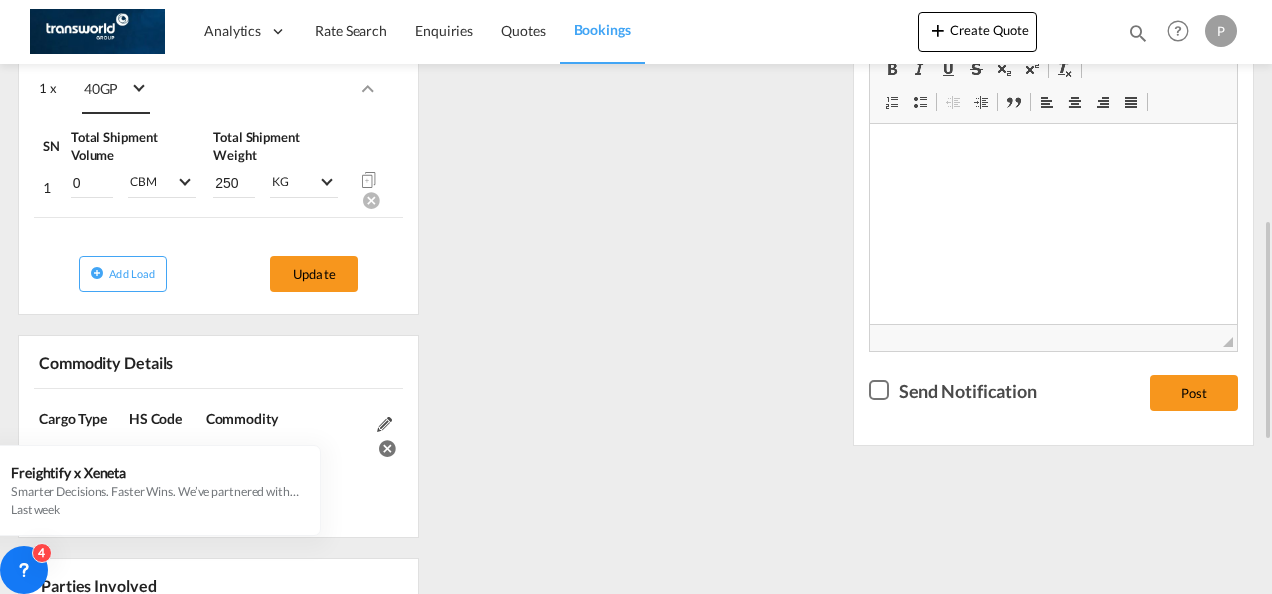 click on "40GP" at bounding box center (111, 89) 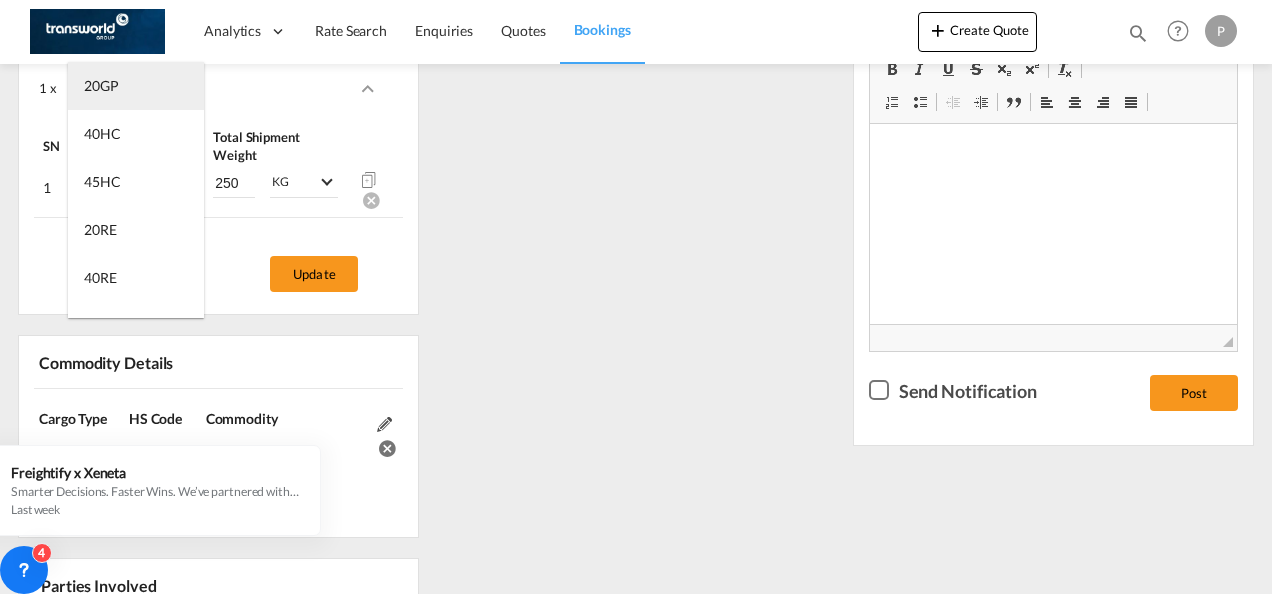 click on "20GP" at bounding box center (101, 86) 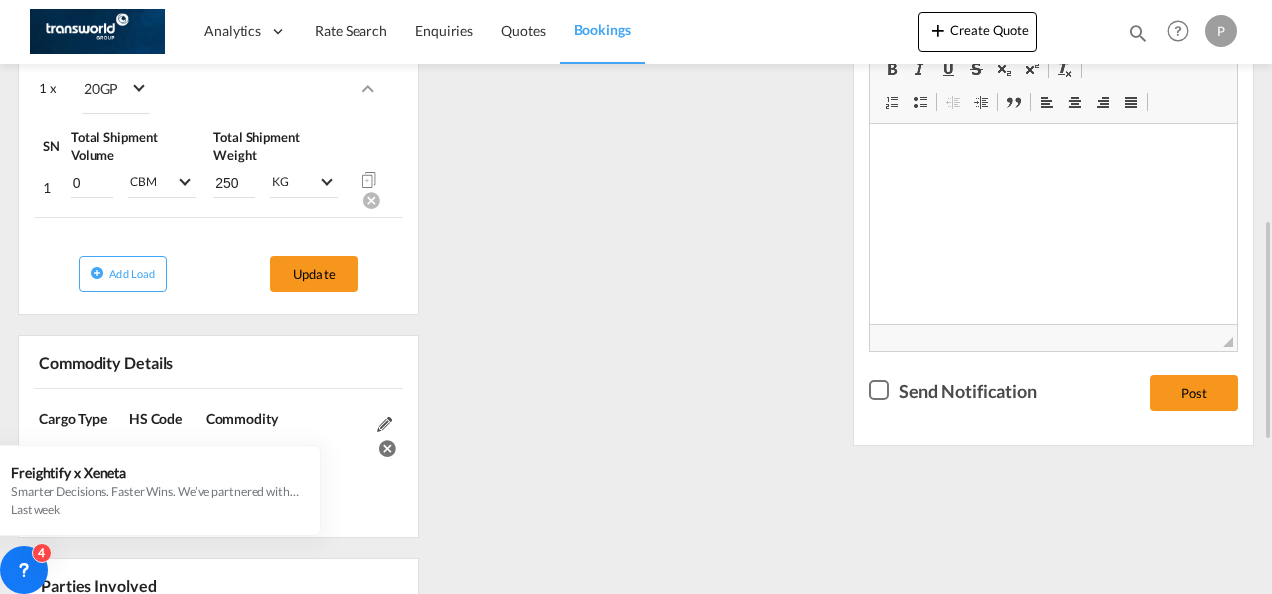 click on "1 x
20GP" 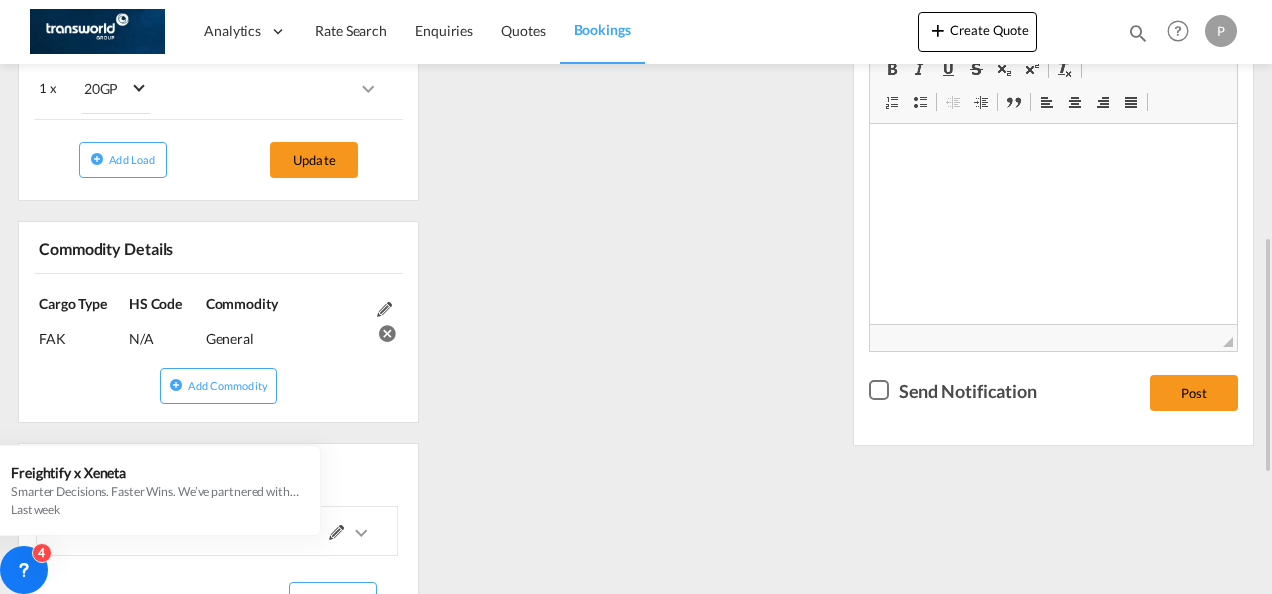 click on "1 x 20GP
40GP
40HC
45HC
20RE
40RE
40HR
20OT
40OT
20FR
40FR
40NR
20NR
45S
20TK
40TK
OTHR
53HC
20HC
20FX" at bounding box center [129, 89] 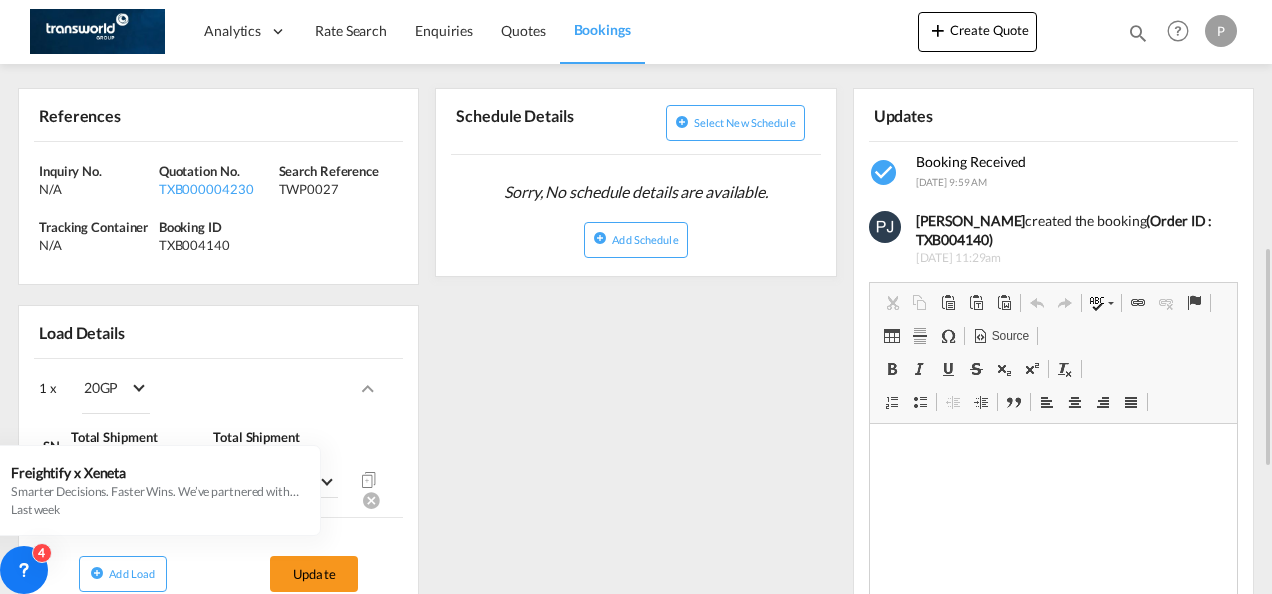 scroll, scrollTop: 400, scrollLeft: 0, axis: vertical 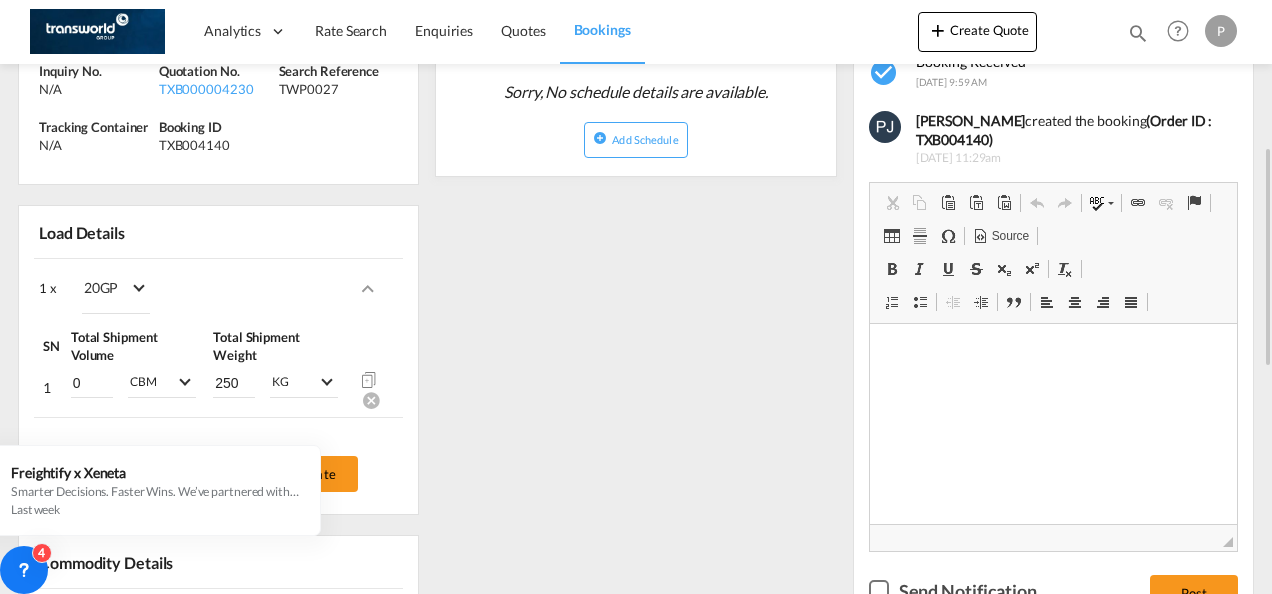 click on "1 x
20GP" 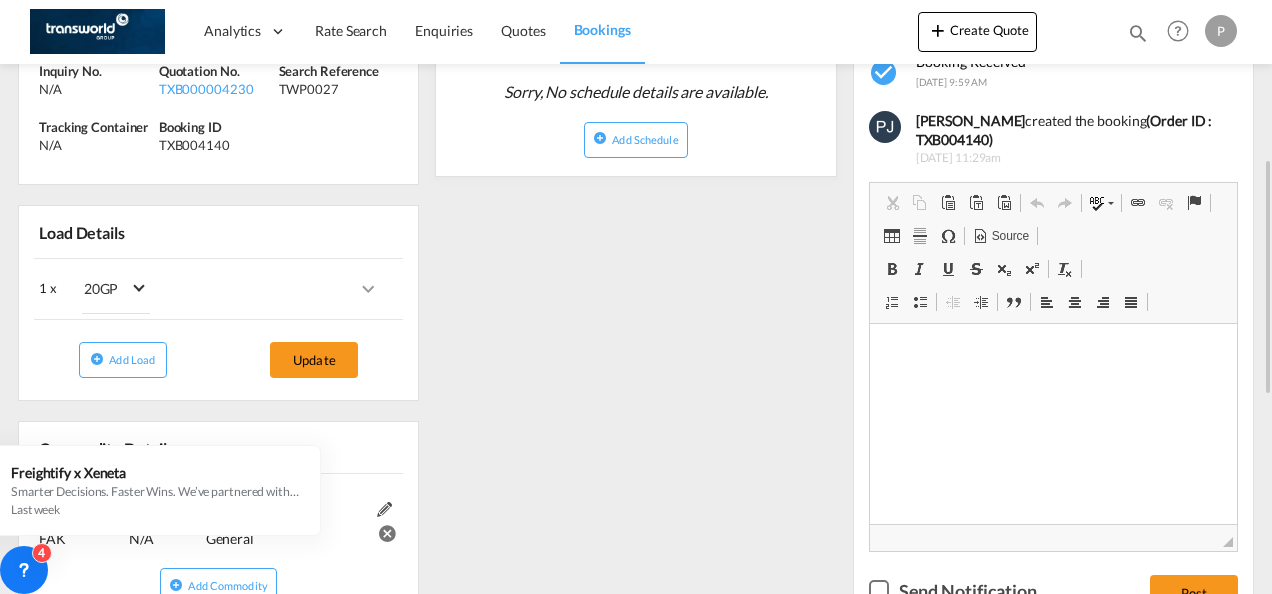 click on "1 x 20GP
40GP
40HC
45HC
20RE
40RE
40HR
20OT
40OT
20FR
40FR
40NR
20NR
45S
20TK
40TK
OTHR
53HC
20HC
20FX" at bounding box center [129, 289] 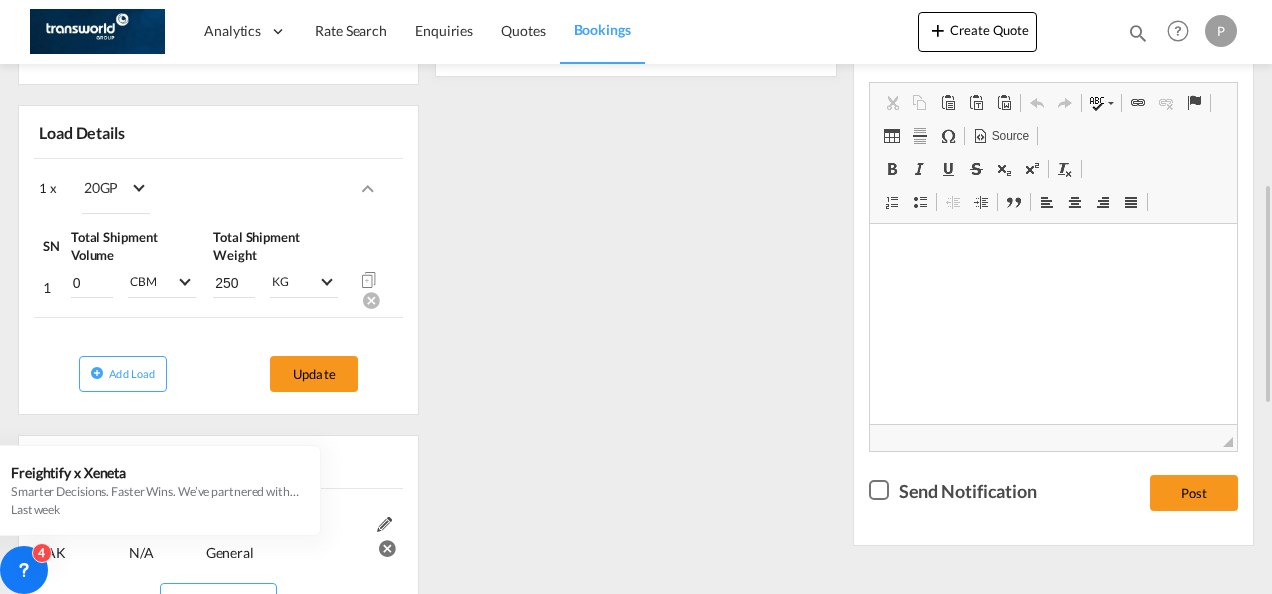 scroll, scrollTop: 400, scrollLeft: 0, axis: vertical 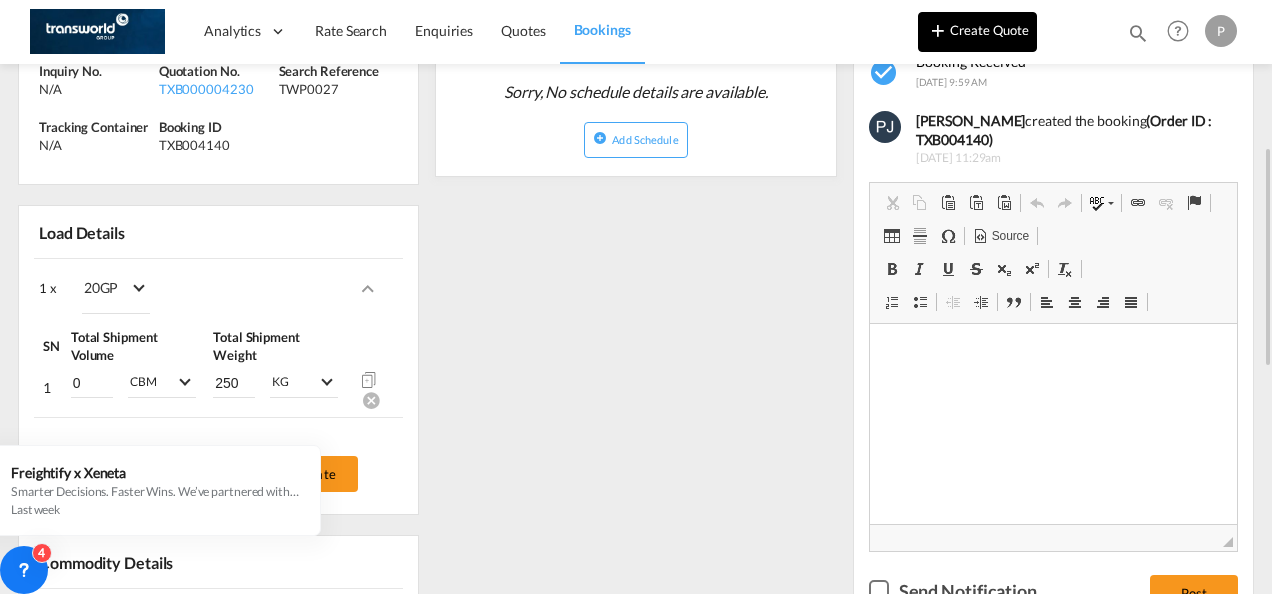 click on "Create Quote" at bounding box center [977, 32] 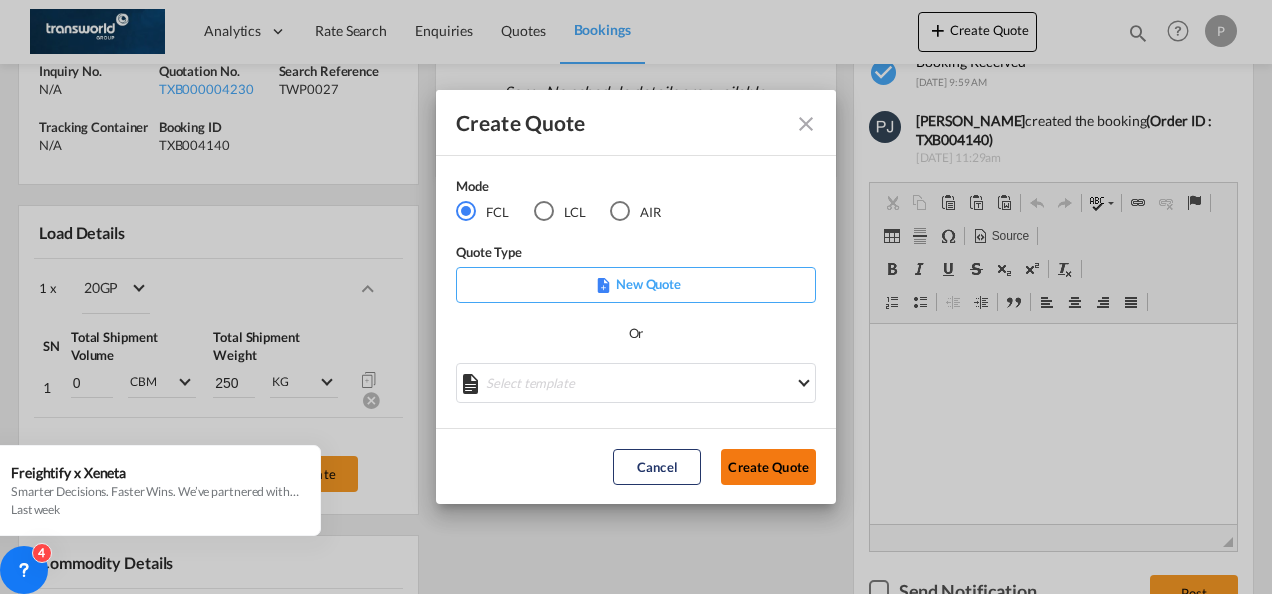 click on "Create Quote" 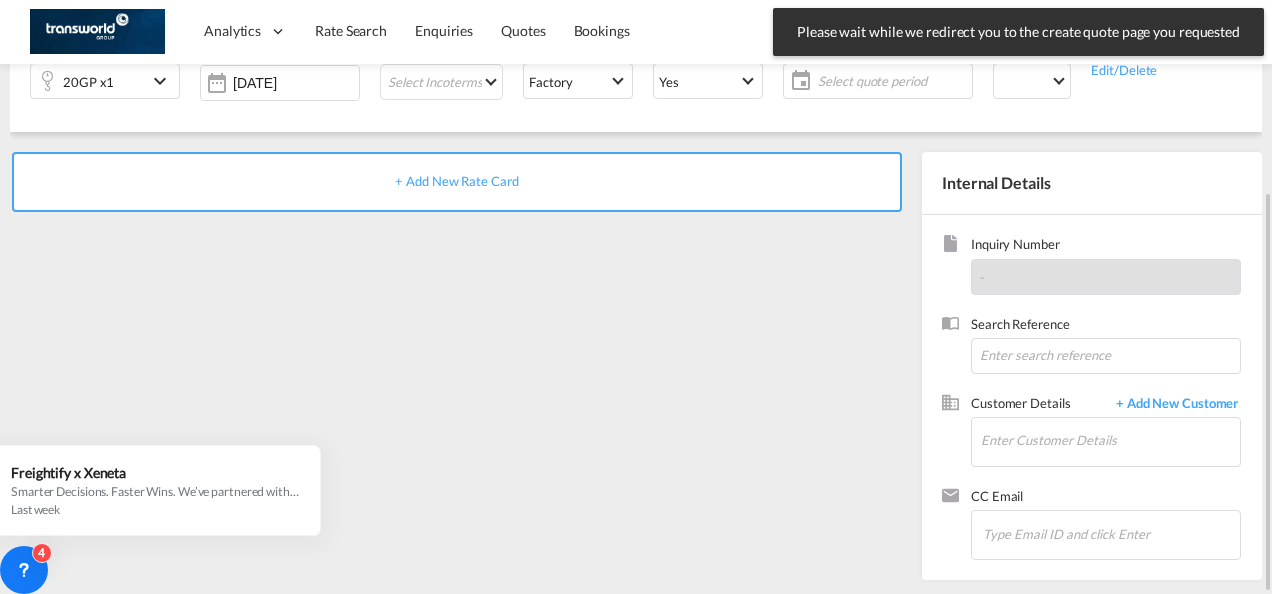 scroll, scrollTop: 0, scrollLeft: 0, axis: both 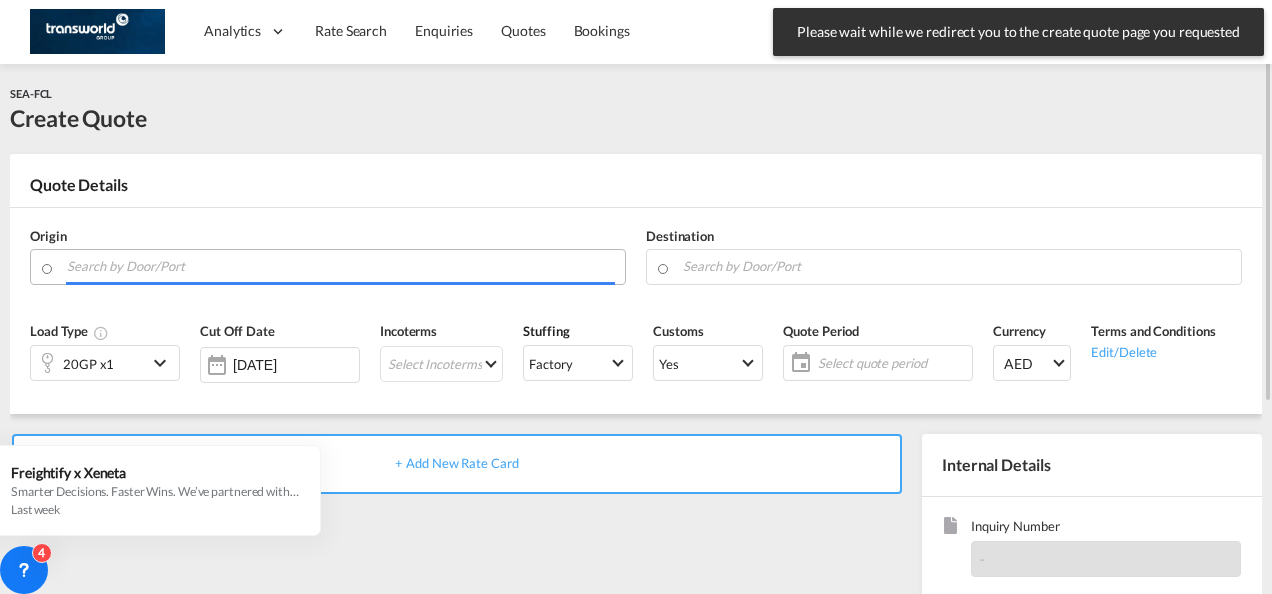 click at bounding box center [341, 266] 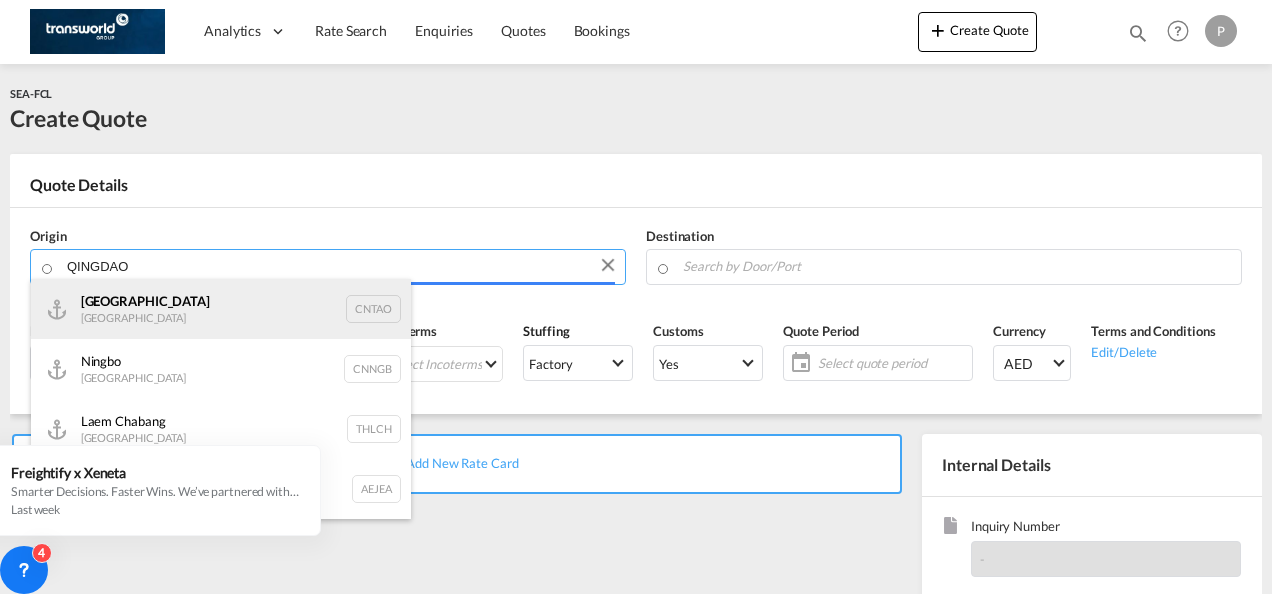 click on "Qingdao China
CNTAO" at bounding box center (221, 309) 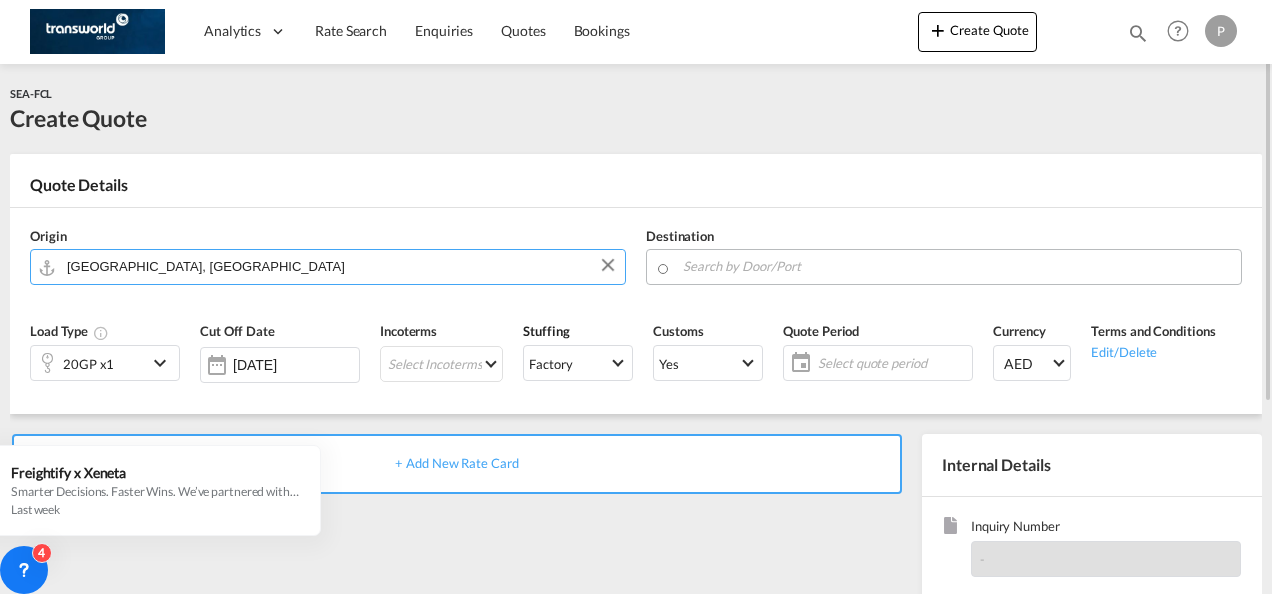 click at bounding box center (957, 266) 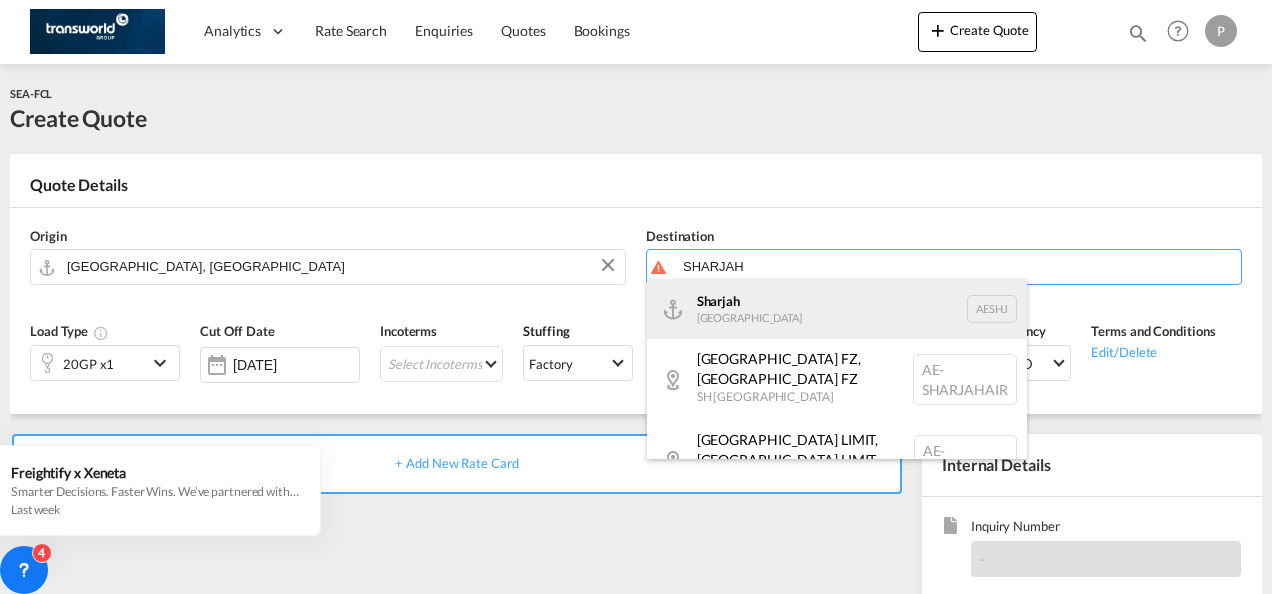 click on "Sharjah
[GEOGRAPHIC_DATA]
AESHJ" at bounding box center (837, 309) 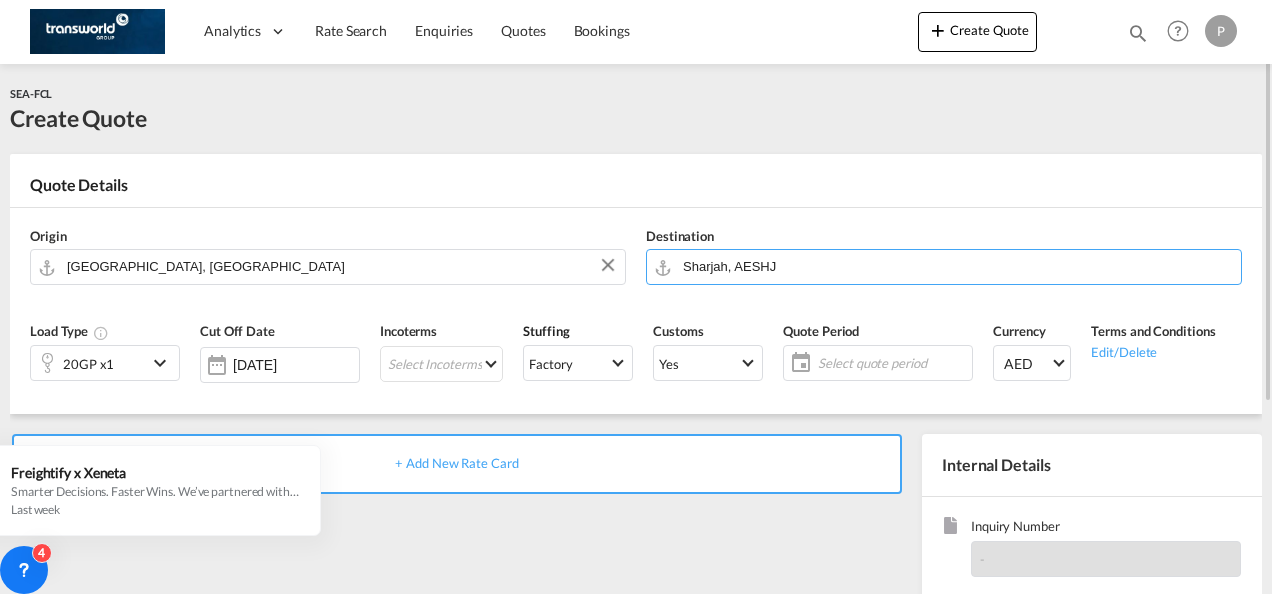 click at bounding box center [163, 363] 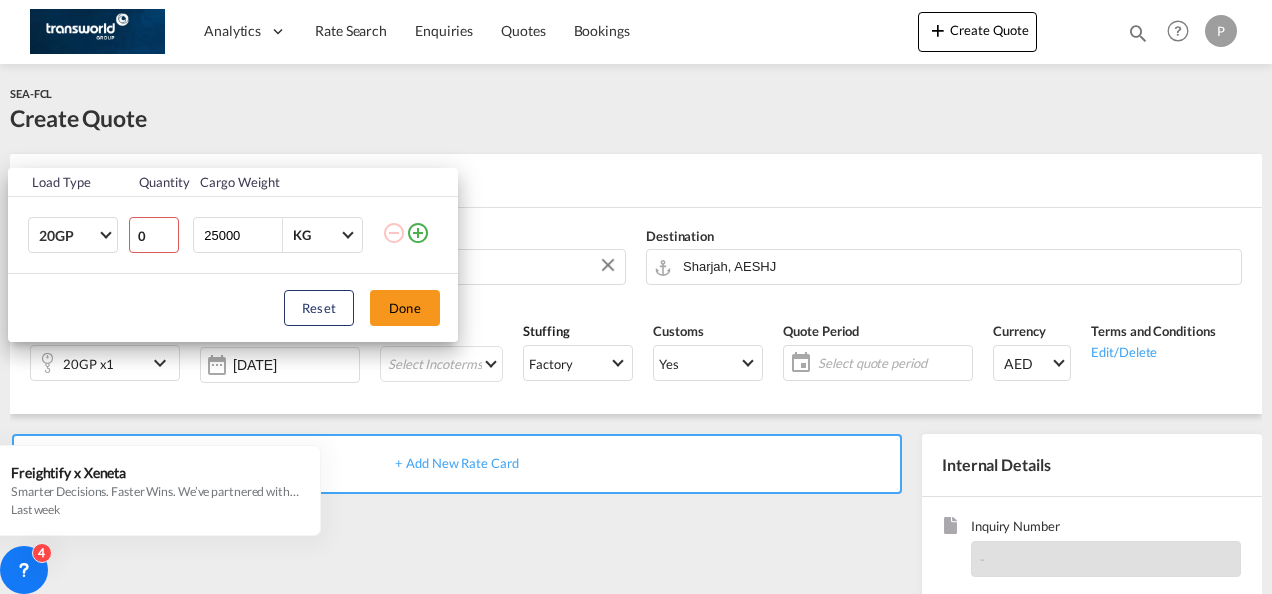 click on "0" at bounding box center (154, 235) 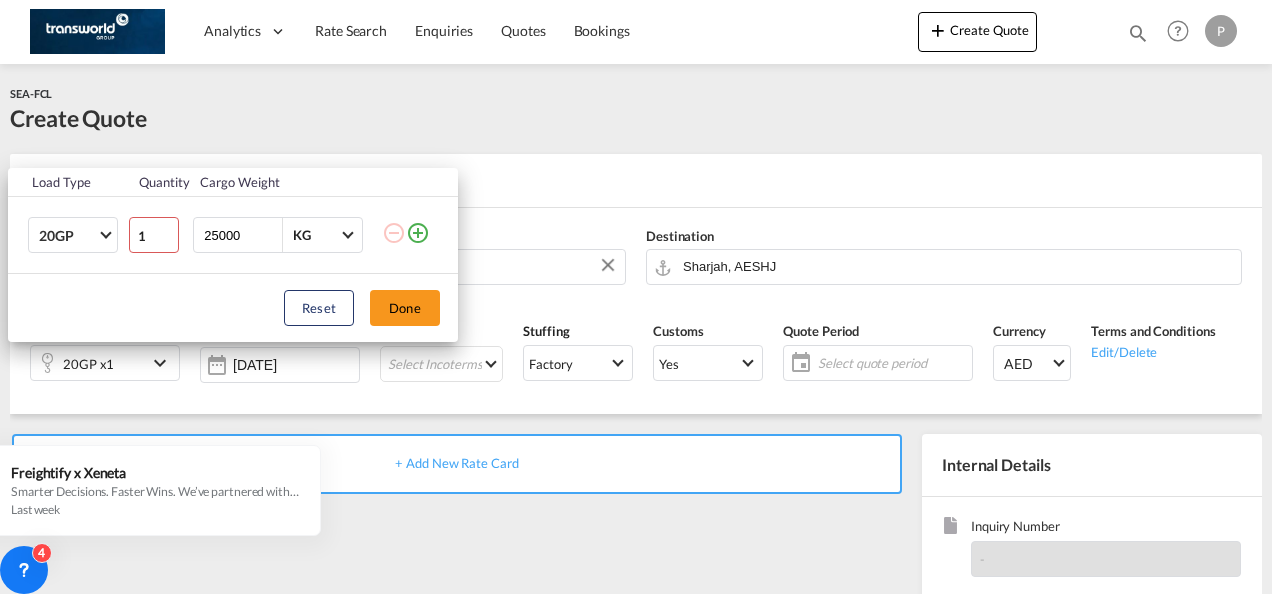 click on "1" at bounding box center [154, 235] 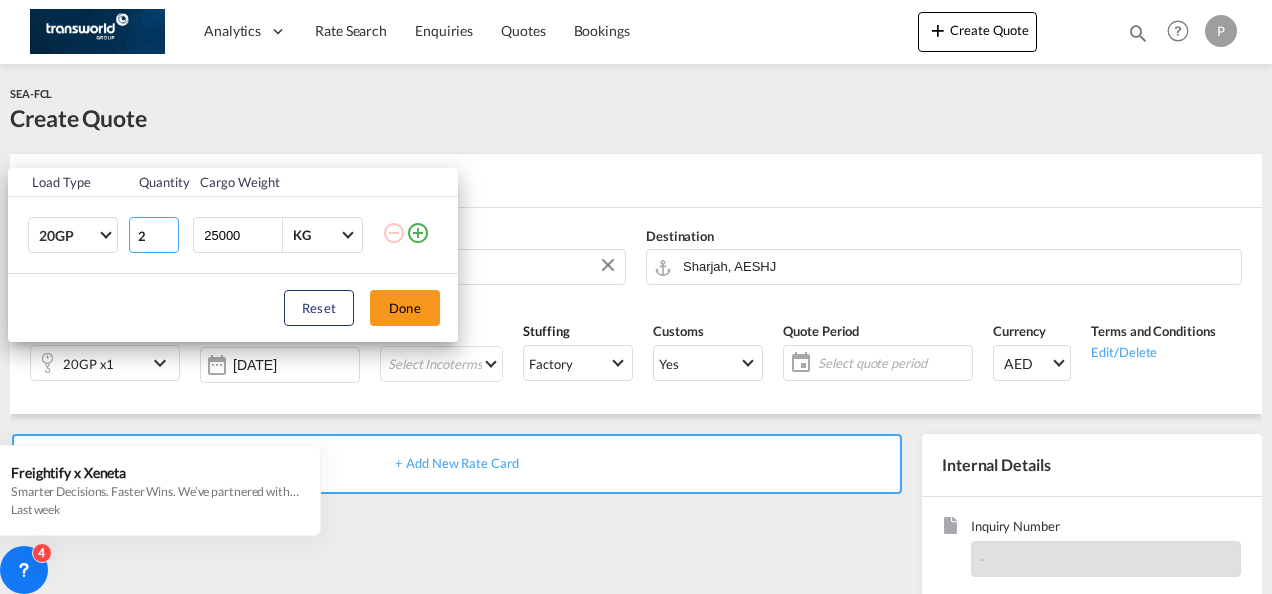type on "2" 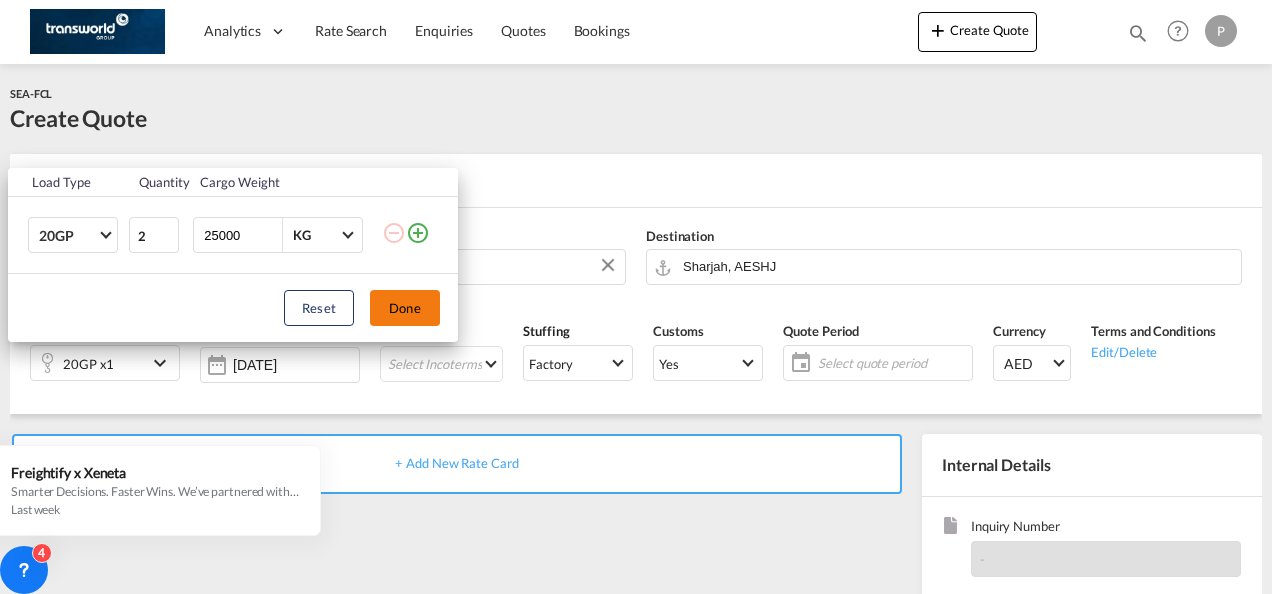 click on "Done" at bounding box center (405, 308) 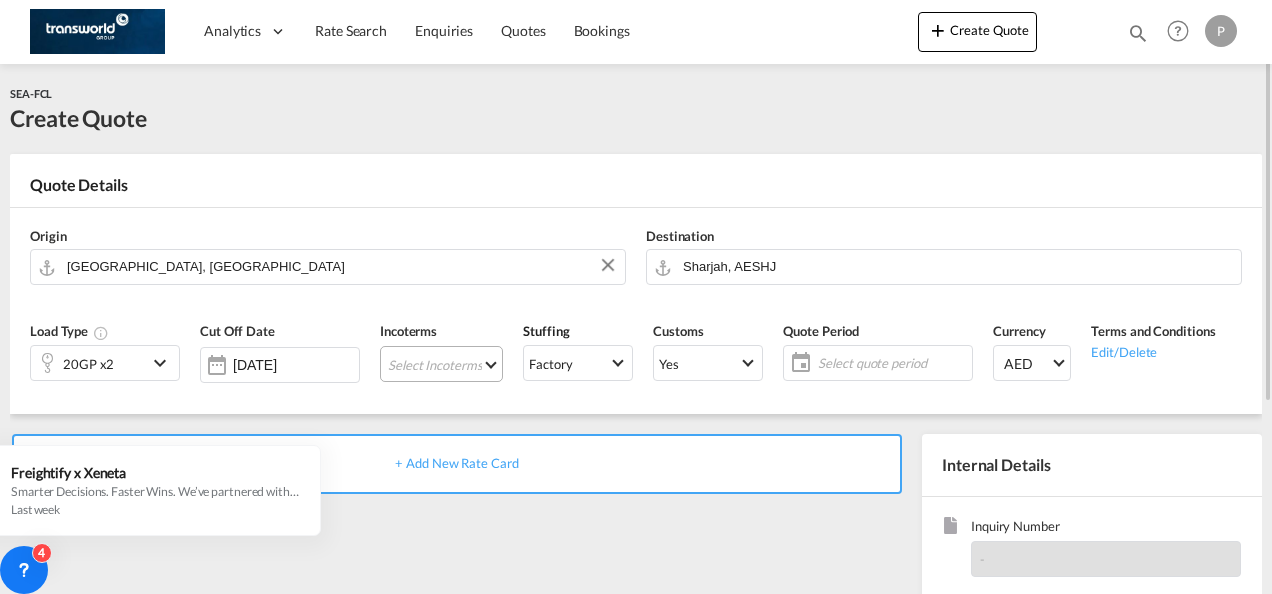 click on "Select Incoterms
CIF - export
Cost,Insurance and Freight CIF - import
Cost,Insurance and Freight DDP - export
Delivery Duty Paid CIP - export
Carriage and Insurance Paid to CPT - export
Carrier Paid to DPU - export
Delivery at Place Unloaded CFR - import
Cost and Freight CPT - import
Carrier Paid to DAP - export
Delivered at Place FAS - import
Free Alongside Ship FOB - export
Free on Board FOB - import
Free on Board CFR - export
Cost and Freight DPU - import
Delivery at Place Unloaded EXW - export
Ex Works CIP - import
Carriage and Insurance Paid to DAP - import
Delivered at Place FCA - export
Free Carrier FCA - import
Free Carrier FAS - export
Free Alongside Ship EXW - import
Ex Works" at bounding box center [441, 364] 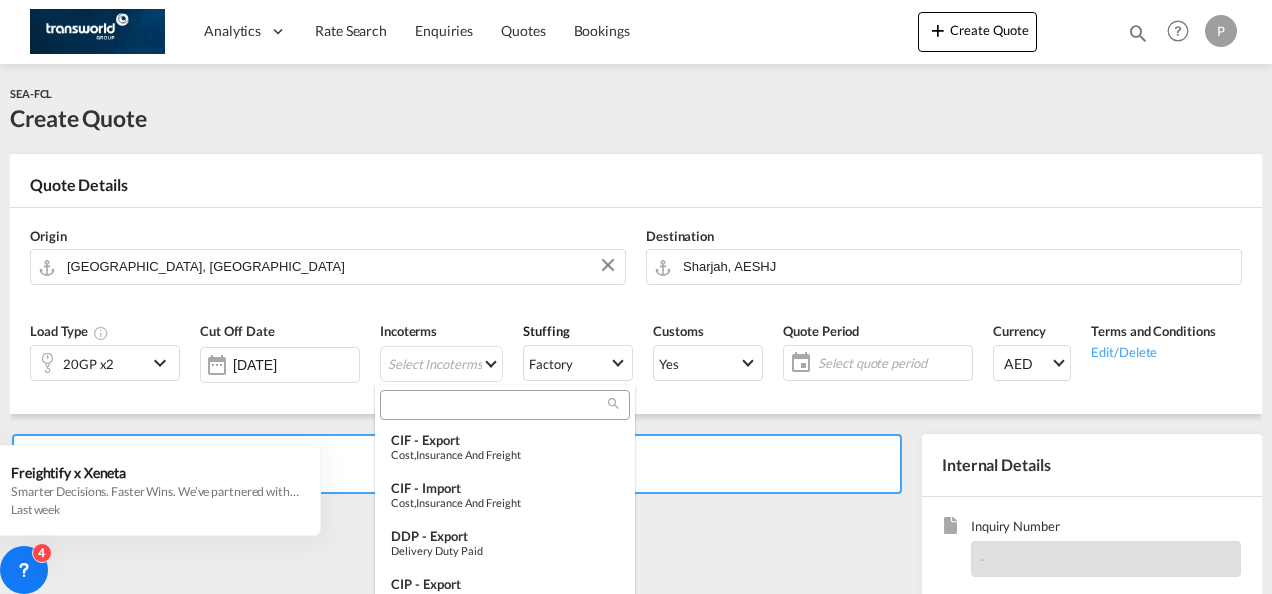 click at bounding box center (497, 405) 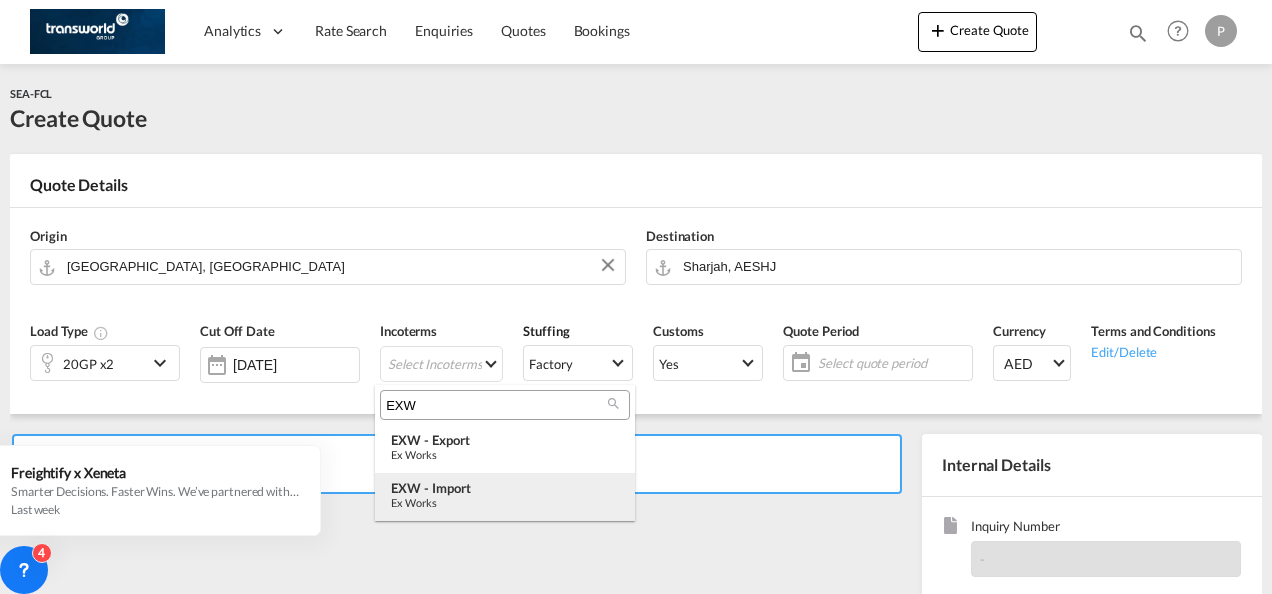 type on "EXW" 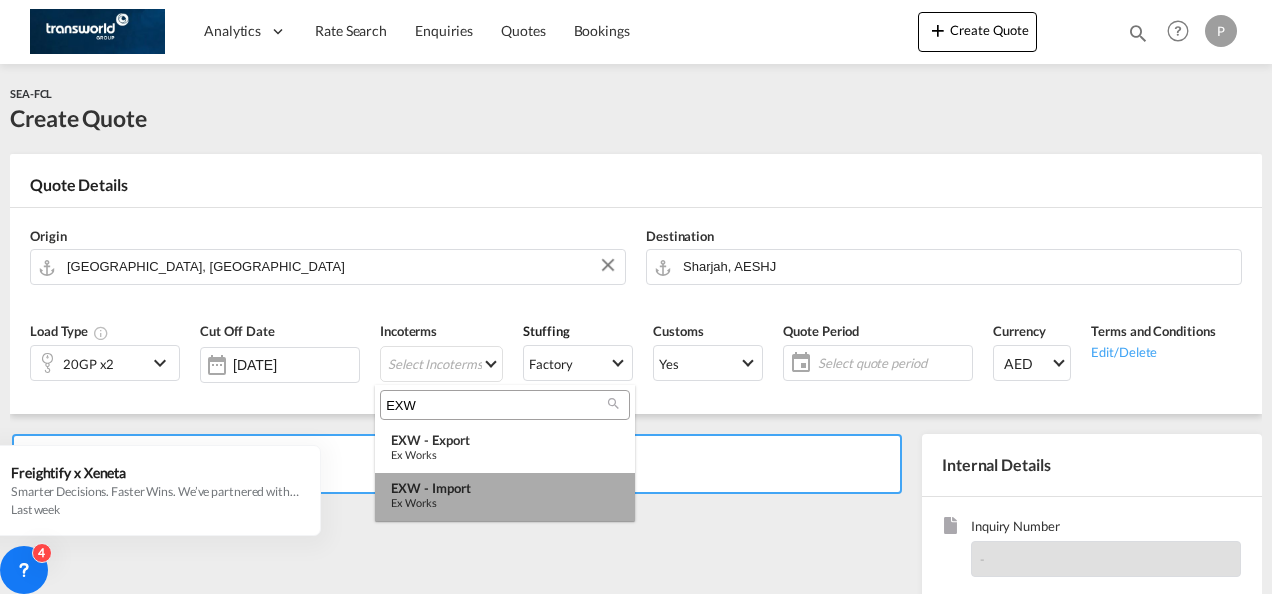 click on "Ex Works" at bounding box center [505, 502] 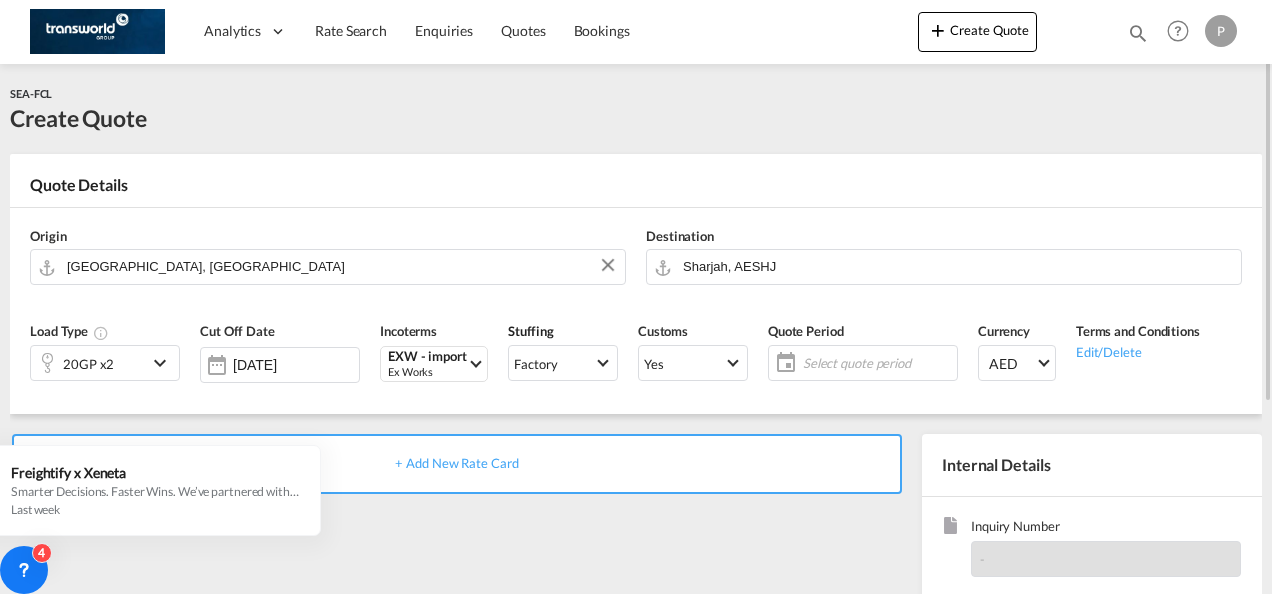 click on "Select quote period" 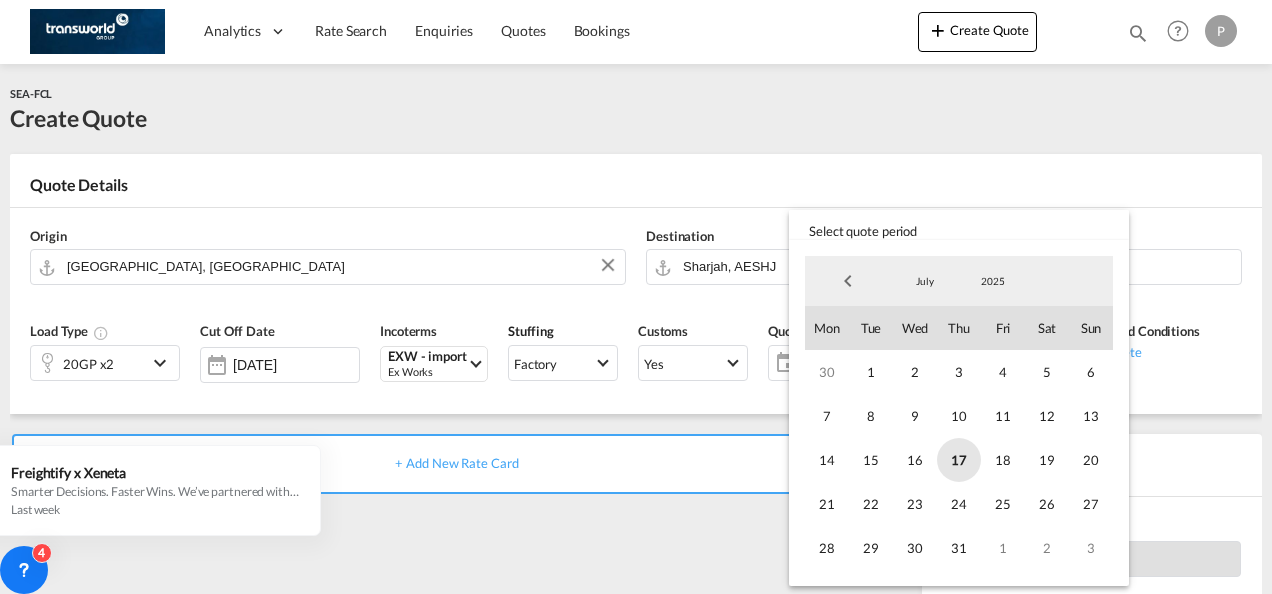 click on "17" at bounding box center (959, 460) 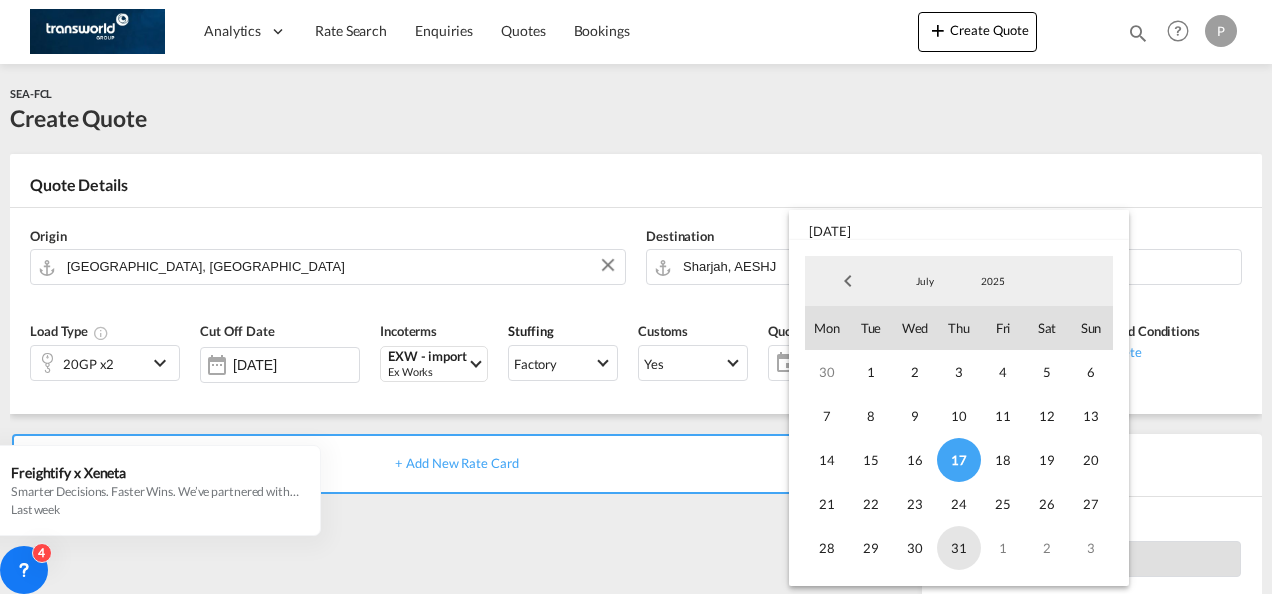 click on "31" at bounding box center (959, 548) 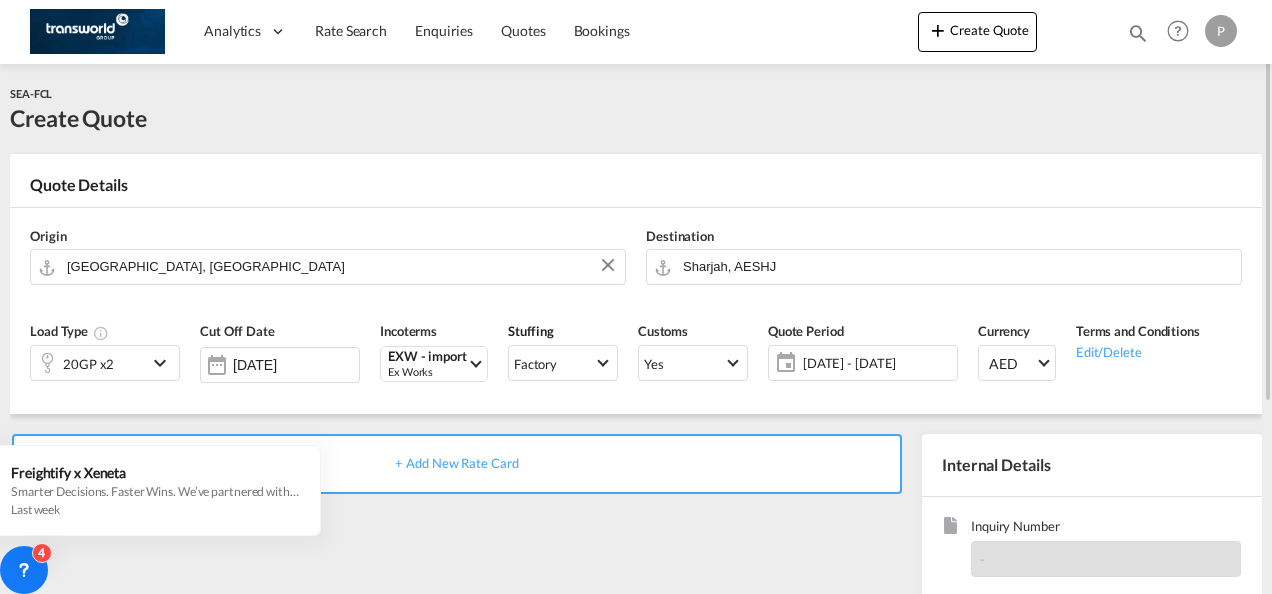 scroll, scrollTop: 200, scrollLeft: 0, axis: vertical 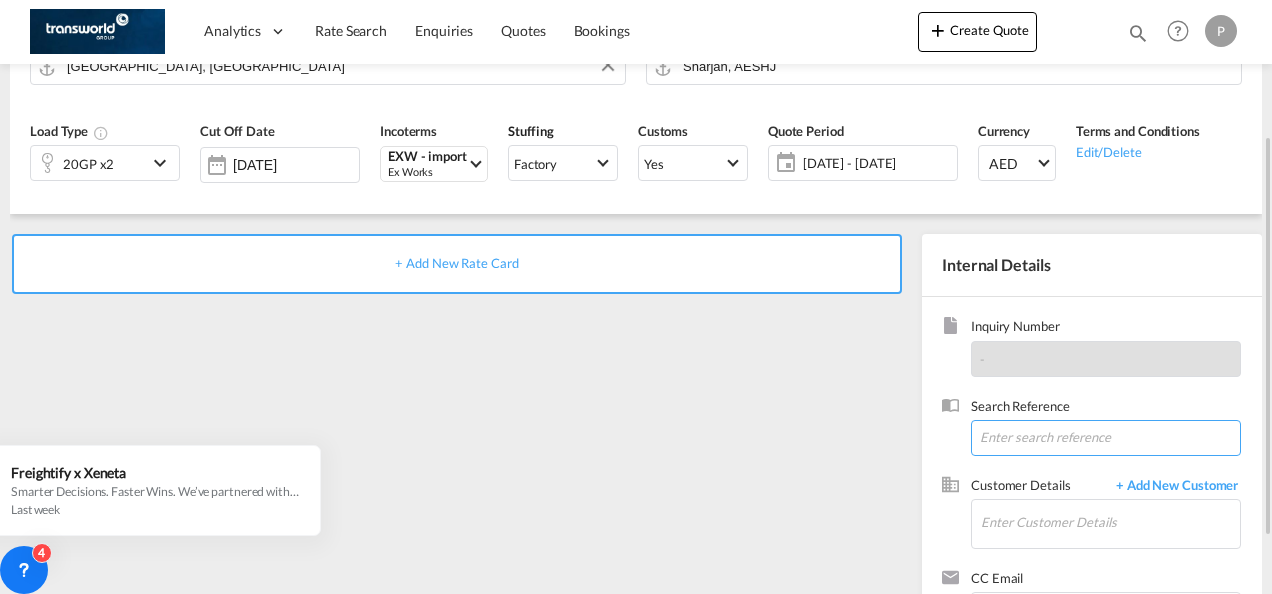click at bounding box center [1106, 438] 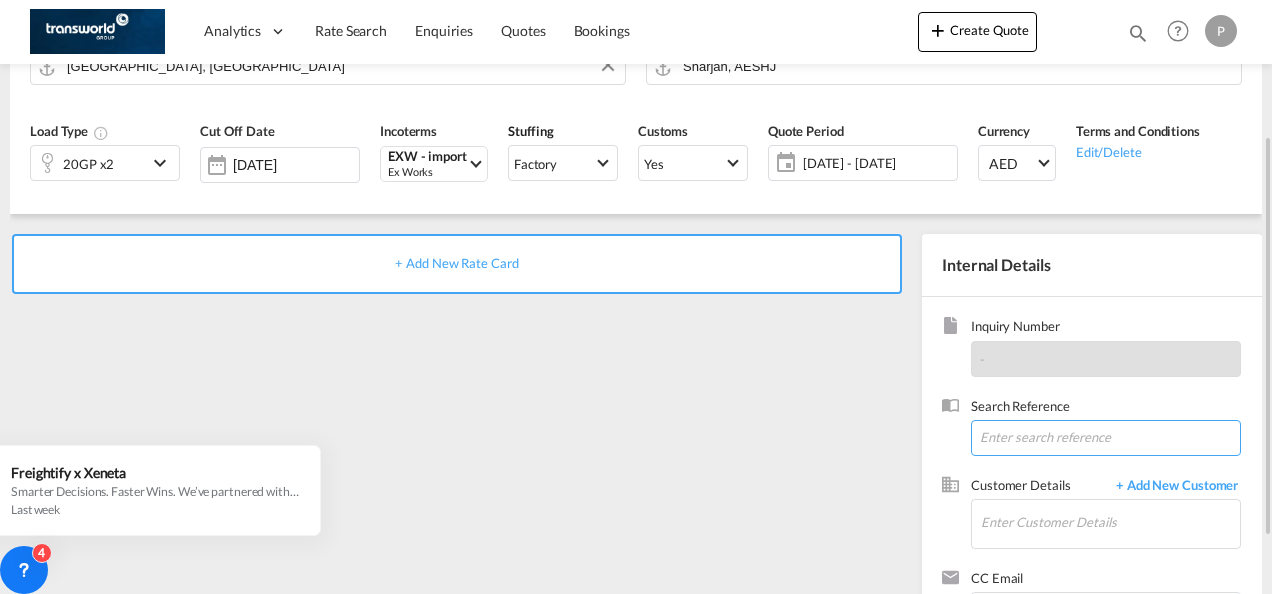 click at bounding box center [1106, 438] 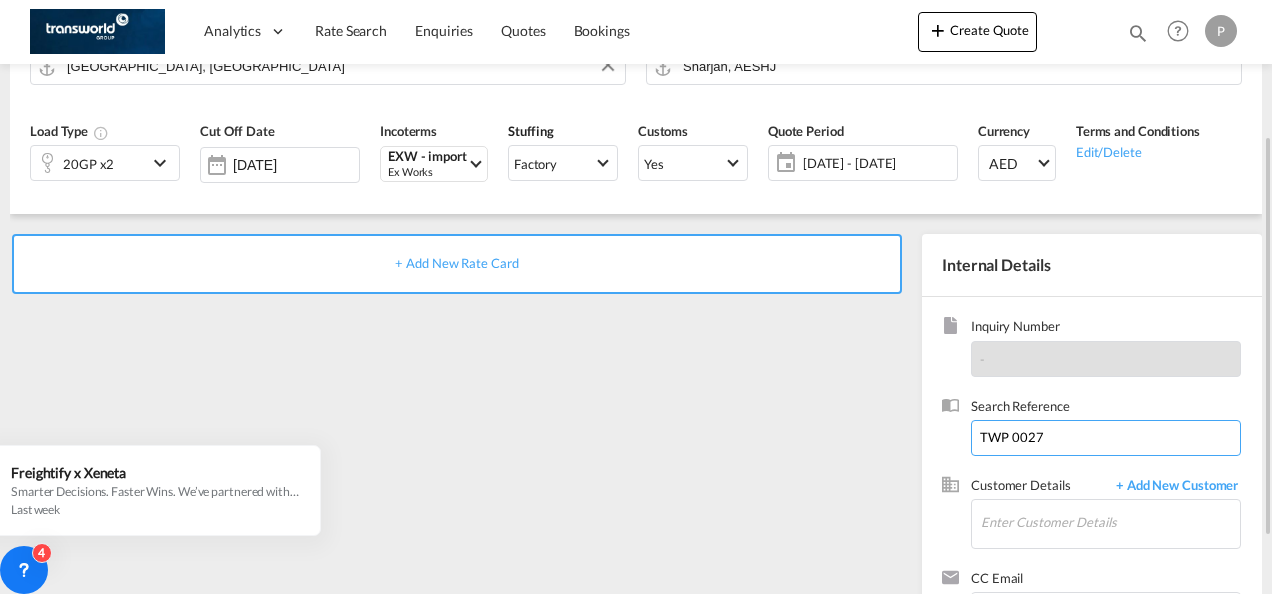click on "TWP 0027" at bounding box center [1106, 438] 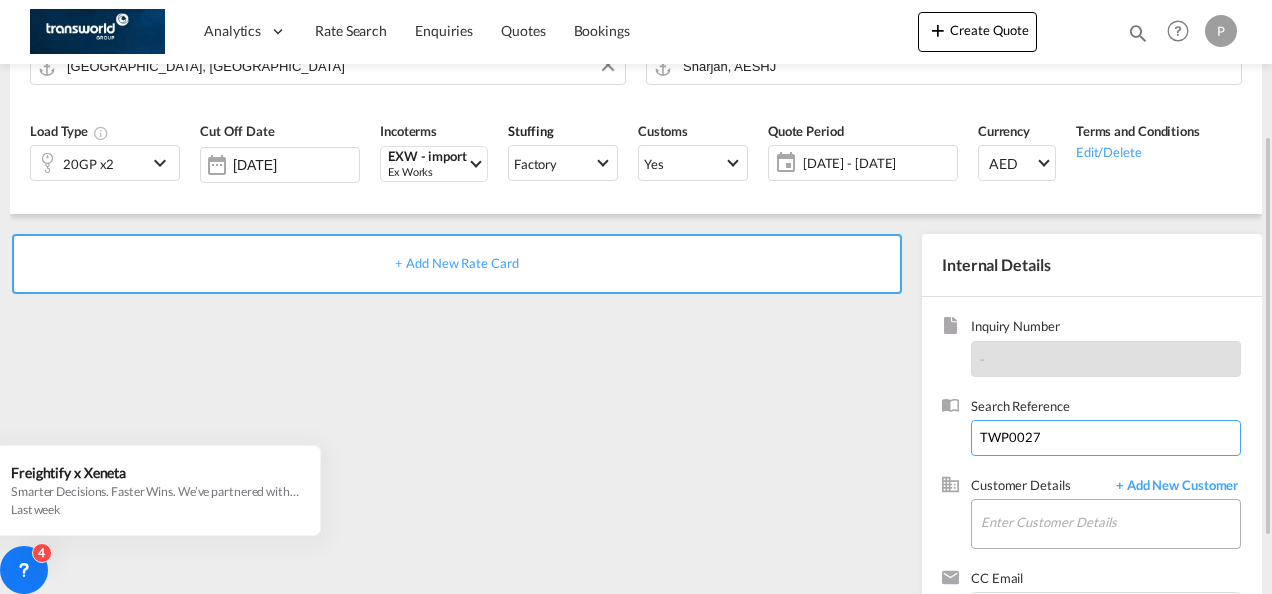 type on "TWP0027" 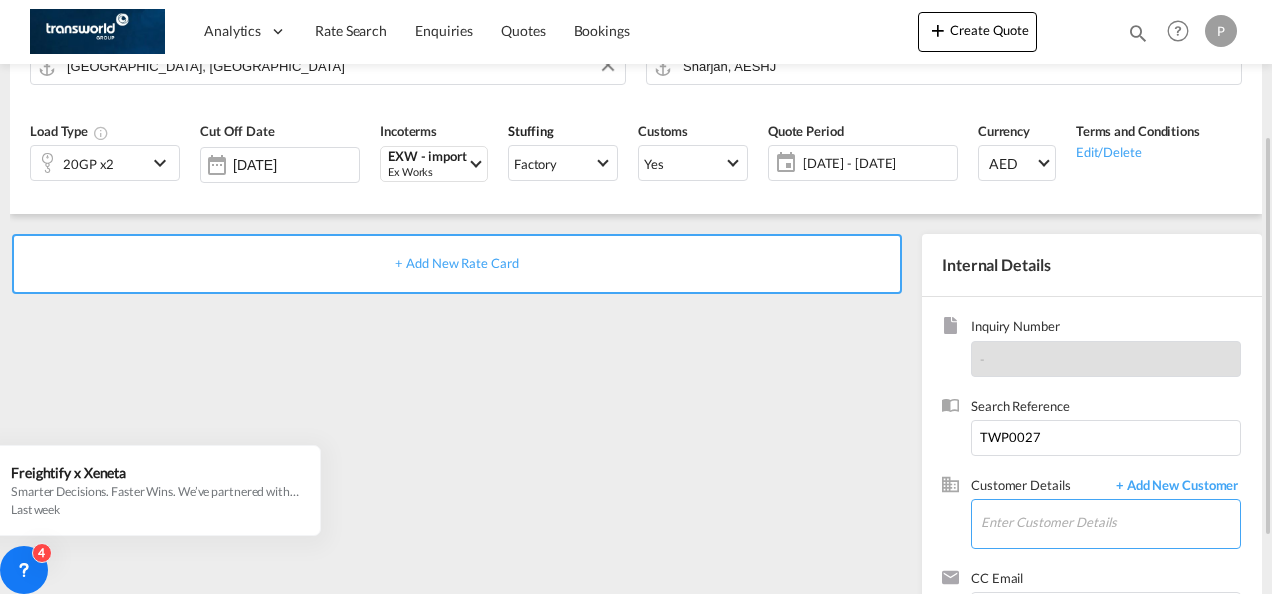 click on "Enter Customer Details" at bounding box center [1110, 522] 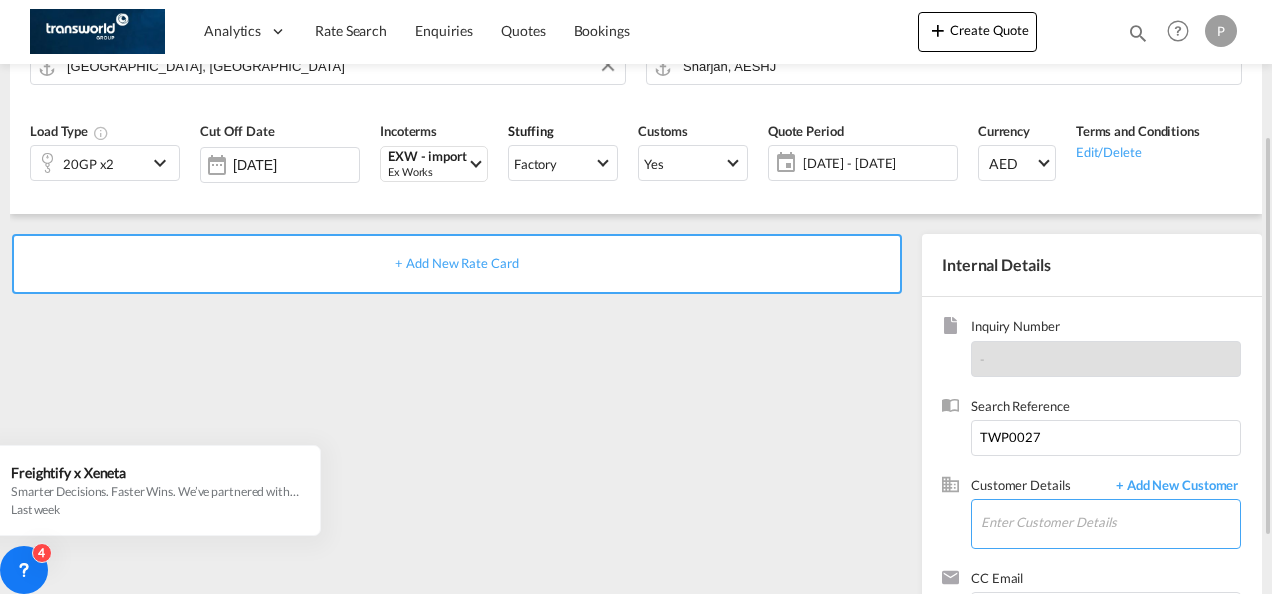 click on "Enter Customer Details" at bounding box center (1110, 522) 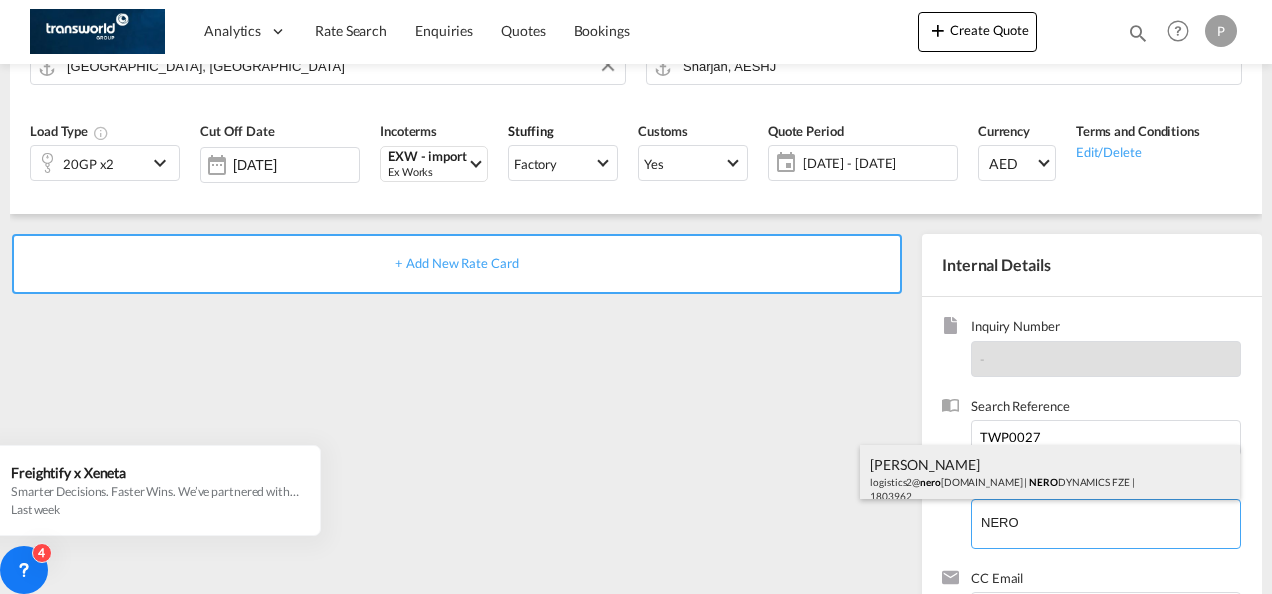 click on "[PERSON_NAME] logistics2@ nero [DOMAIN_NAME]    |    NERO  DYNAMICS FZE
|      1803962" at bounding box center (1050, 479) 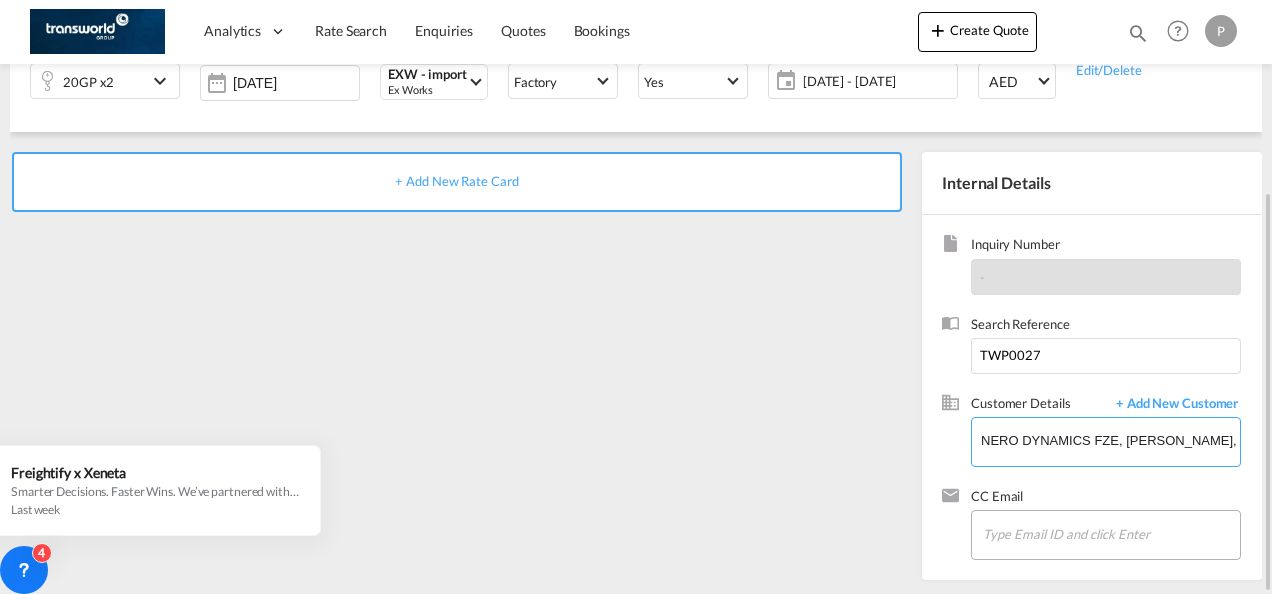 scroll, scrollTop: 0, scrollLeft: 0, axis: both 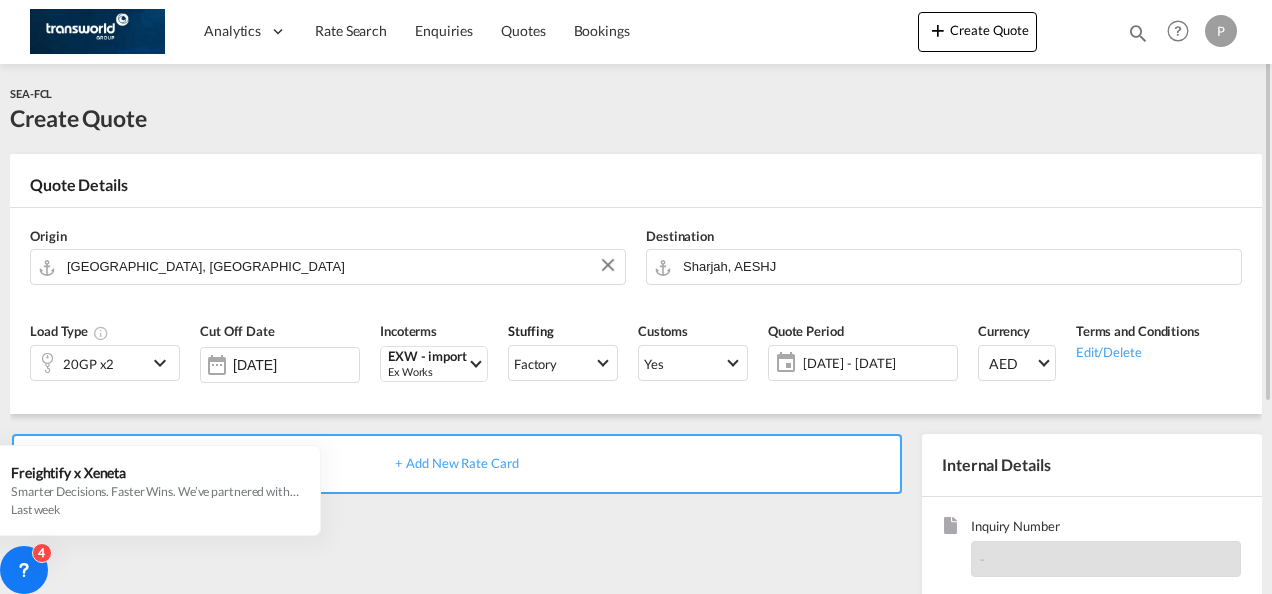 click on "+ Add New Rate Card" at bounding box center (456, 463) 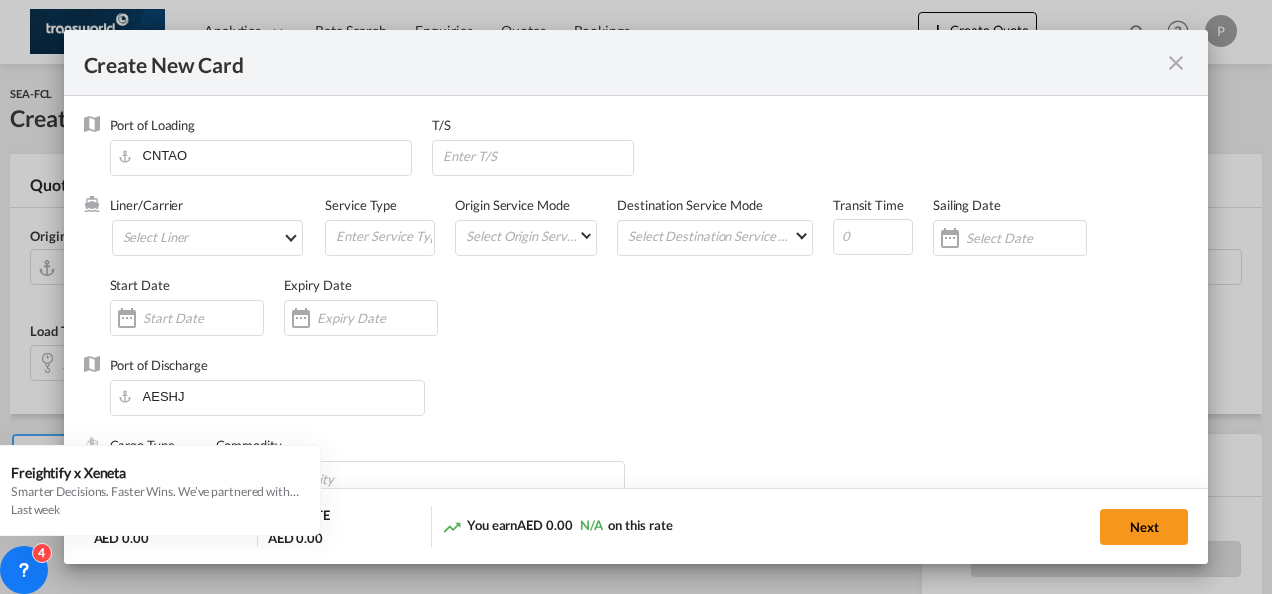 type on "Basic Ocean Freight" 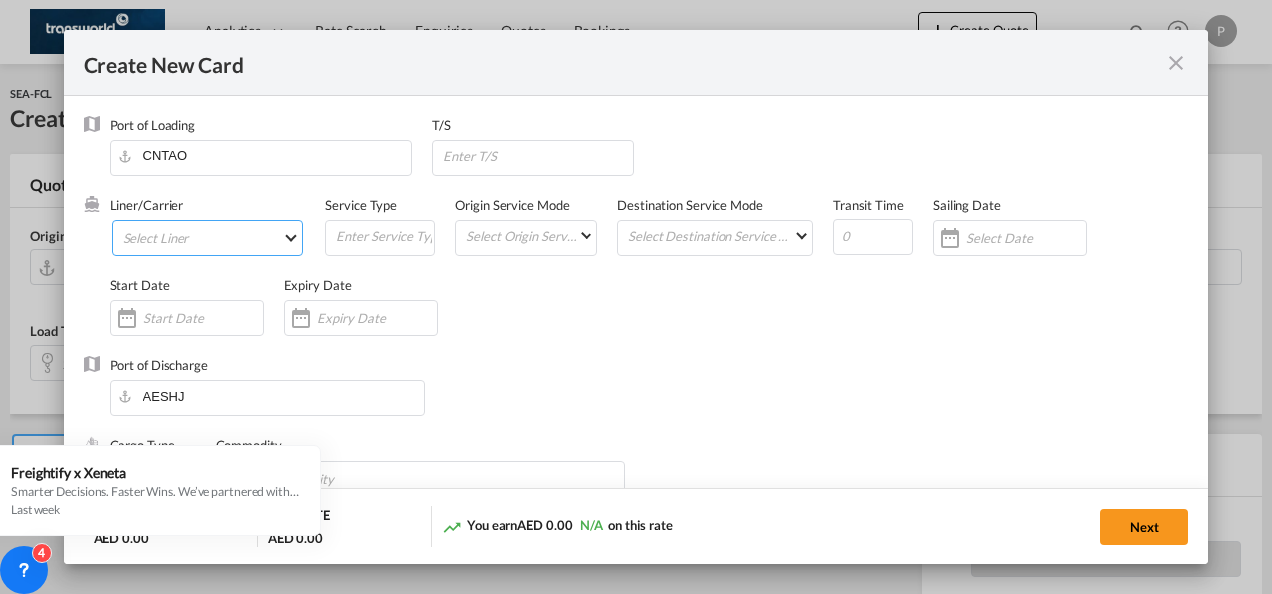 click on "Select Liner   2HM LOGISTICS D.O.O 2HM LOGISTICS D.O.O. / TDWC-CAPODISTRI 2HM LOGISTICS D.O.O. / TDWC-KOPER 2HM LOGISTICS KFT / TDWC-ANKARANSKA 3A INTERNATIONAL LOGISTICS JOINT STOCK COMPANY / T 3P LOGISTICS / TDWC - [GEOGRAPHIC_DATA] A & G INTERNATIONAL CARGO ([GEOGRAPHIC_DATA])  / TDWC-BANGK A A X L GLOBAL SHIPPING LINES L.L.C / TDWC-[GEOGRAPHIC_DATA] A AND G INTERNATIONAL CARGO / TDWC-[GEOGRAPHIC_DATA] A J WORLDWIDE SERVICES INC / TDWC-SADDLE BRO A K ENTERPRISES / TDWC-[GEOGRAPHIC_DATA] A.J WORLDWIDE SERVICES LTD / TDWC-WESTDRAYTO AA AND S SHIPPING LLC / TDWC-DUBAI AA&S SHIPPING LLC / TDWC-[GEOGRAPHIC_DATA] AAA CHINA LIMITED / TDWC-[GEOGRAPHIC_DATA] [PERSON_NAME] SHIPPING L.L.C / TDWC-[GEOGRAPHIC_DATA] AAS FREIGHT EUROPE GMBH / TDWC-[GEOGRAPHIC_DATA] [GEOGRAPHIC_DATA] COMMERCIAL FZE / TDWC-[GEOGRAPHIC_DATA] AAXL GLOBAL SHIPPING LINES LLC [PERSON_NAME] / TDWC-[GEOGRAPHIC_DATA] [PERSON_NAME] TRADING LLC / TDWC-[GEOGRAPHIC_DATA] ABC EUROPEAN AIR AND SEA CARGO DISTRI / TDWC-BEOGR ABDA CARGO SERVICES DMCC / TDWC-DUBAI [PERSON_NAME] SHIPPING LLC [PERSON_NAME] SHIPPING LLC / TDWC-[GEOGRAPHIC_DATA] ABRAO SHIPPING / TDWC-[GEOGRAPHIC_DATA] ABRECO FREIGHT LLC / TDWC-[GEOGRAPHIC_DATA]" at bounding box center (208, 238) 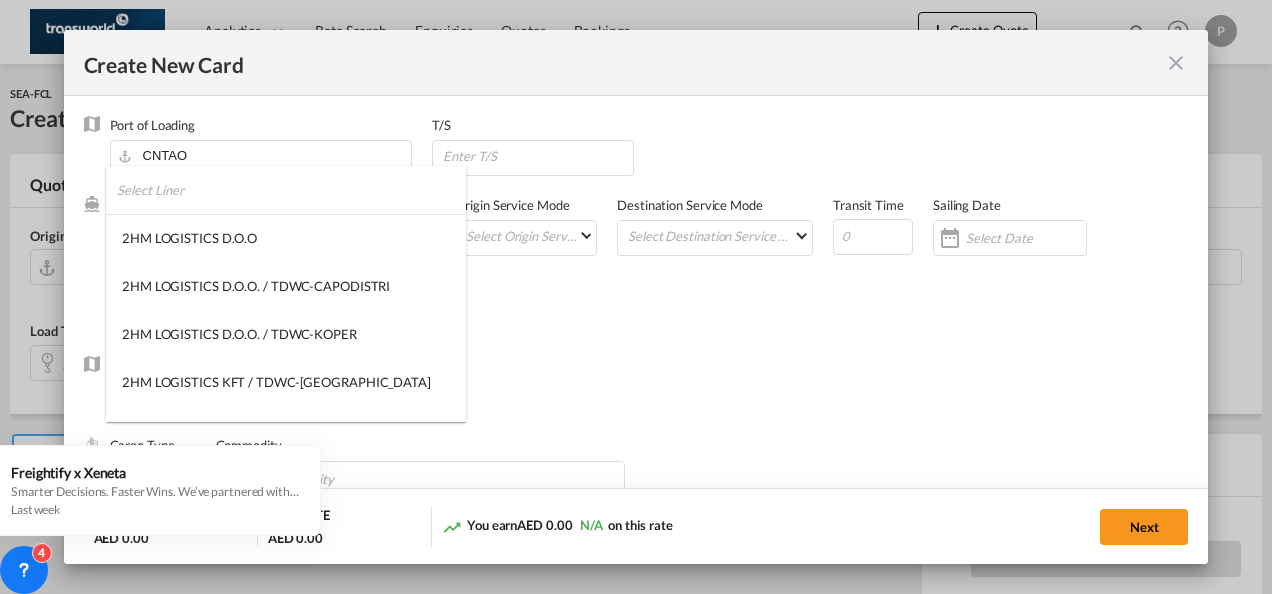 click at bounding box center [291, 190] 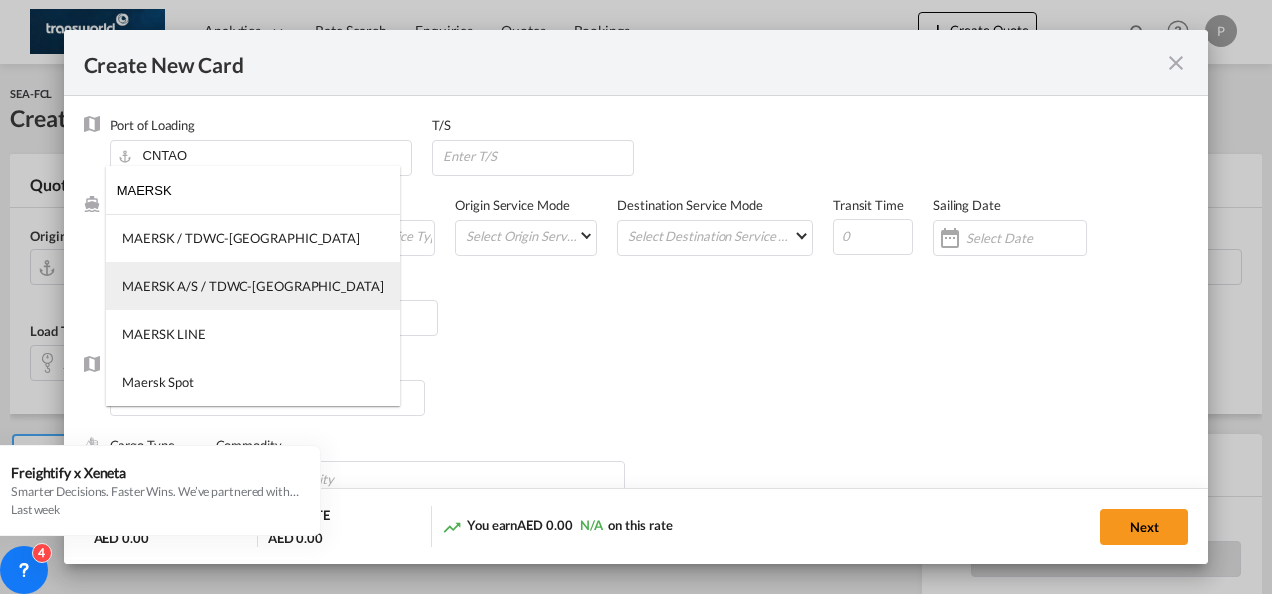 type on "MAERSK" 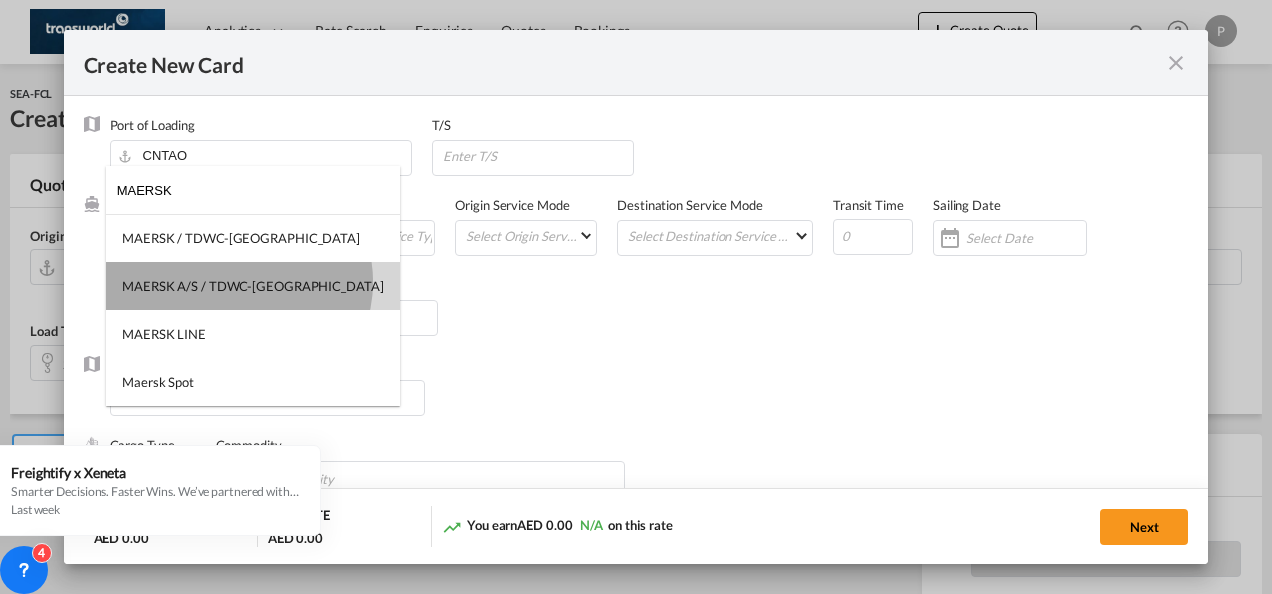 click on "MAERSK A/S / TDWC-[GEOGRAPHIC_DATA]" at bounding box center (253, 286) 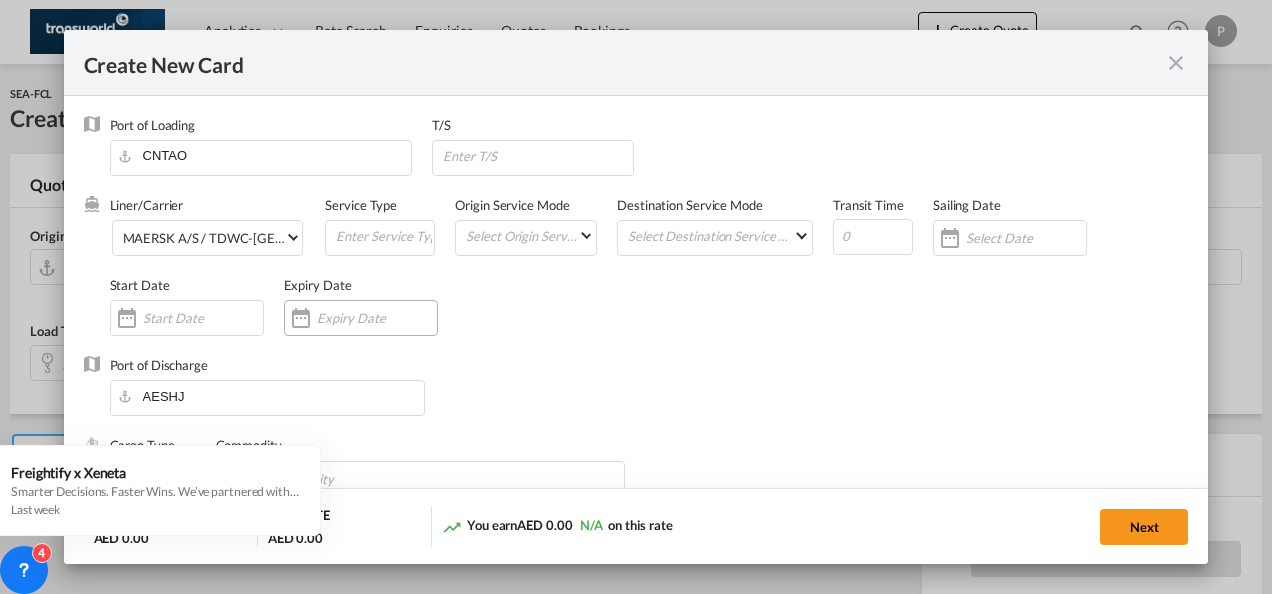 click at bounding box center [377, 318] 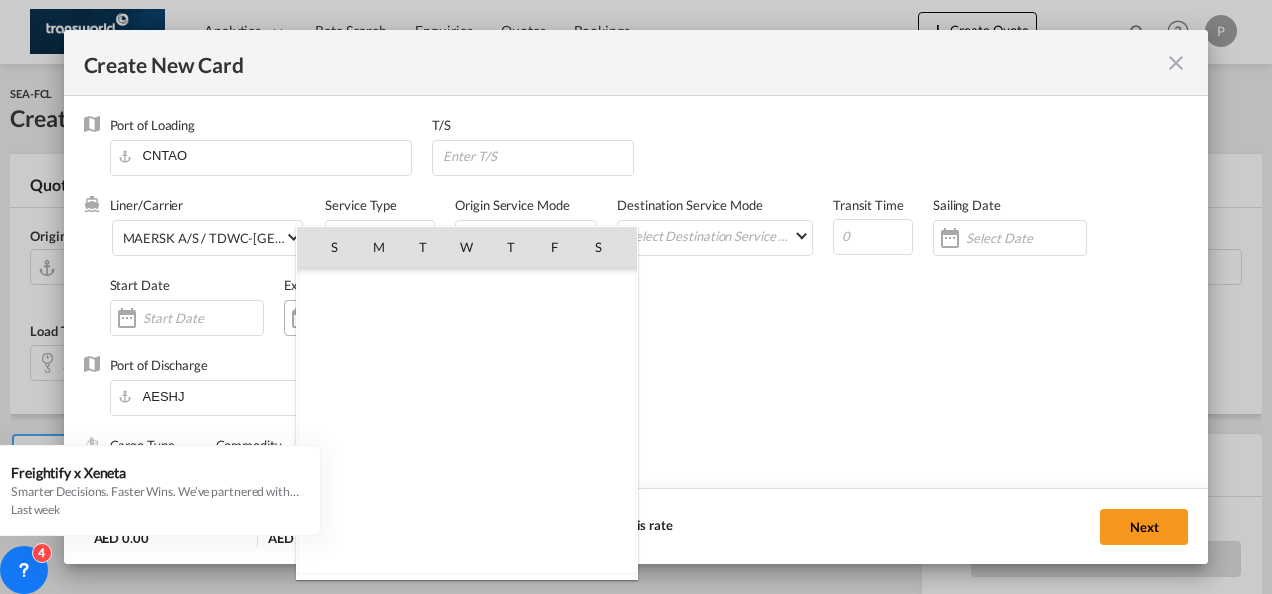 scroll, scrollTop: 462690, scrollLeft: 0, axis: vertical 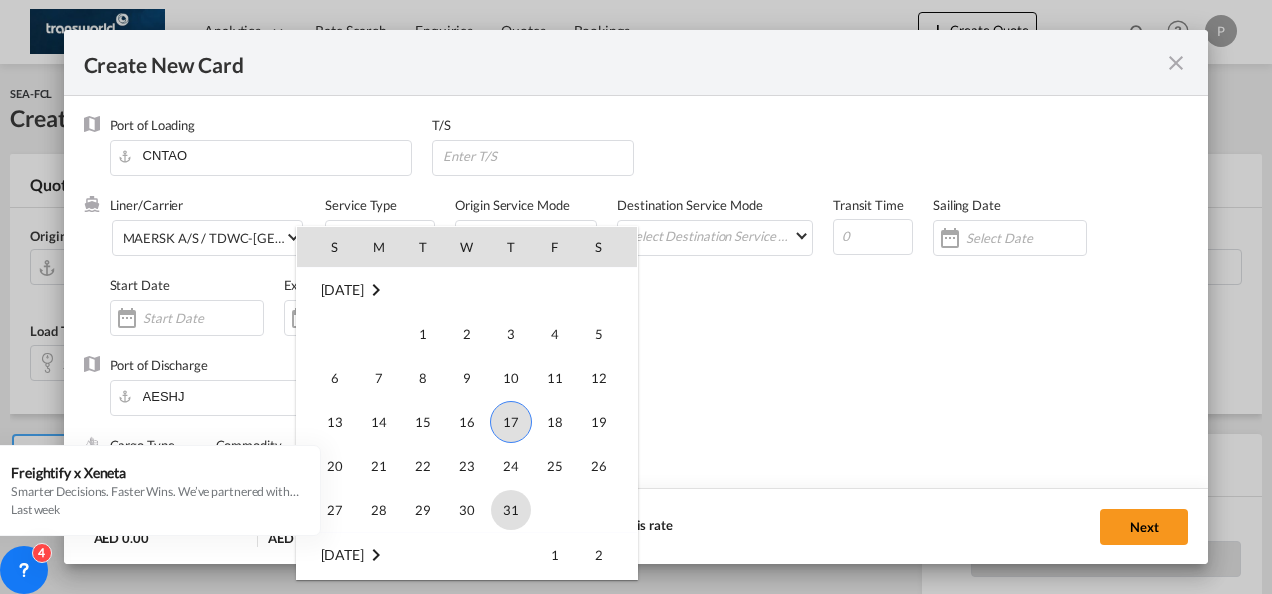 click on "31" at bounding box center [511, 510] 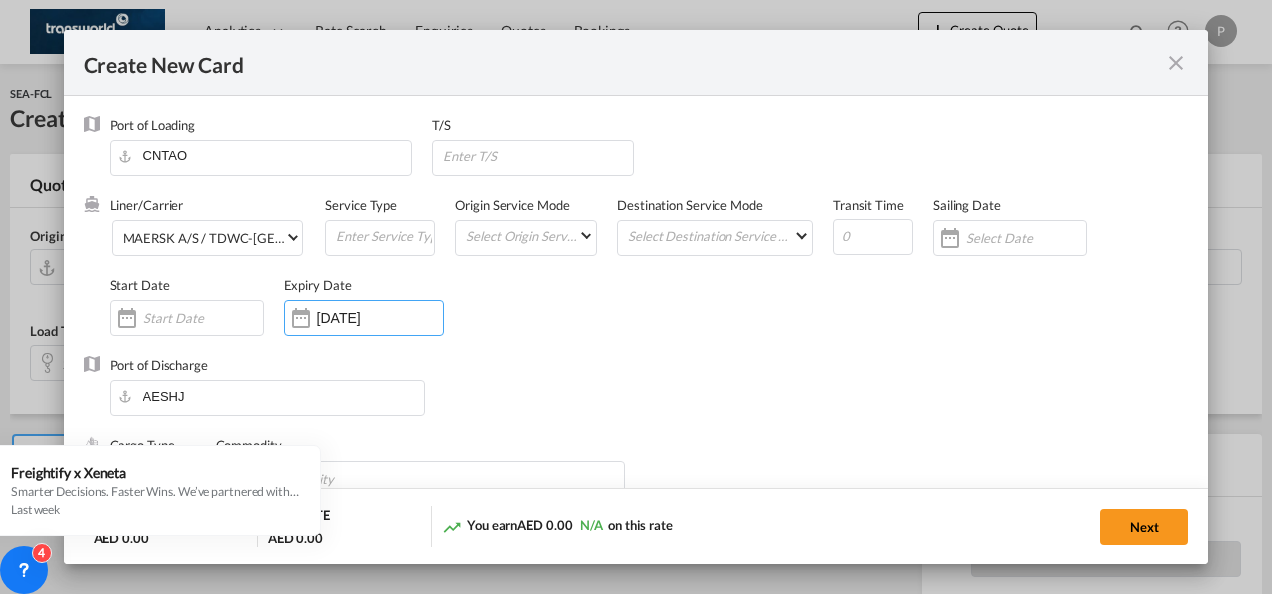 scroll, scrollTop: 200, scrollLeft: 0, axis: vertical 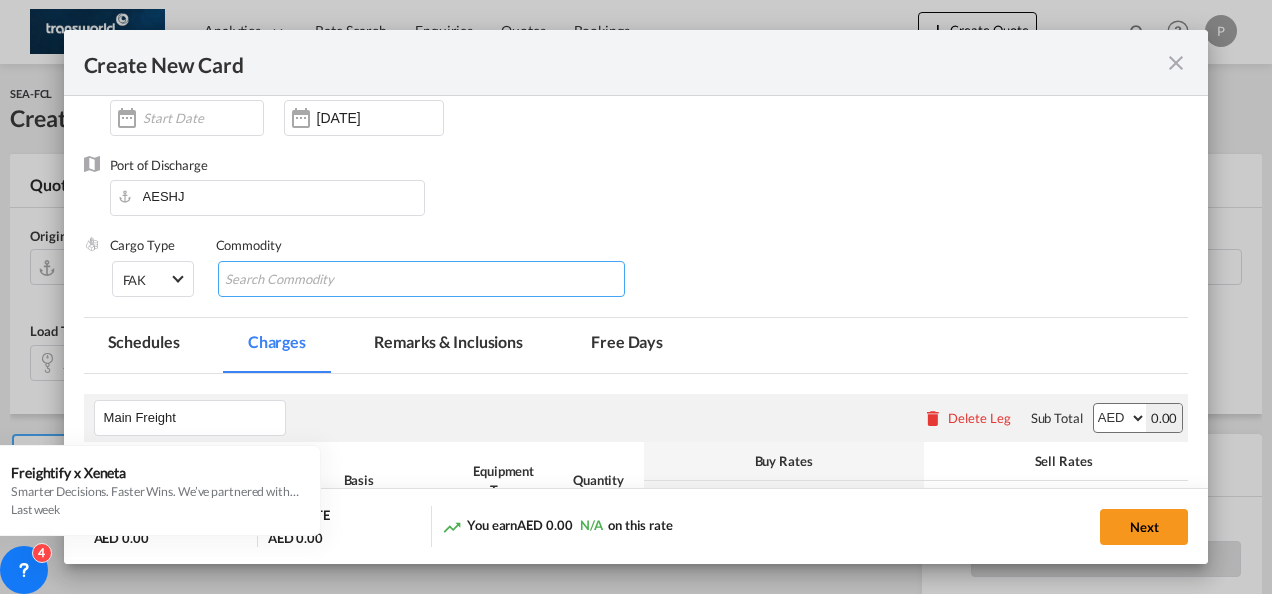 click at bounding box center [316, 280] 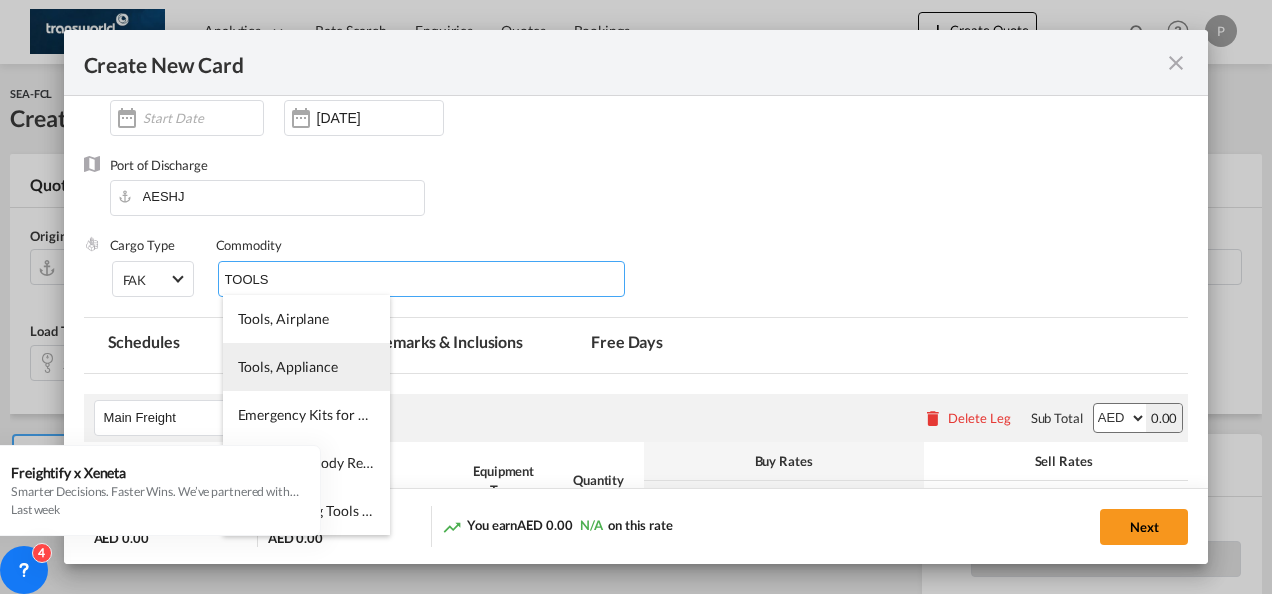 type on "TOOLS" 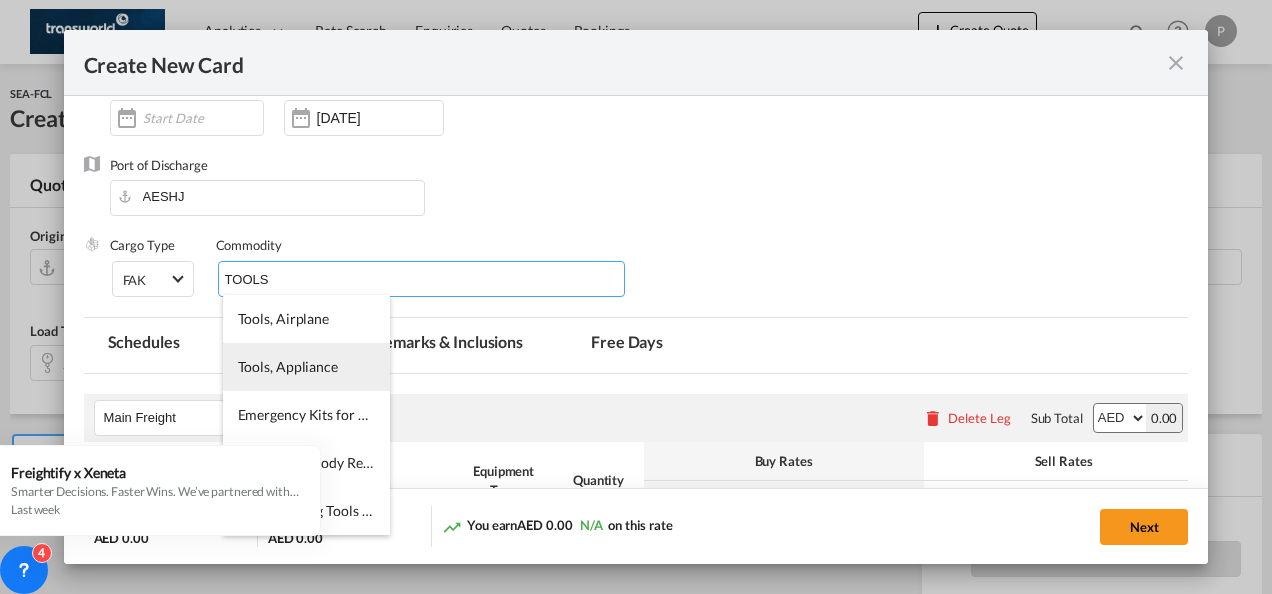 click on "Tools, Appliance" at bounding box center [288, 366] 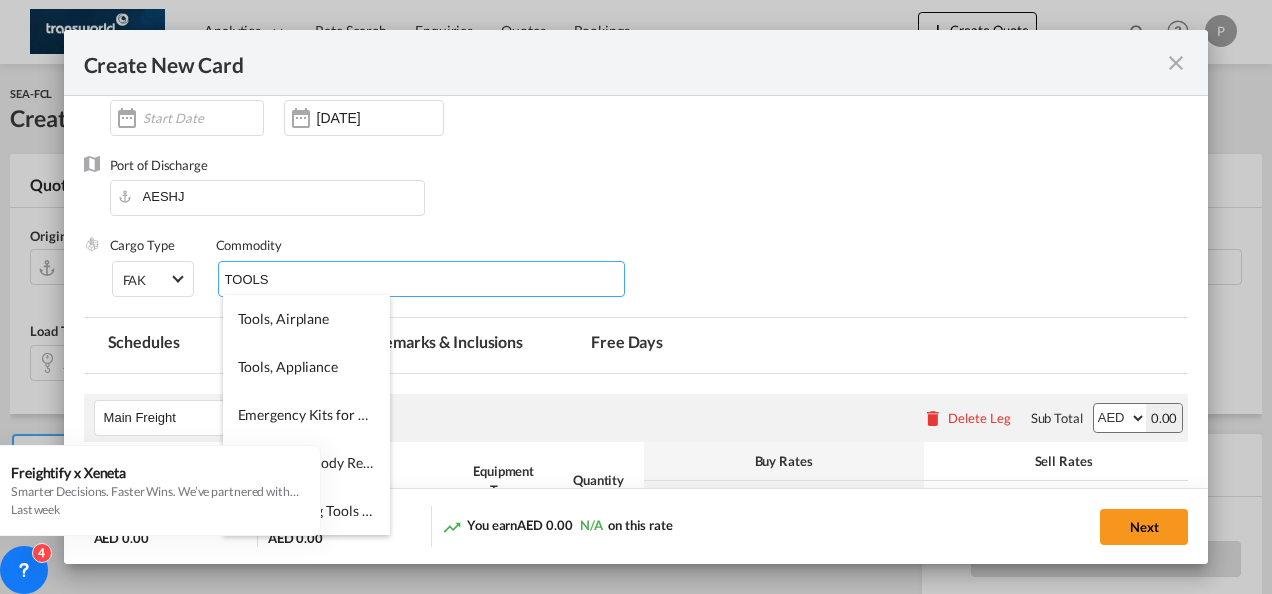 type 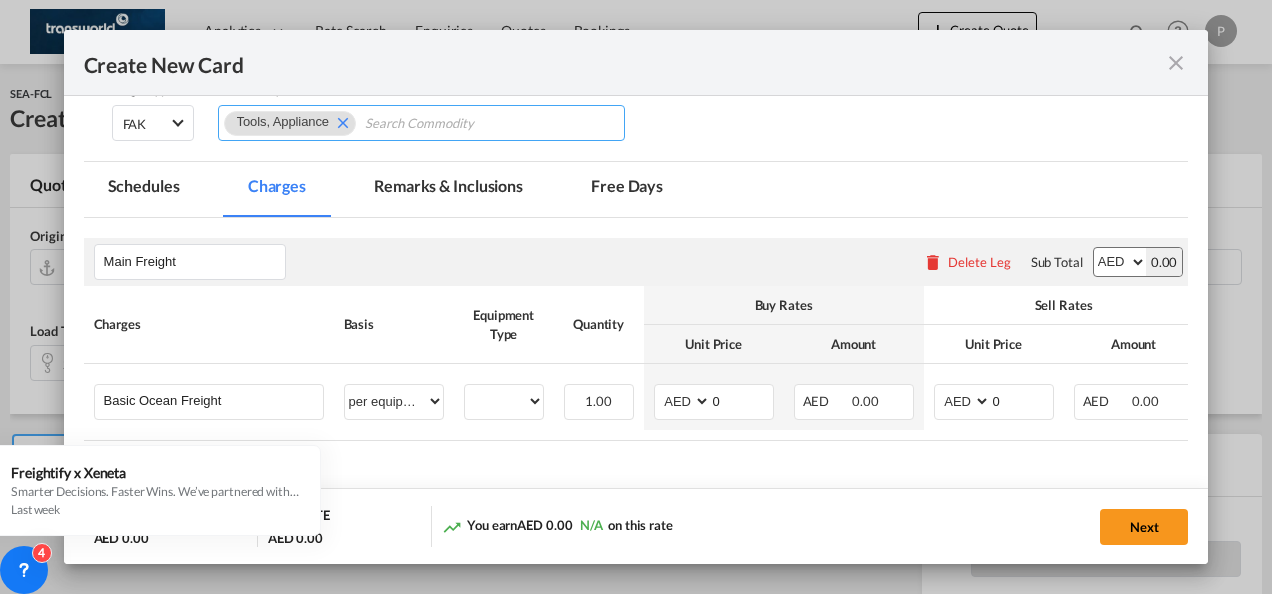 scroll, scrollTop: 400, scrollLeft: 0, axis: vertical 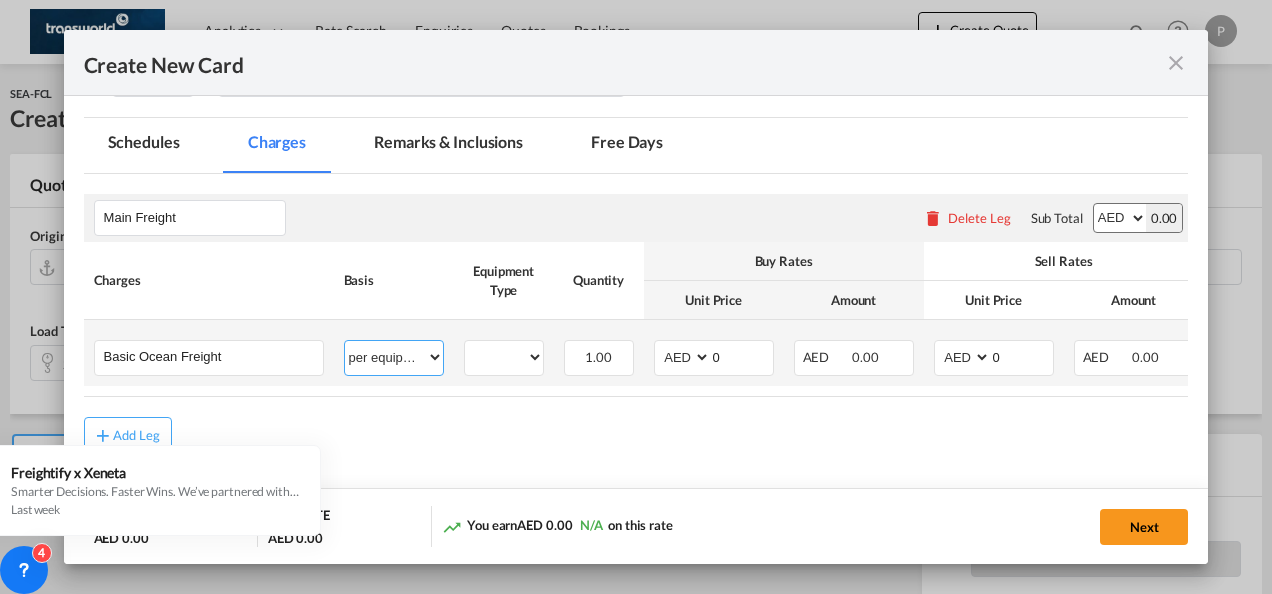 click on "per equipment
per container
per B/L
per shipping bill
per shipment
% on freight
per pallet
per carton
per vehicle
per shift
per invoice
per package
per day
per revalidation
per teu
per kg
per ton
per hour
flat
per_hbl
per belt
per_declaration
per_document
per chasis split
per clearance" at bounding box center [394, 357] 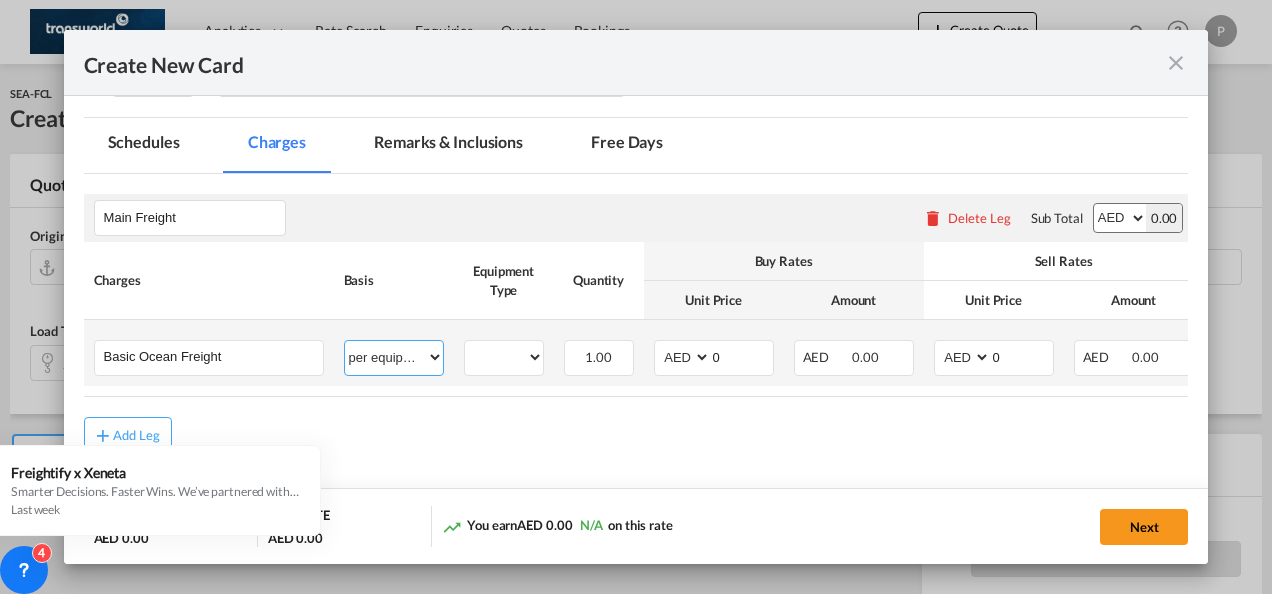 select on "per shipment" 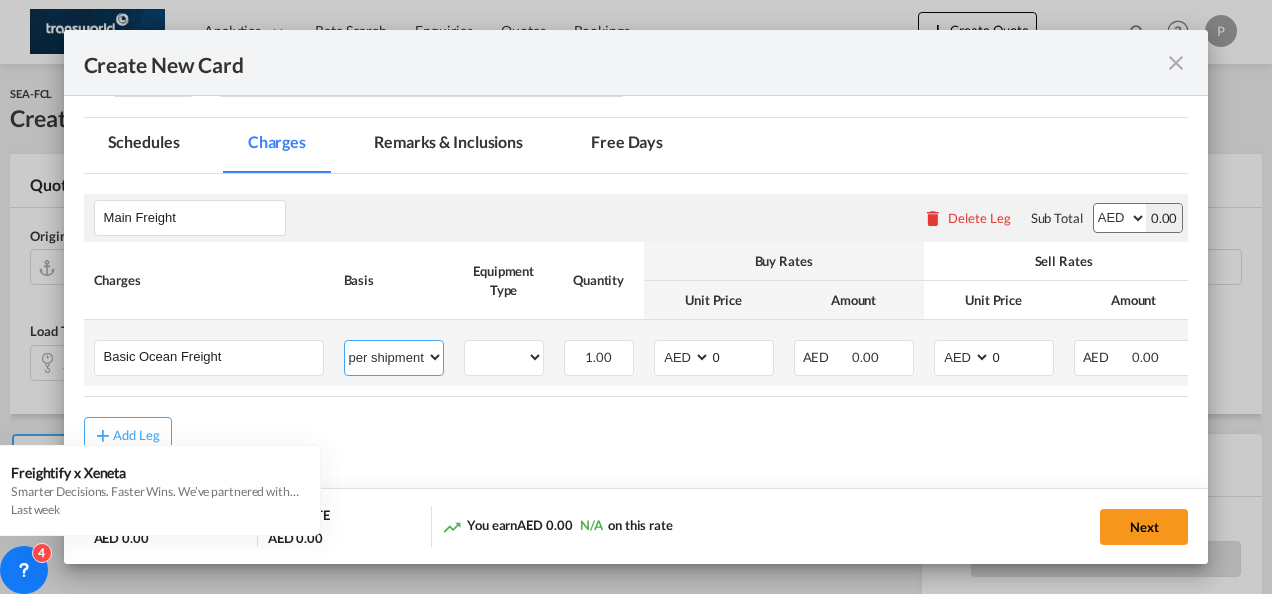 click on "per equipment
per container
per B/L
per shipping bill
per shipment
% on freight
per pallet
per carton
per vehicle
per shift
per invoice
per package
per day
per revalidation
per teu
per kg
per ton
per hour
flat
per_hbl
per belt
per_declaration
per_document
per chasis split
per clearance" at bounding box center (394, 357) 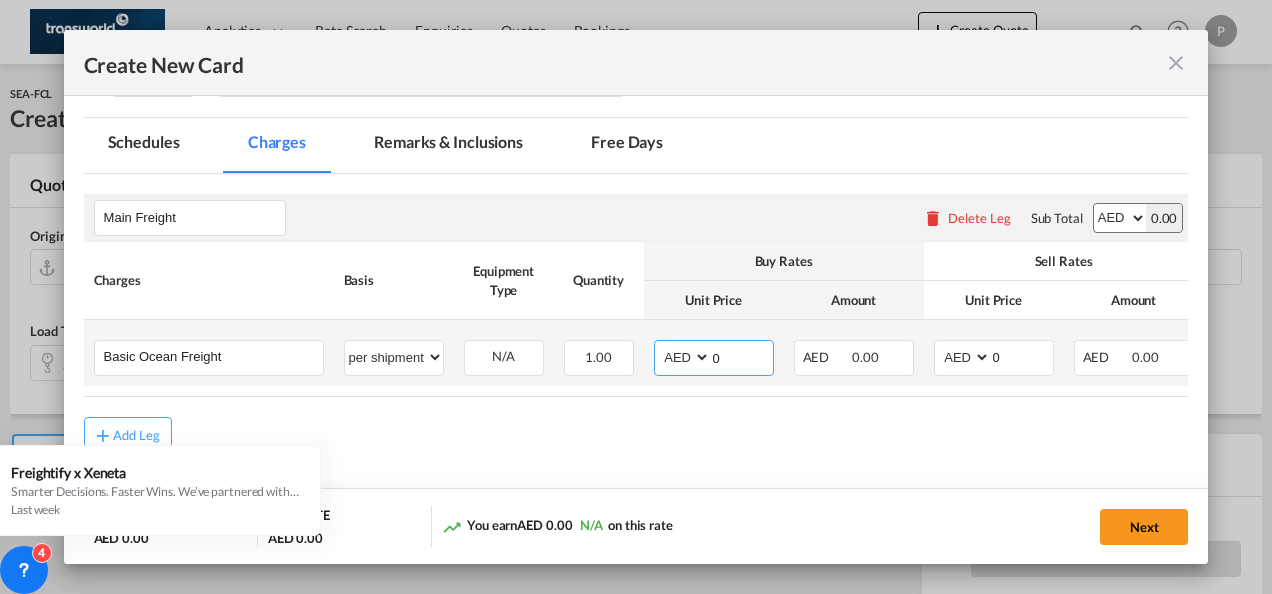drag, startPoint x: 742, startPoint y: 357, endPoint x: 684, endPoint y: 352, distance: 58.21512 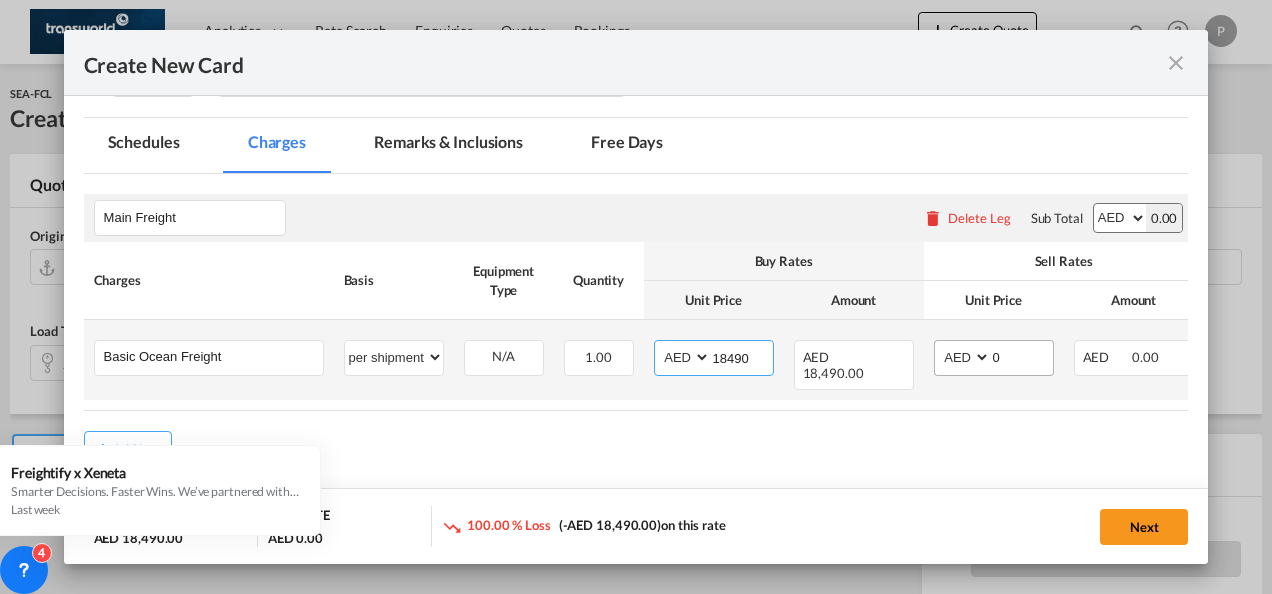 type on "18490" 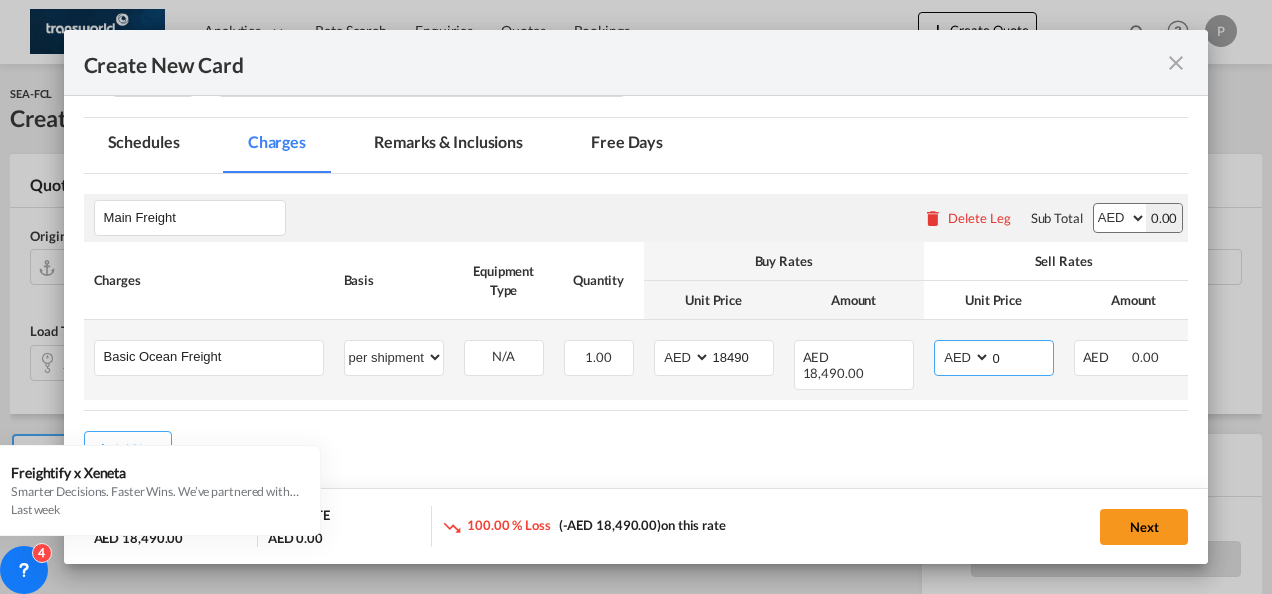 click on "0" at bounding box center [1022, 356] 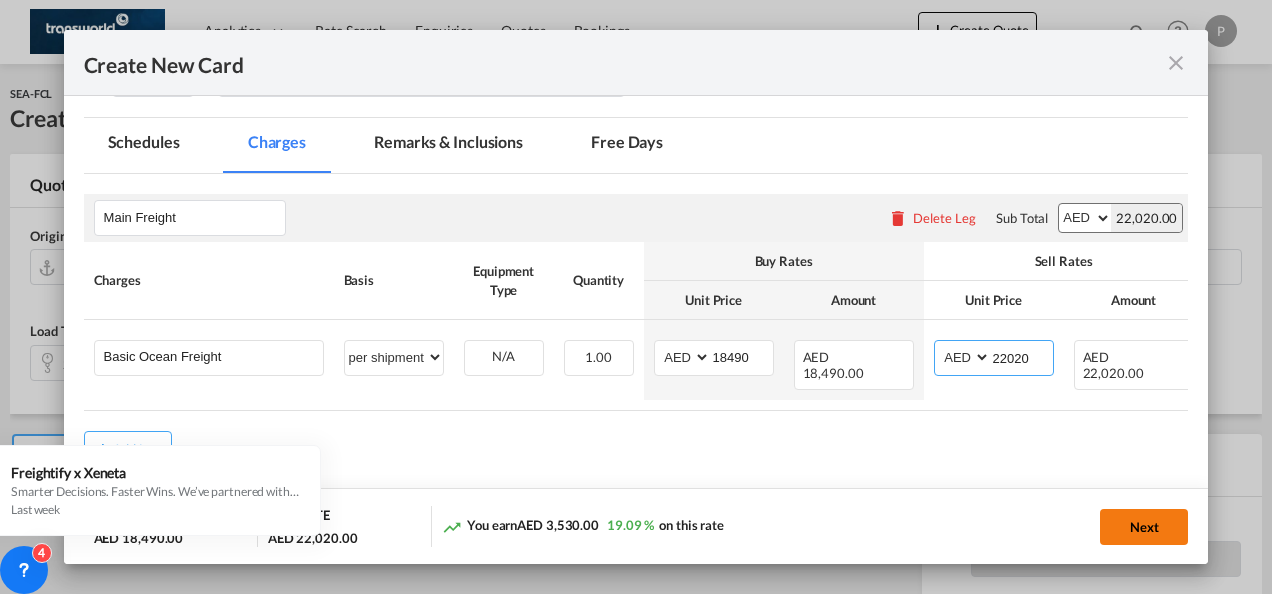 type on "22020" 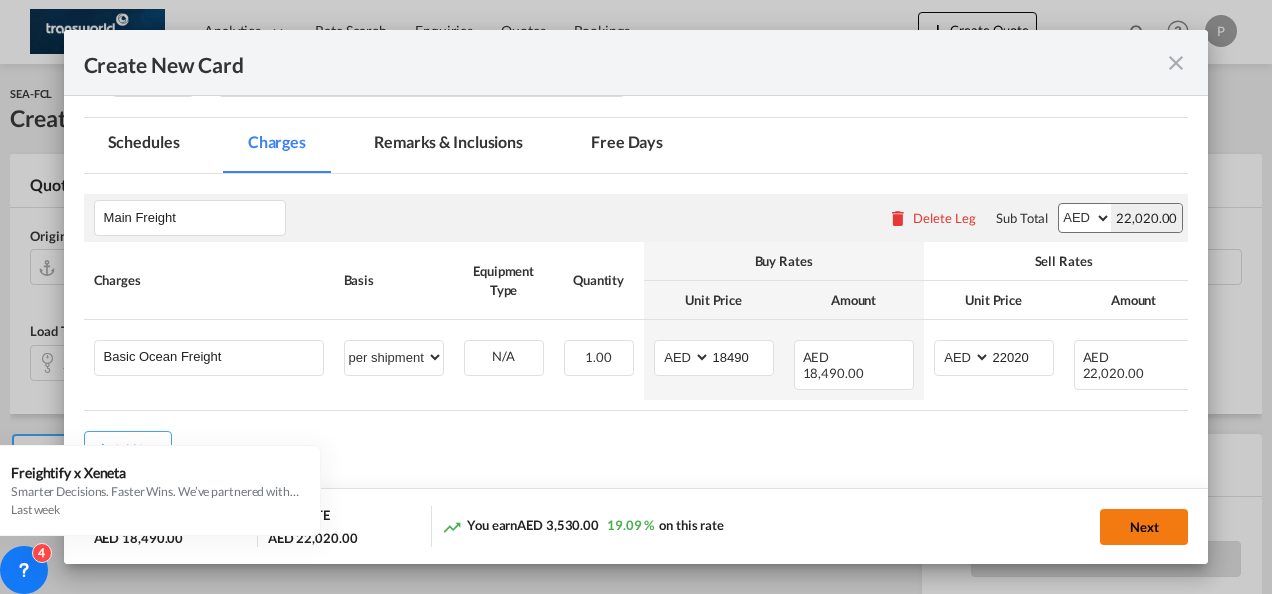 click on "Next" 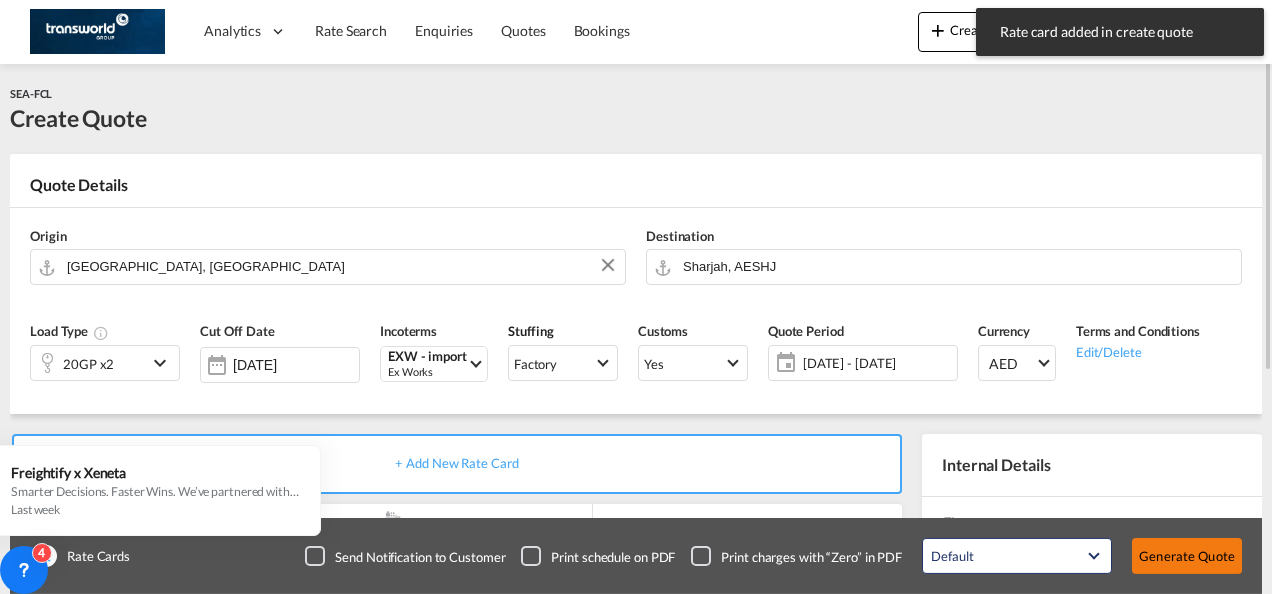 click on "Generate Quote" at bounding box center [1187, 556] 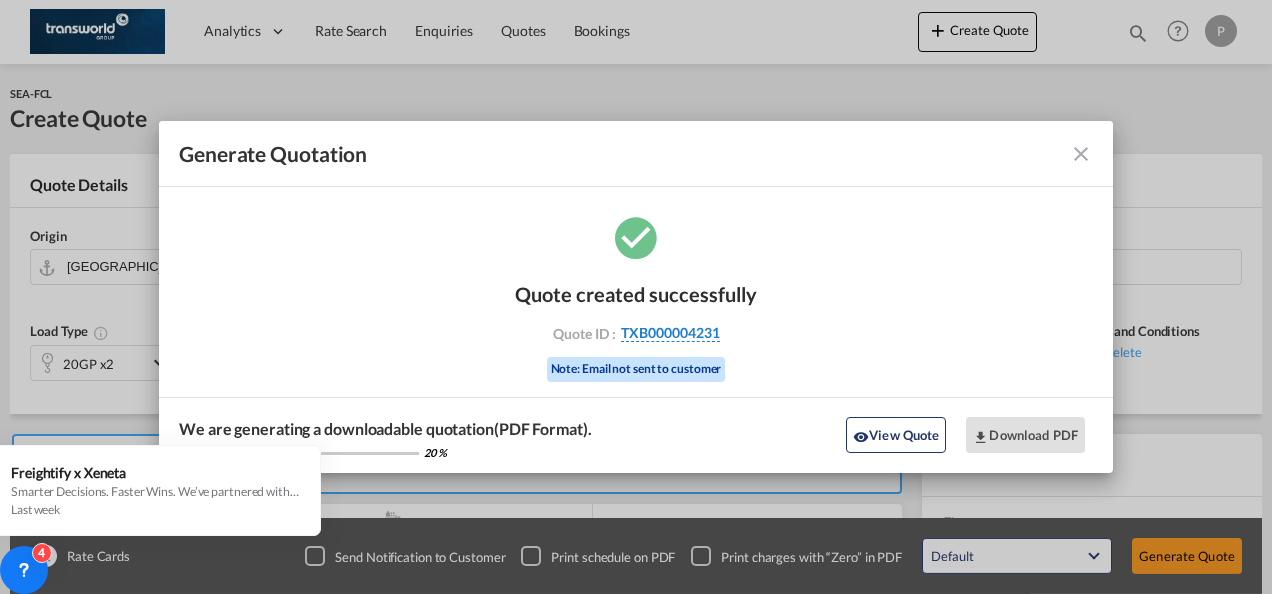 click on "TXB000004231" at bounding box center [670, 333] 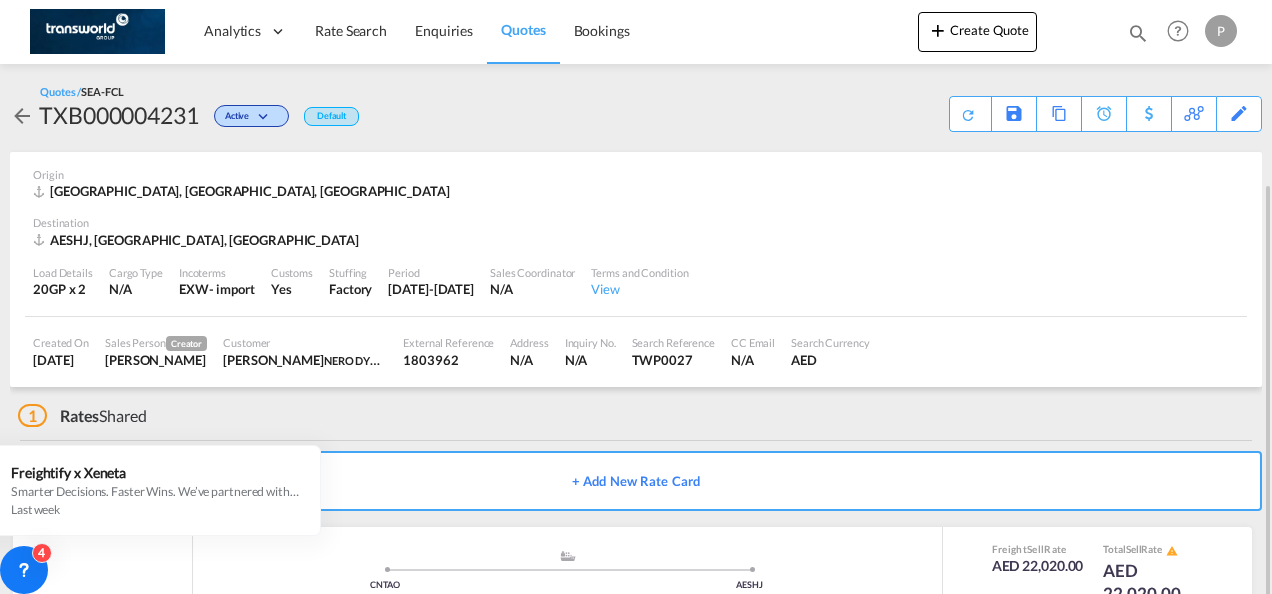scroll, scrollTop: 124, scrollLeft: 0, axis: vertical 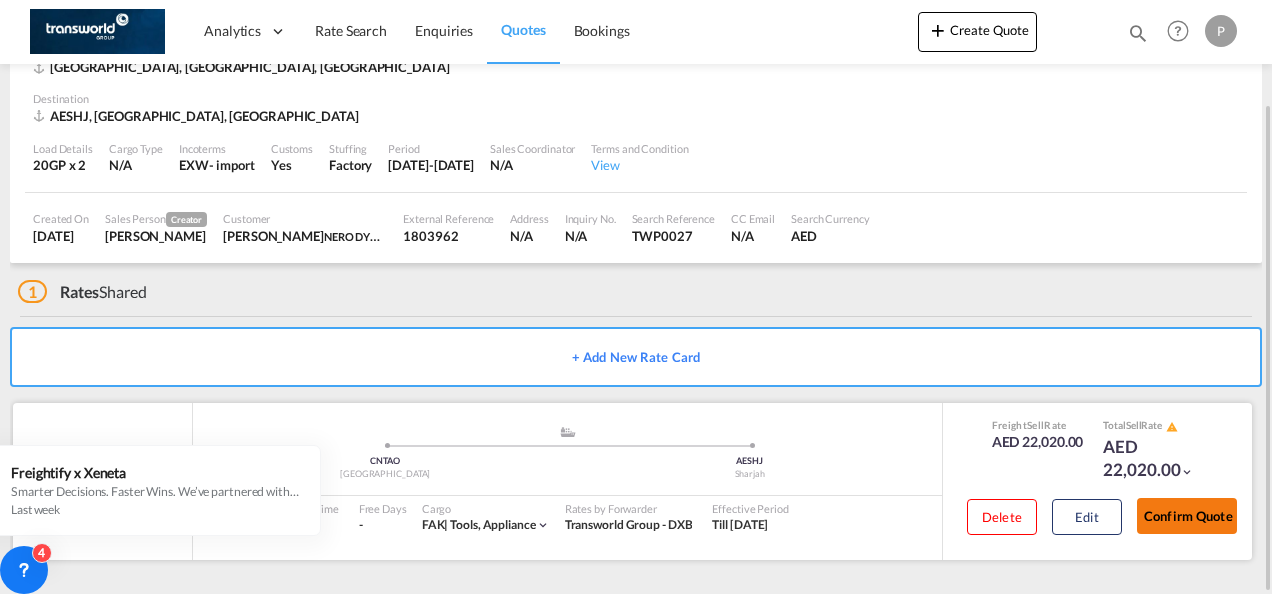 click on "Confirm Quote" at bounding box center [1187, 516] 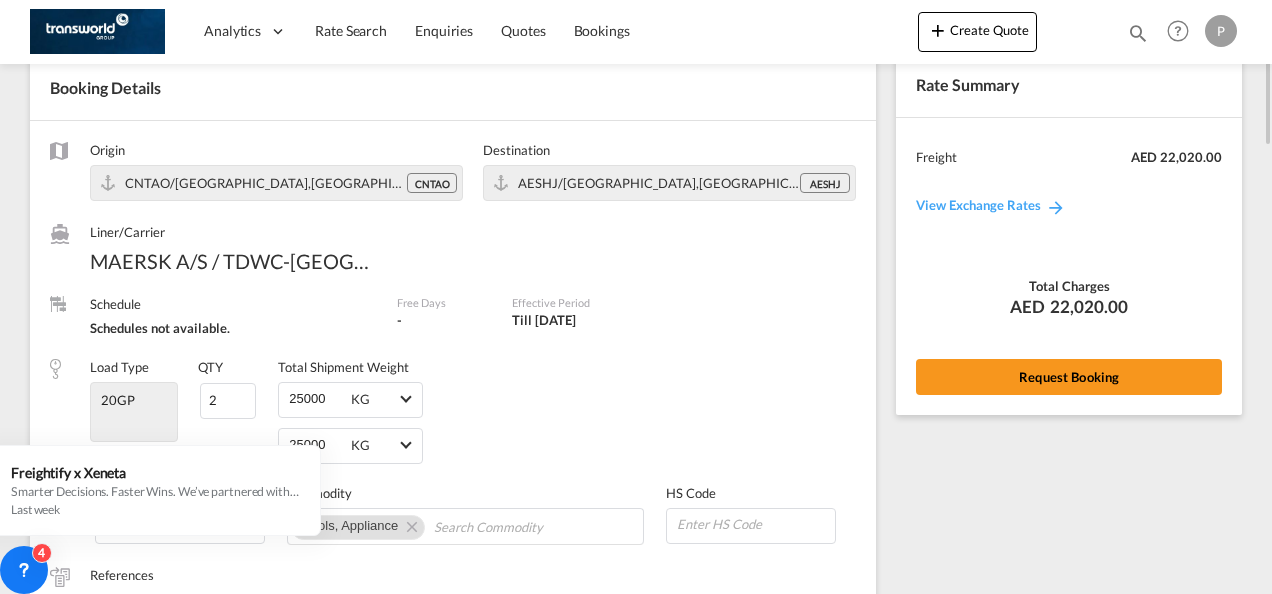 scroll, scrollTop: 0, scrollLeft: 0, axis: both 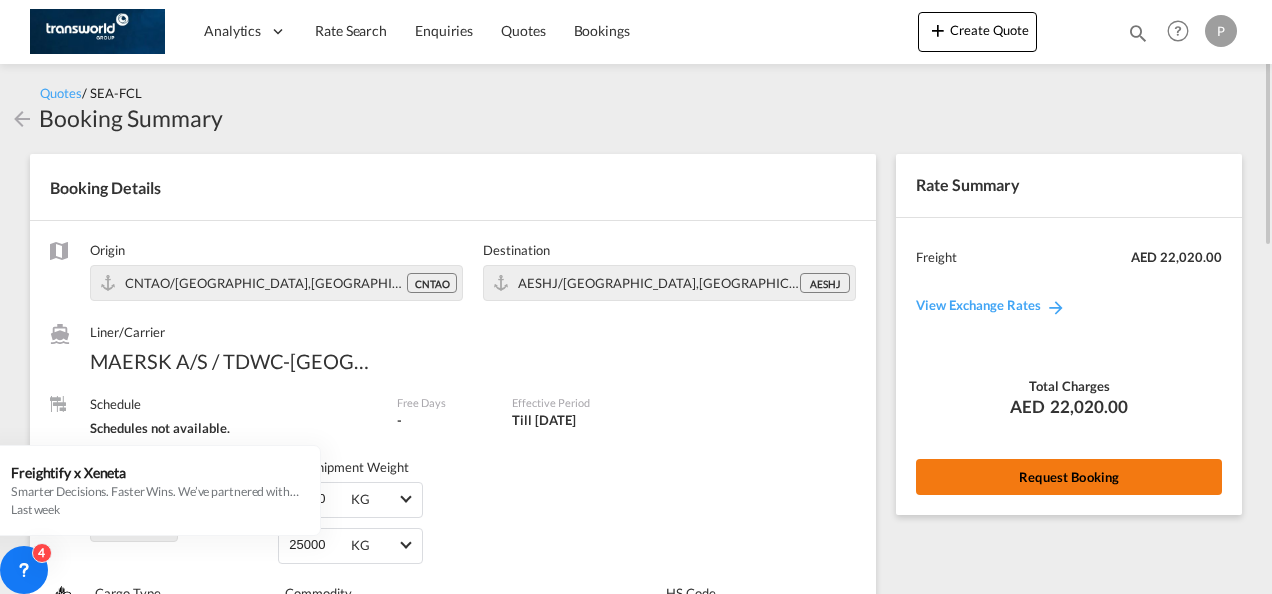click on "Request Booking" at bounding box center [1069, 477] 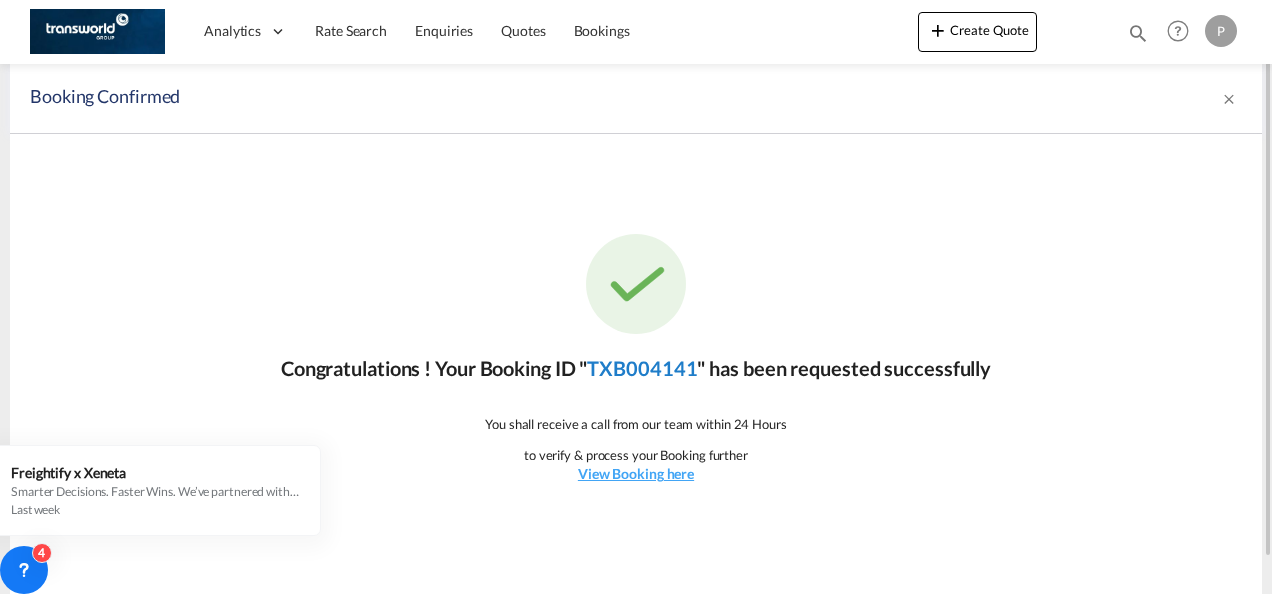 click on "TXB004141" 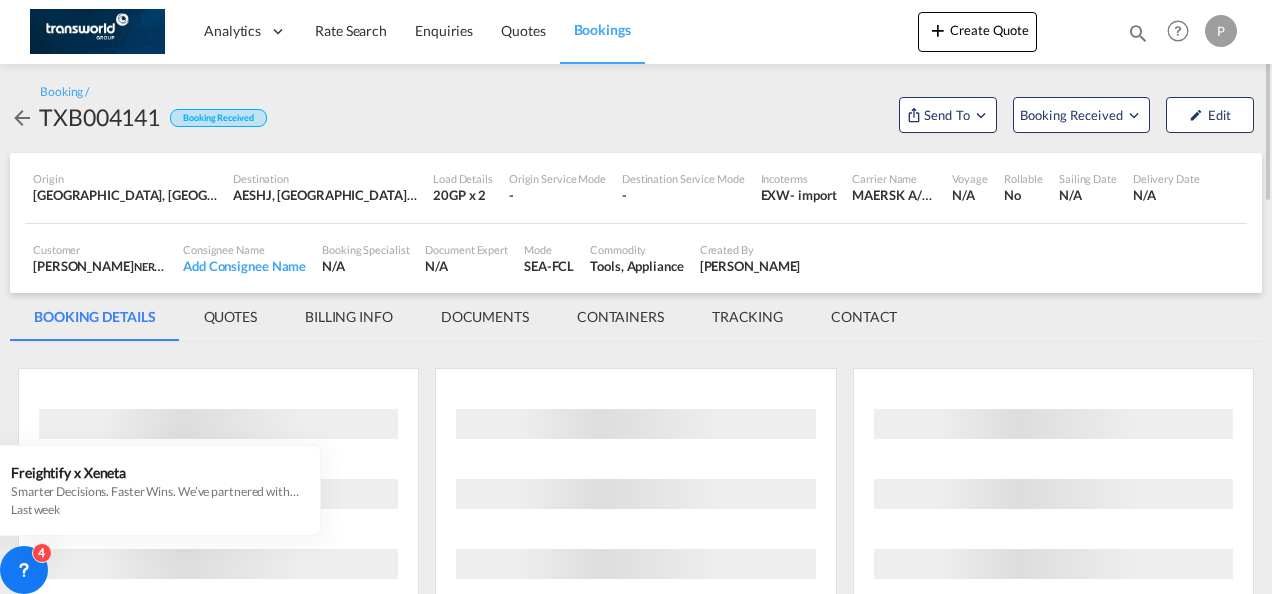 scroll, scrollTop: 0, scrollLeft: 0, axis: both 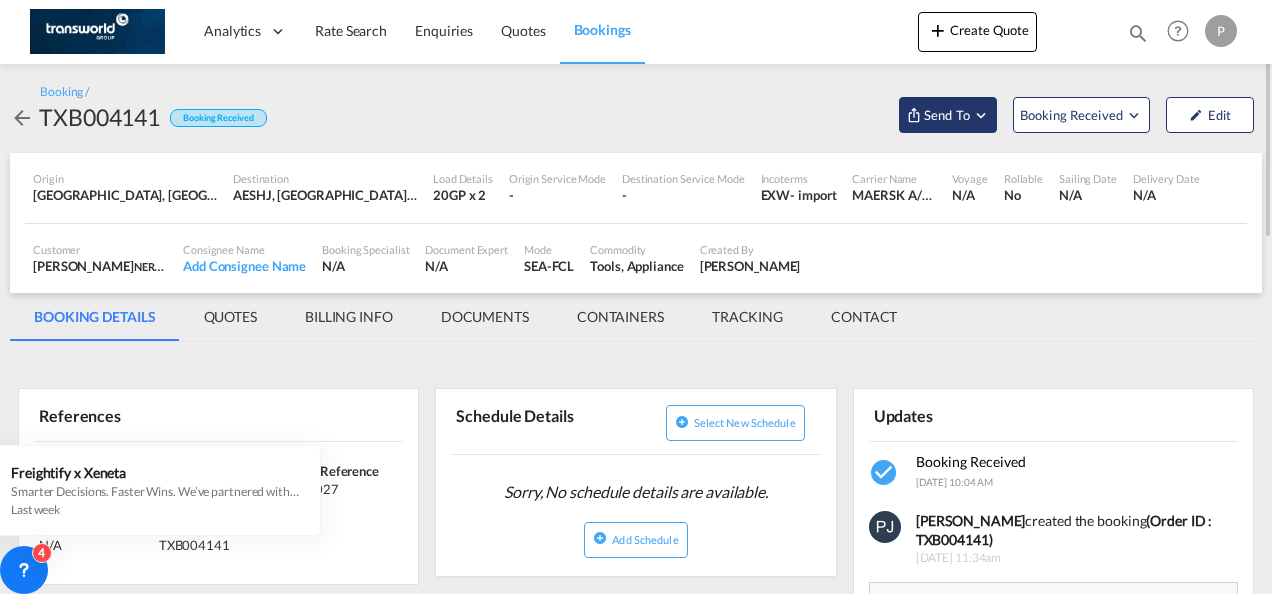 click at bounding box center [981, 115] 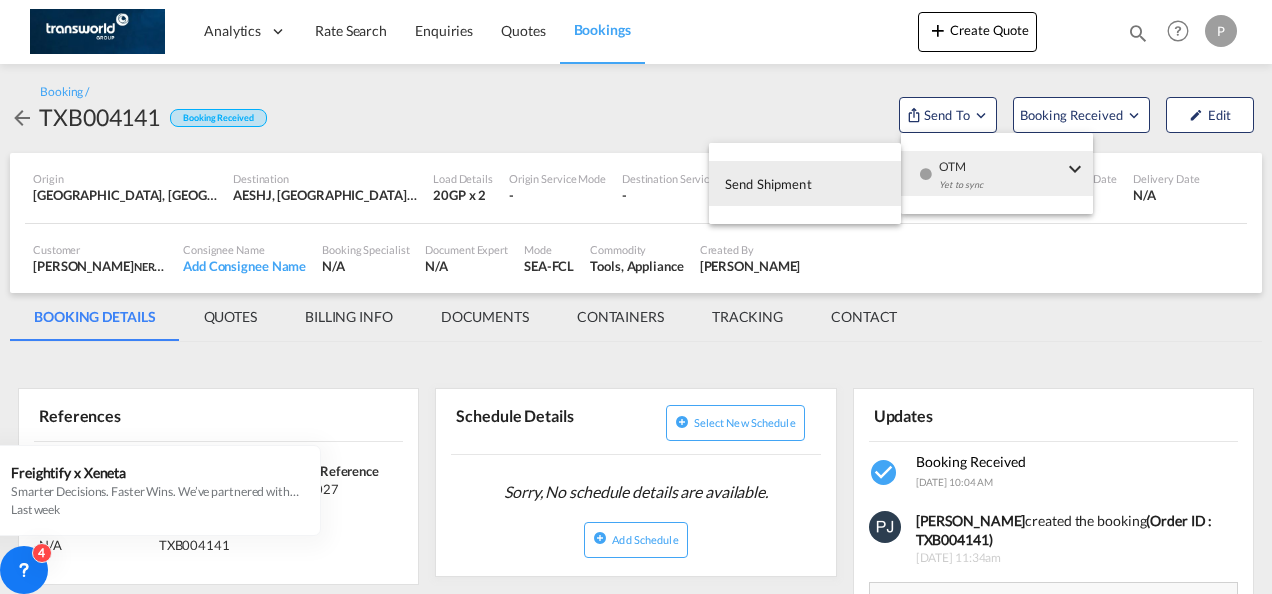 click on "Send Shipment" at bounding box center (768, 184) 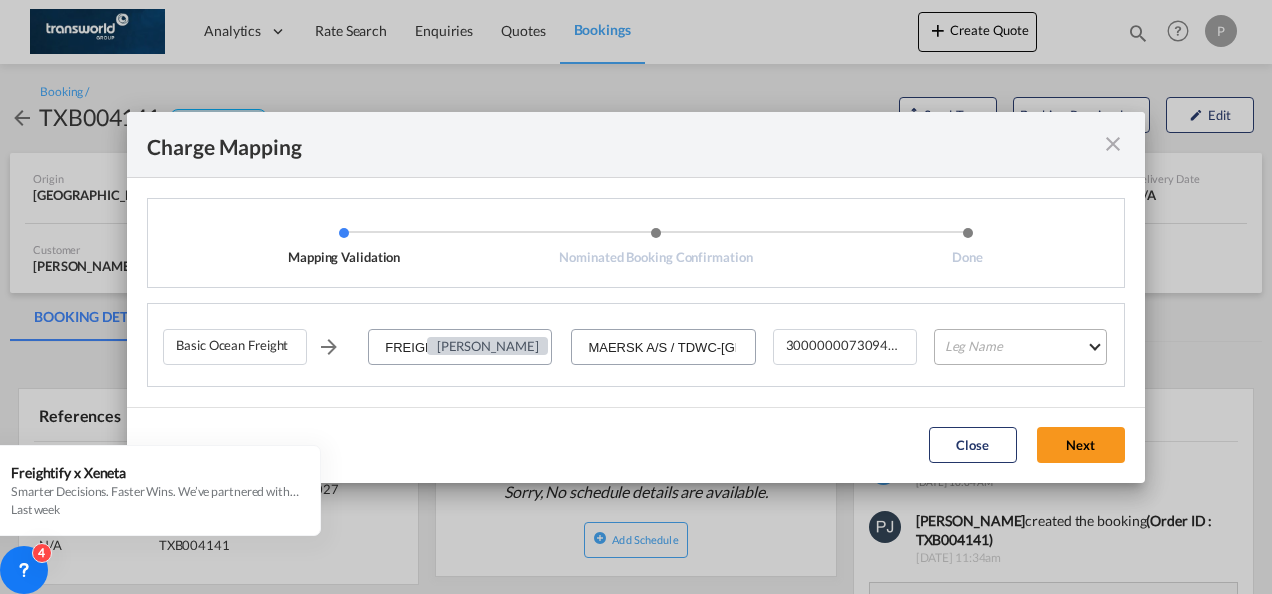 click on "Leg Name HANDLING ORIGIN VESSEL HANDLING DESTINATION OTHERS TL PICK UP CUSTOMS ORIGIN CUSTOMS DESTINATION TL DELIVERY" 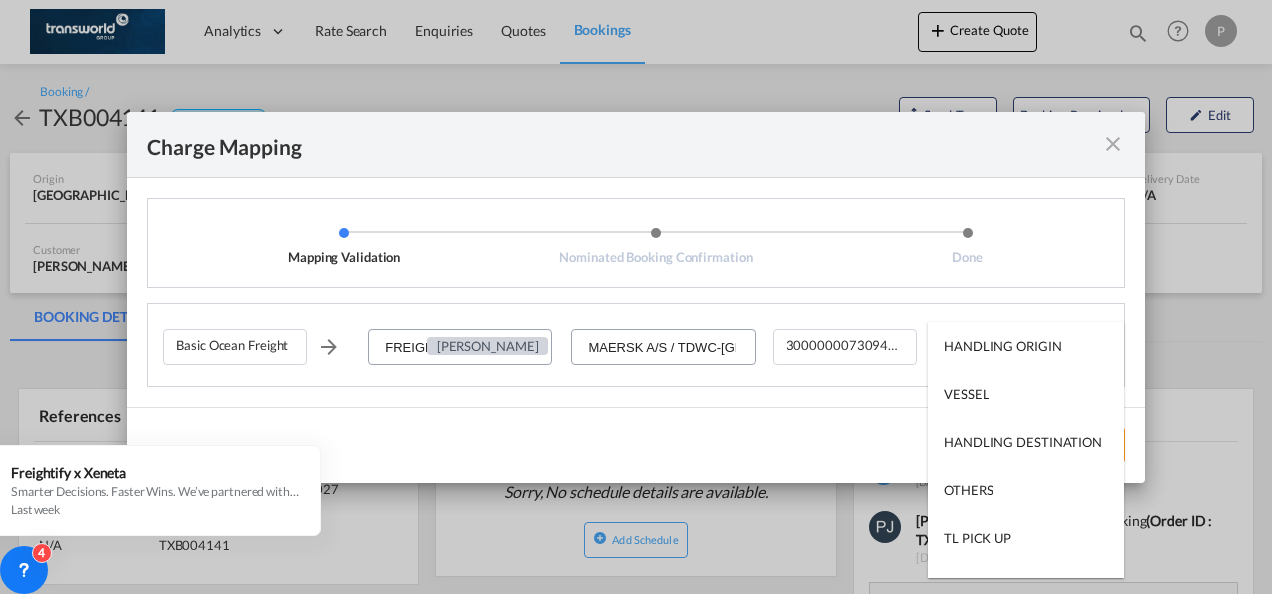 type on "HANDLING ORIGIN" 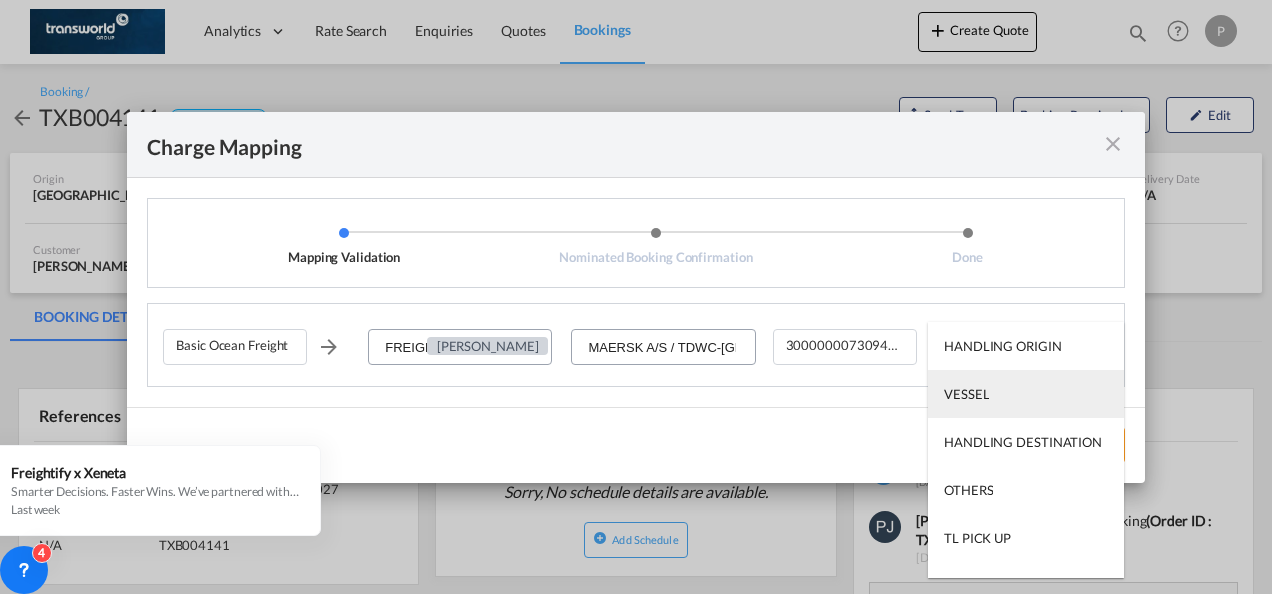 type on "VESSEL" 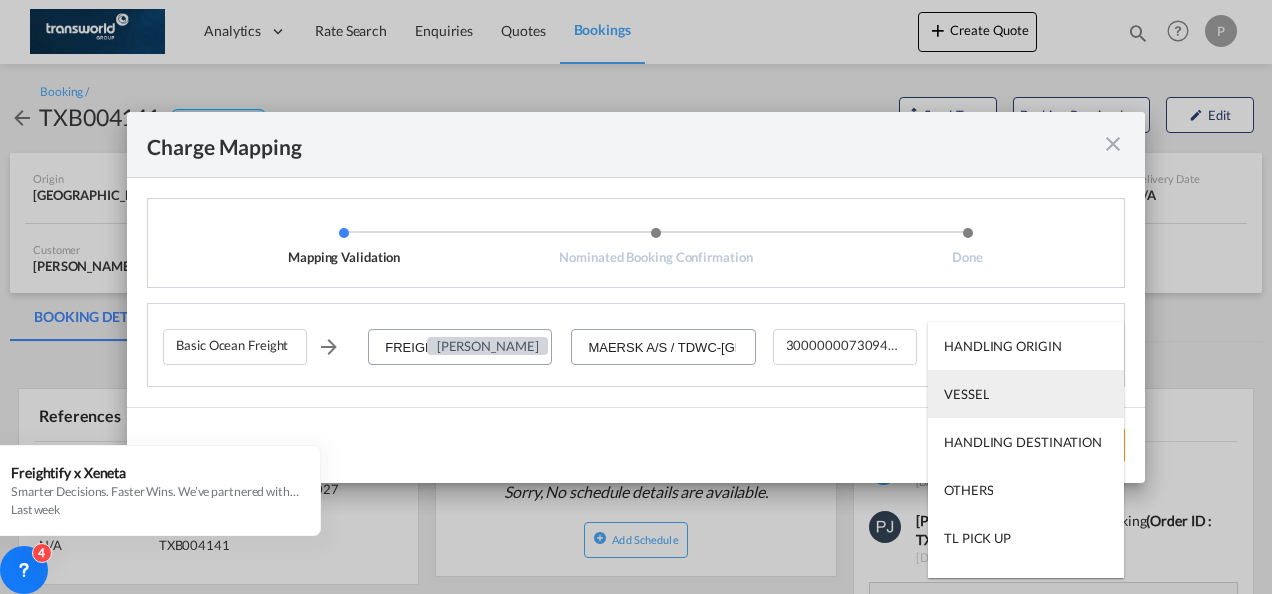 click on "VESSEL" at bounding box center [966, 394] 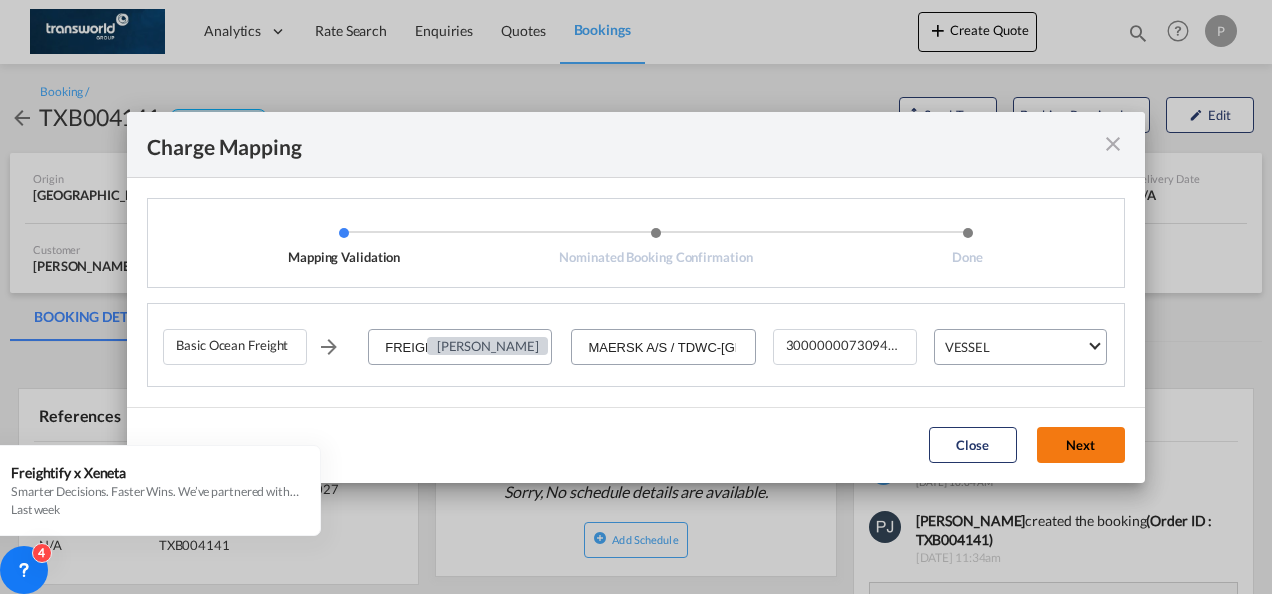 click on "Next" 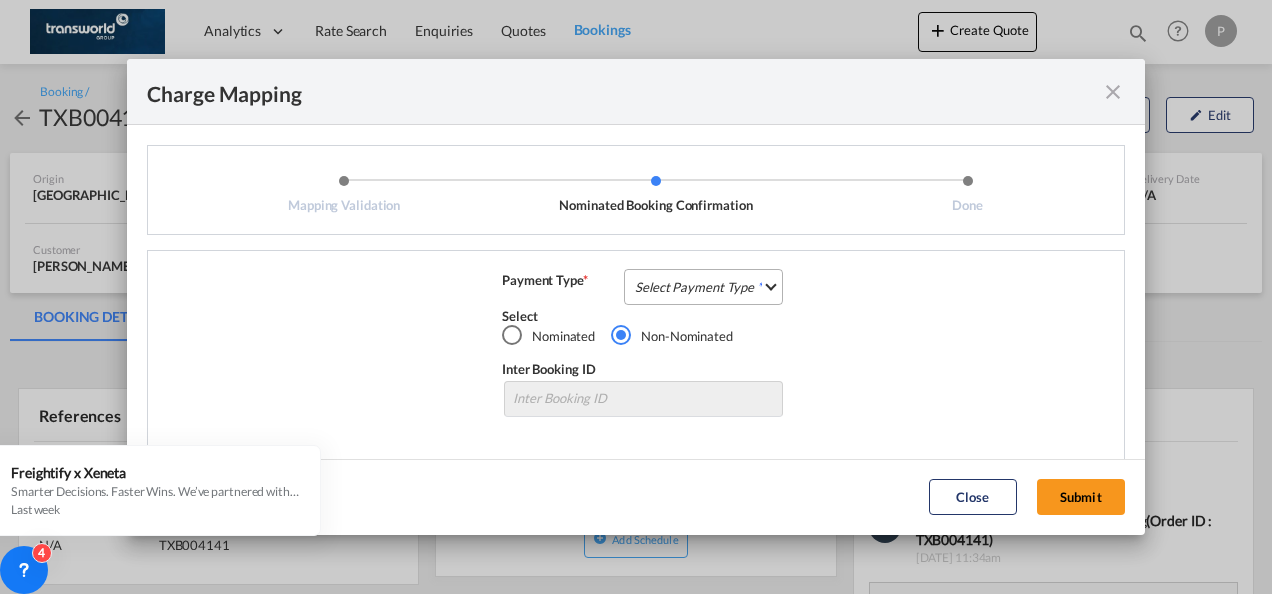 click on "Select Payment Type
COLLECT
PREPAID" at bounding box center [703, 287] 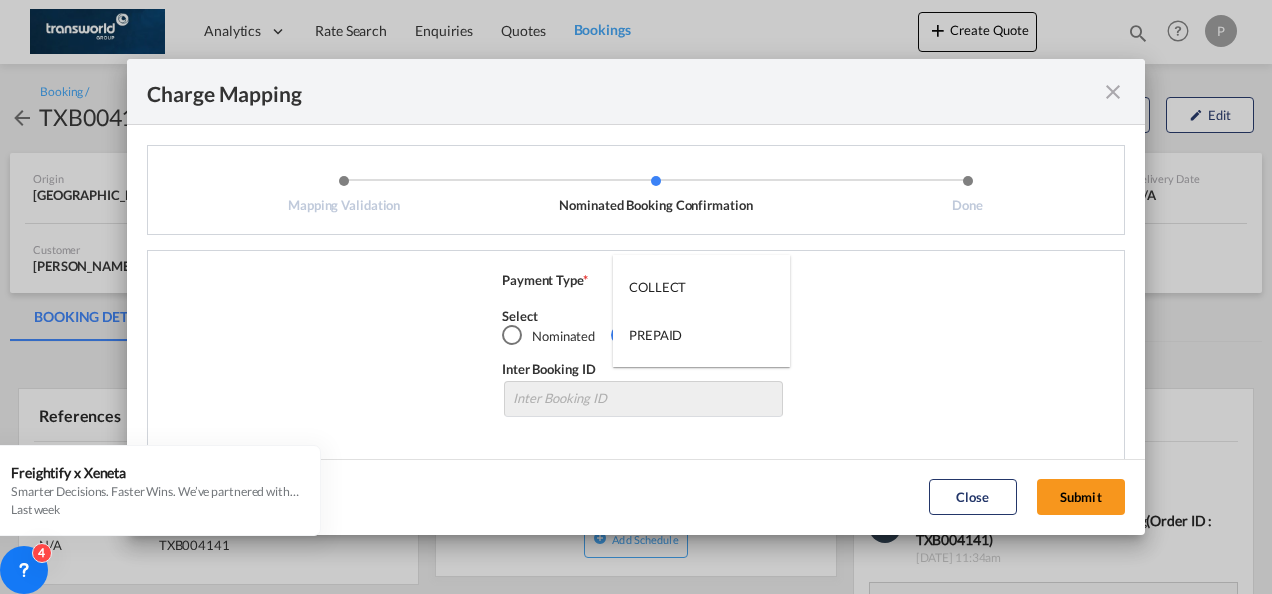 click on "COLLECT" at bounding box center (657, 287) 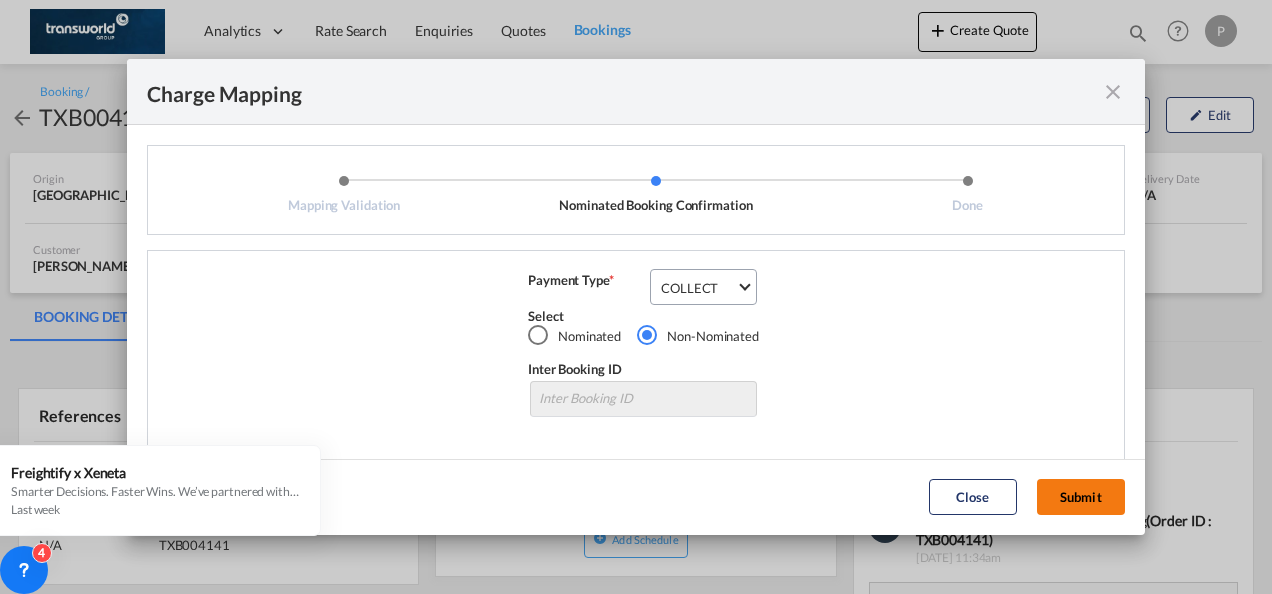 click on "Submit" 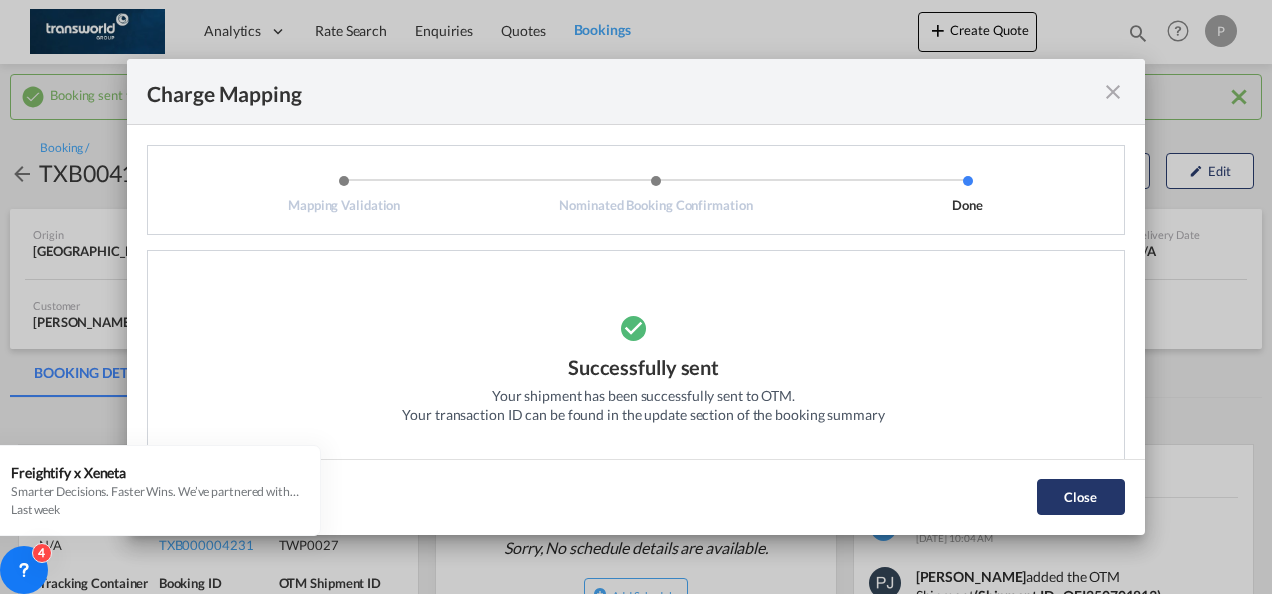 click on "Close" 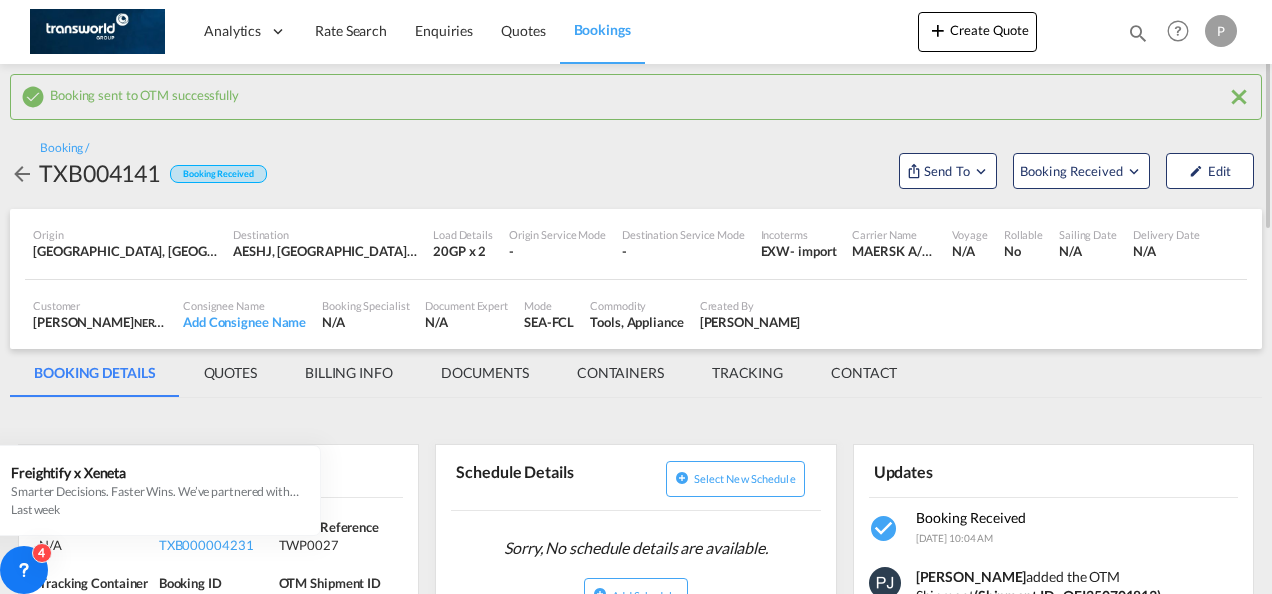 scroll, scrollTop: 300, scrollLeft: 0, axis: vertical 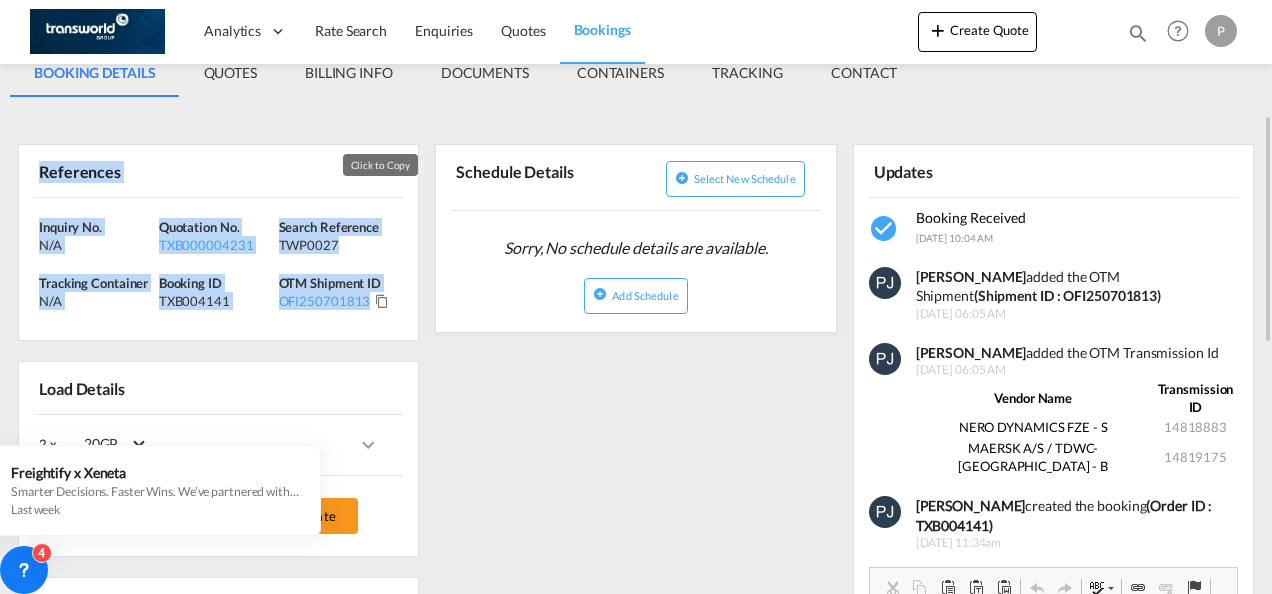 drag, startPoint x: 37, startPoint y: 170, endPoint x: 376, endPoint y: 303, distance: 364.15656 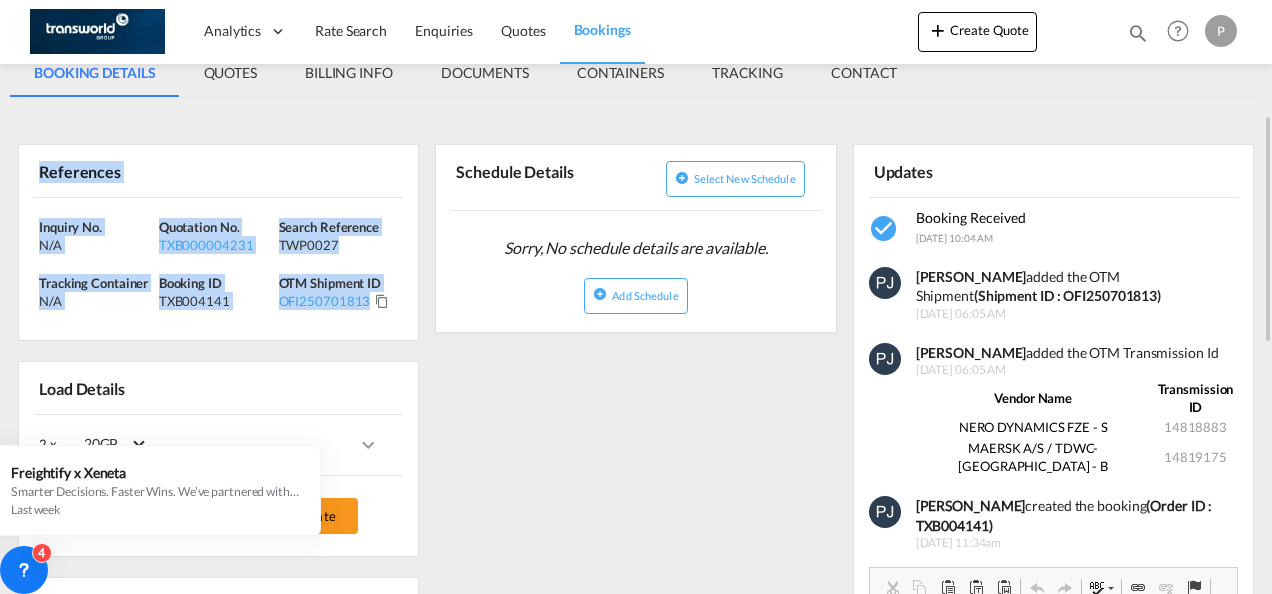 copy on "References Inquiry No. N/A Quotation No. TXB000004231 Search Reference TWP0027 Tracking Container
N/A Booking ID TXB004141 OTM Shipment ID OFI250701813" 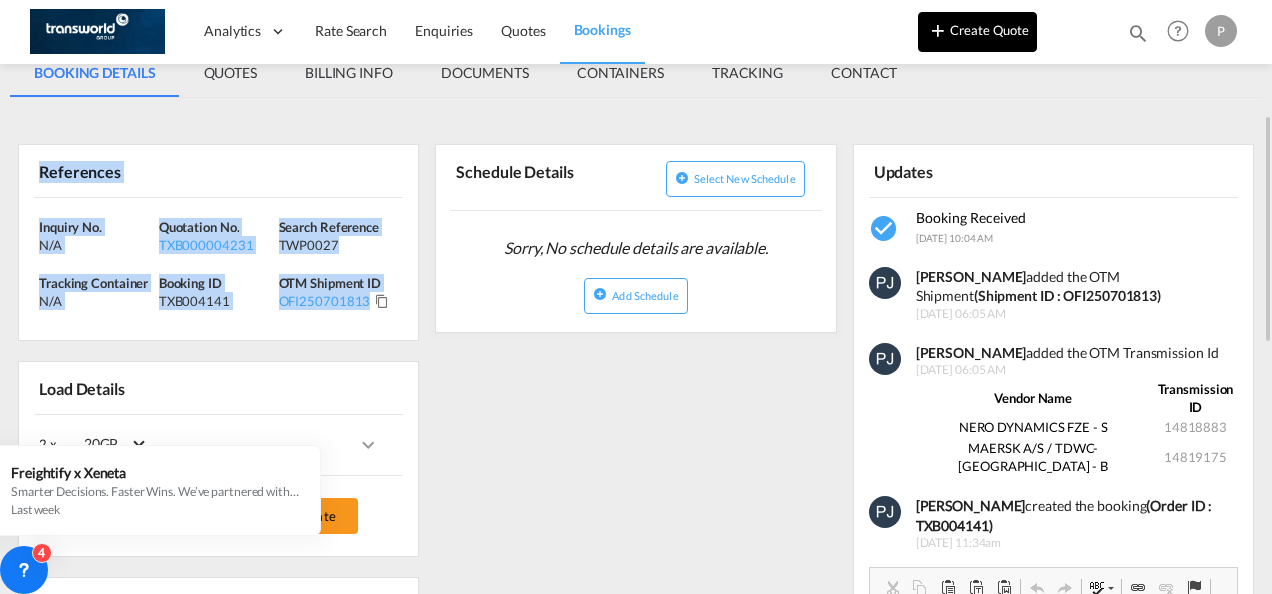 click on "Create Quote" at bounding box center (977, 32) 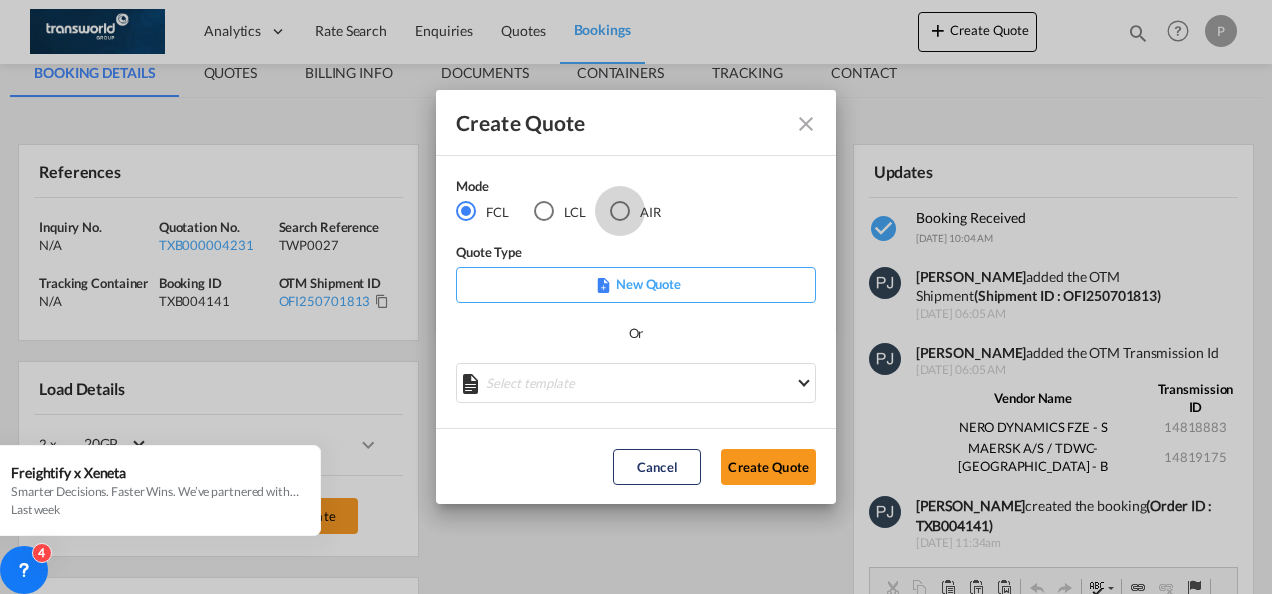 click at bounding box center [620, 211] 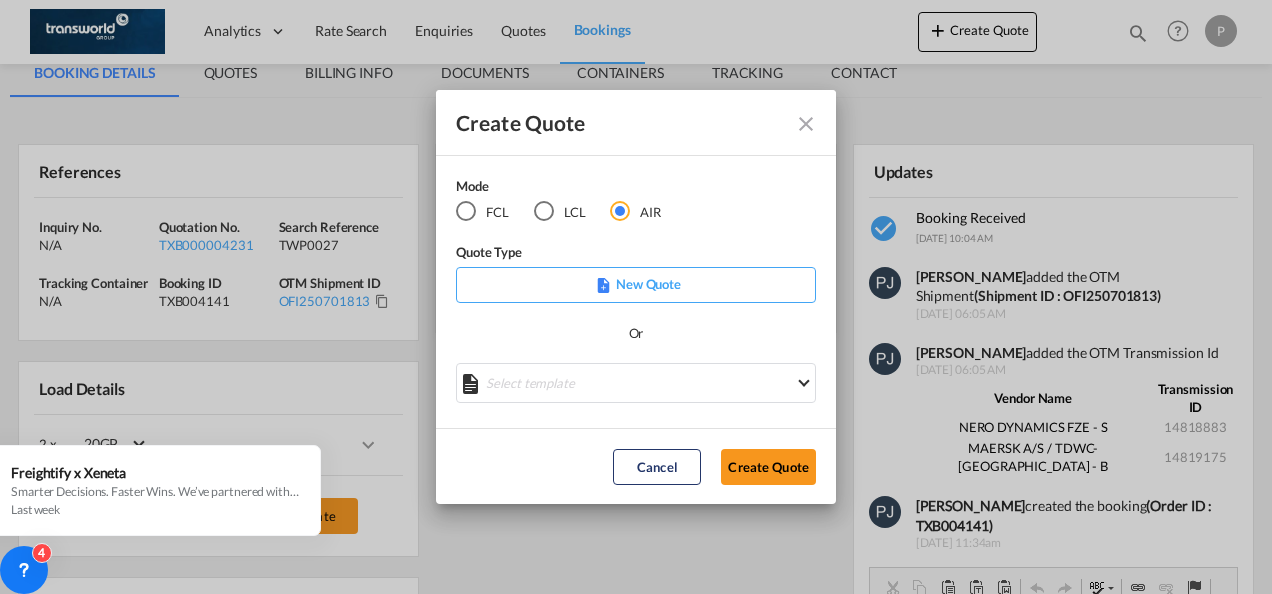 click at bounding box center (466, 211) 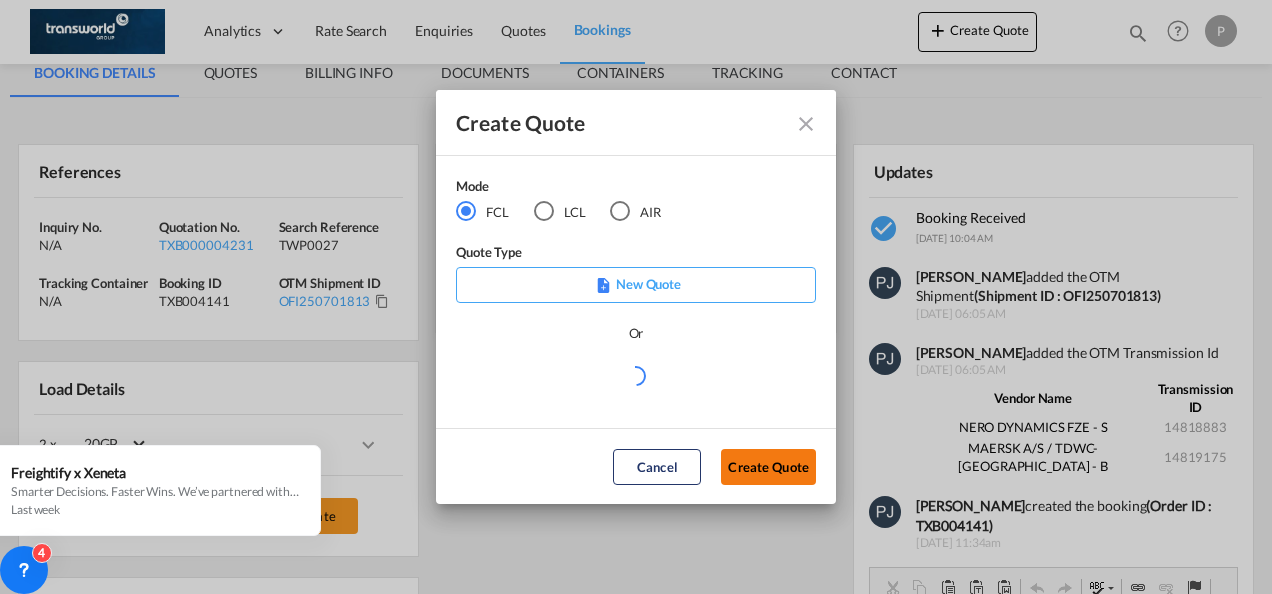click on "Create Quote" 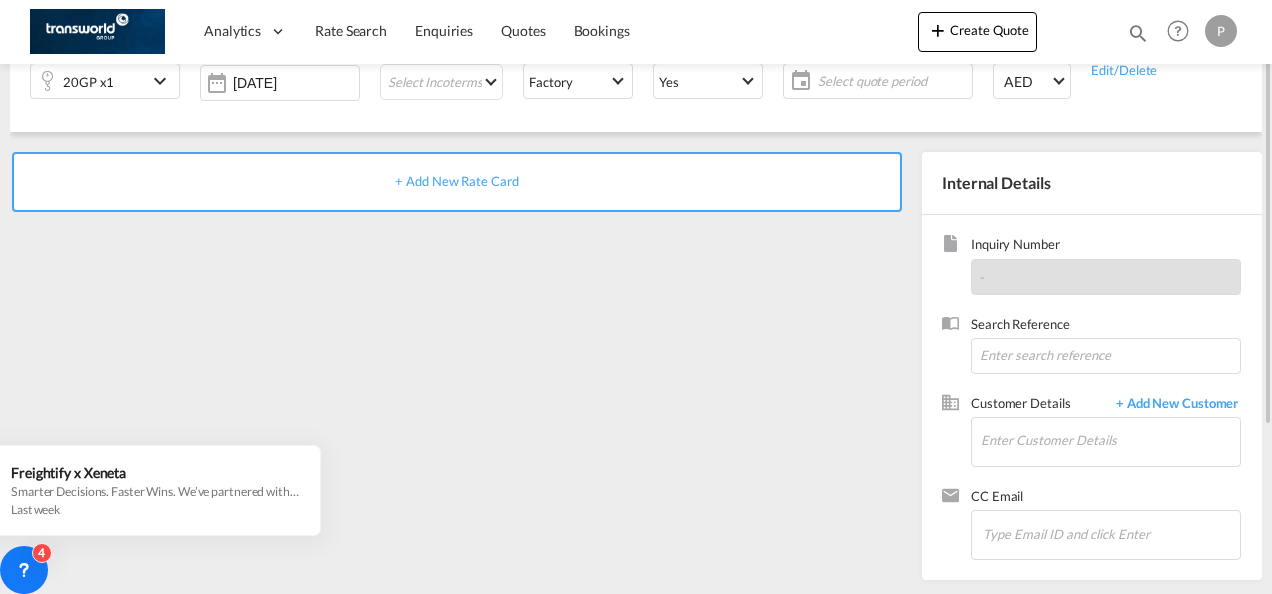 scroll, scrollTop: 0, scrollLeft: 0, axis: both 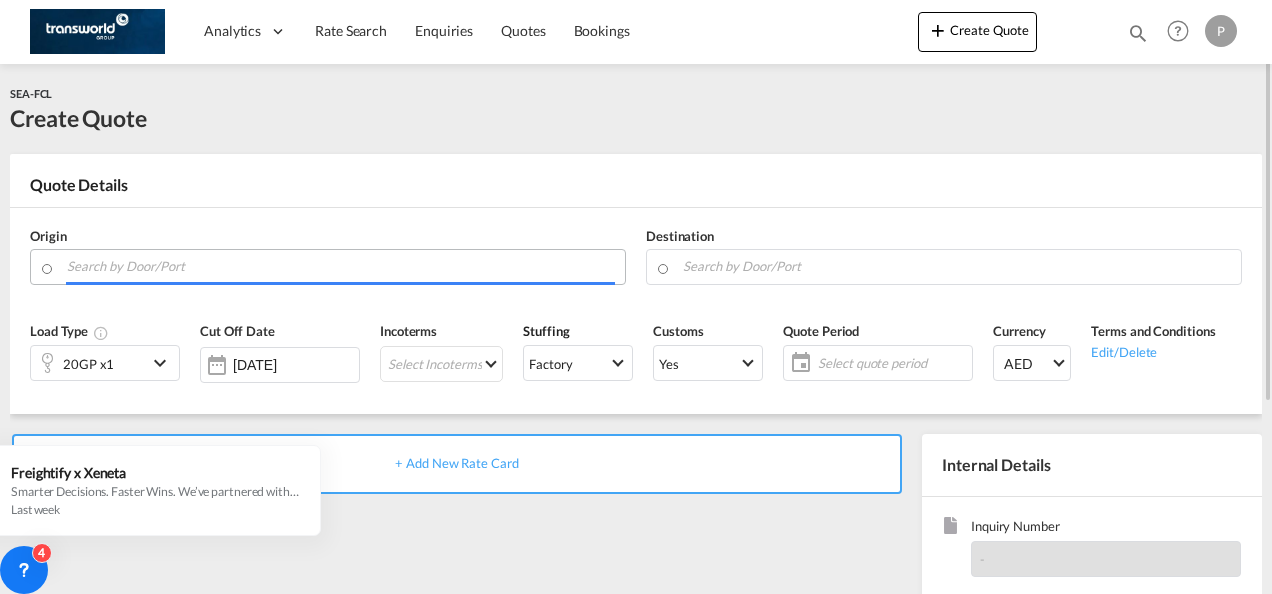 click at bounding box center [341, 266] 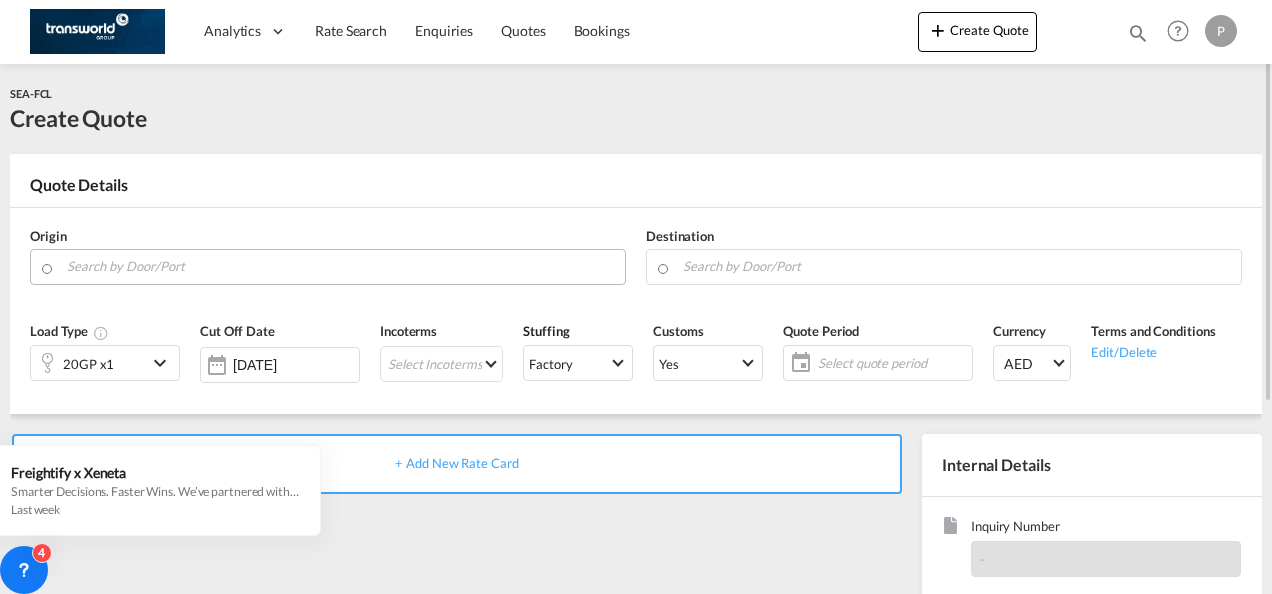 click on "Analytics
Dashboard
Rate Search
Enquiries
Quotes
Bookings" at bounding box center [636, 297] 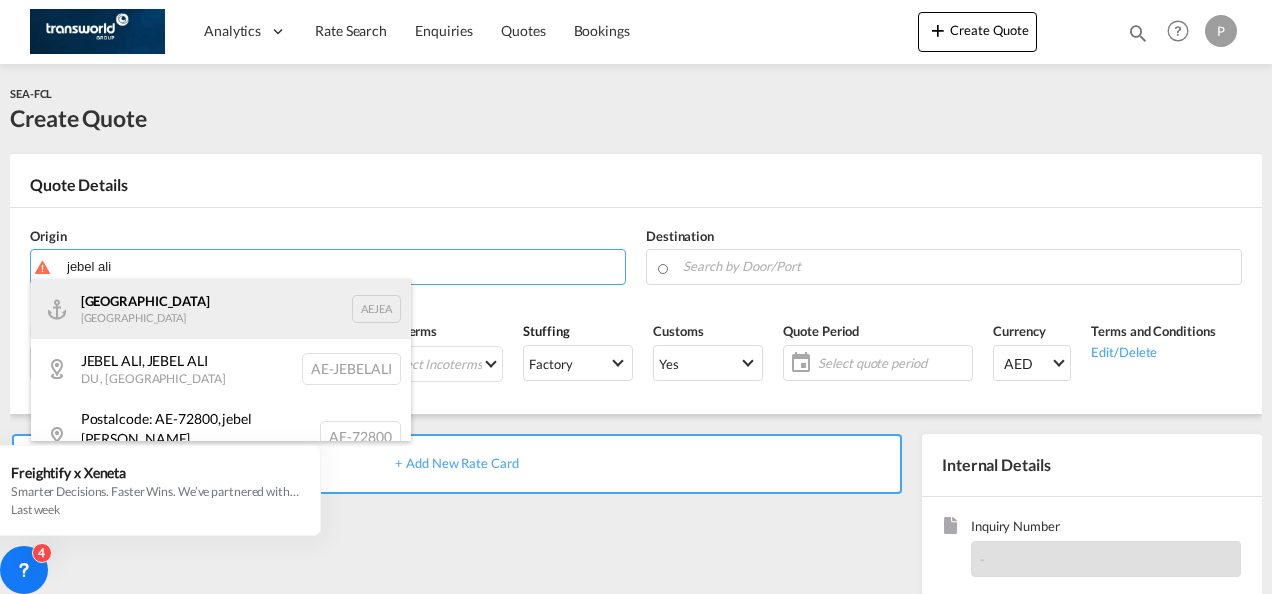 click on "[GEOGRAPHIC_DATA]
AEJEA" at bounding box center [221, 309] 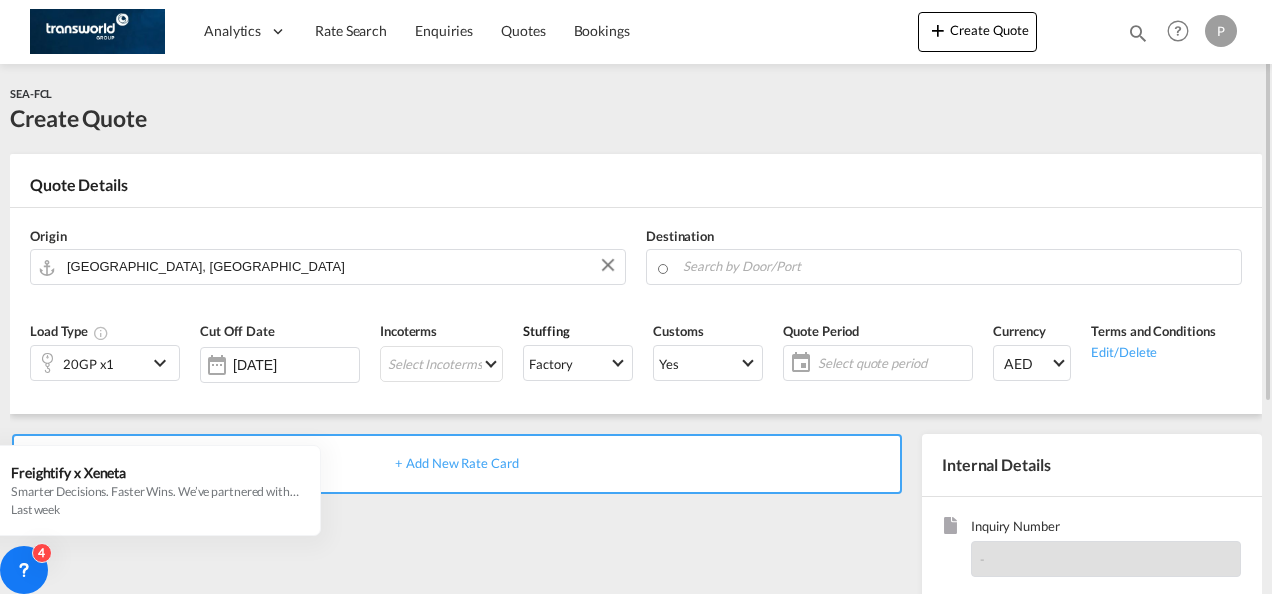 click at bounding box center (163, 363) 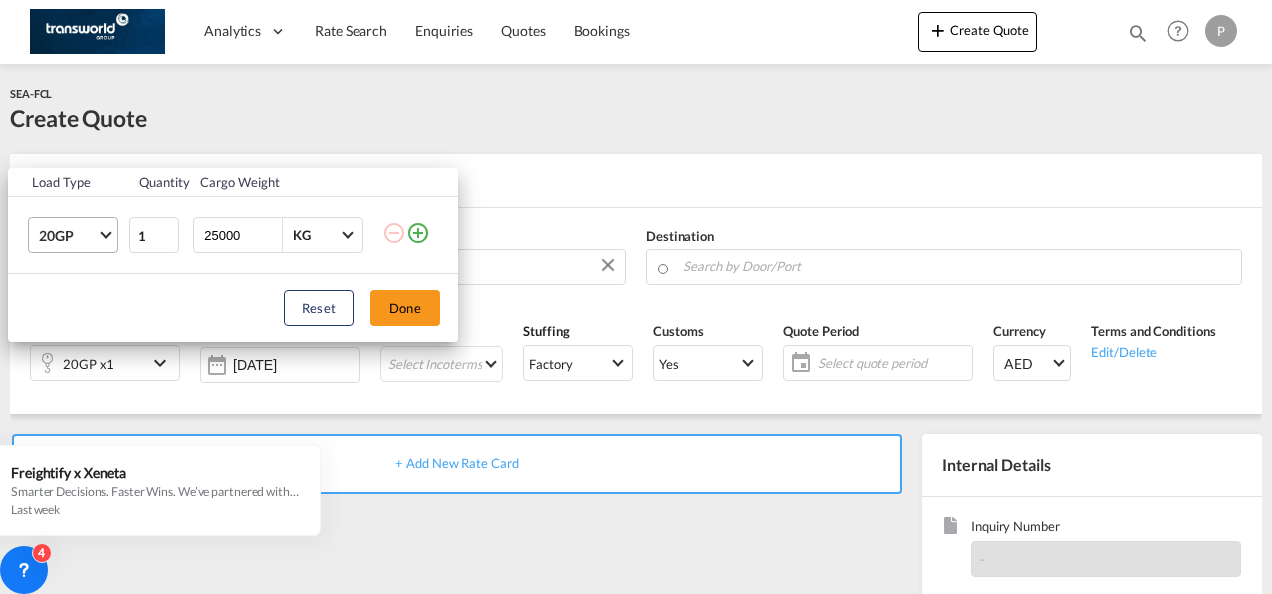 click at bounding box center [105, 233] 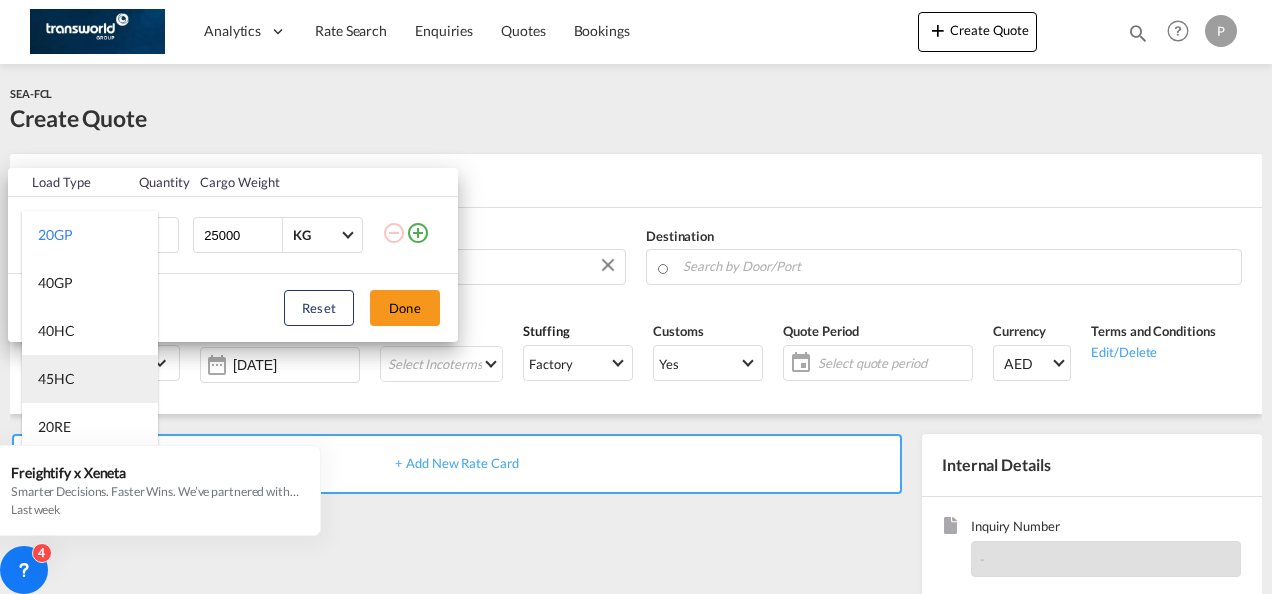 scroll, scrollTop: 100, scrollLeft: 0, axis: vertical 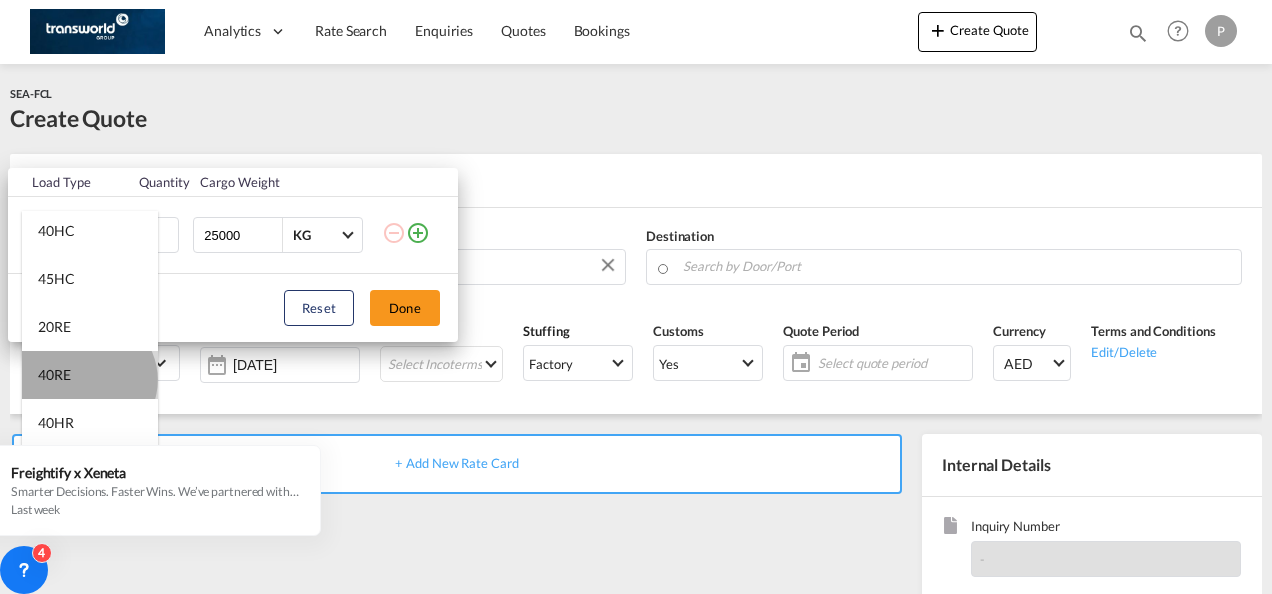click on "40RE" at bounding box center [90, 375] 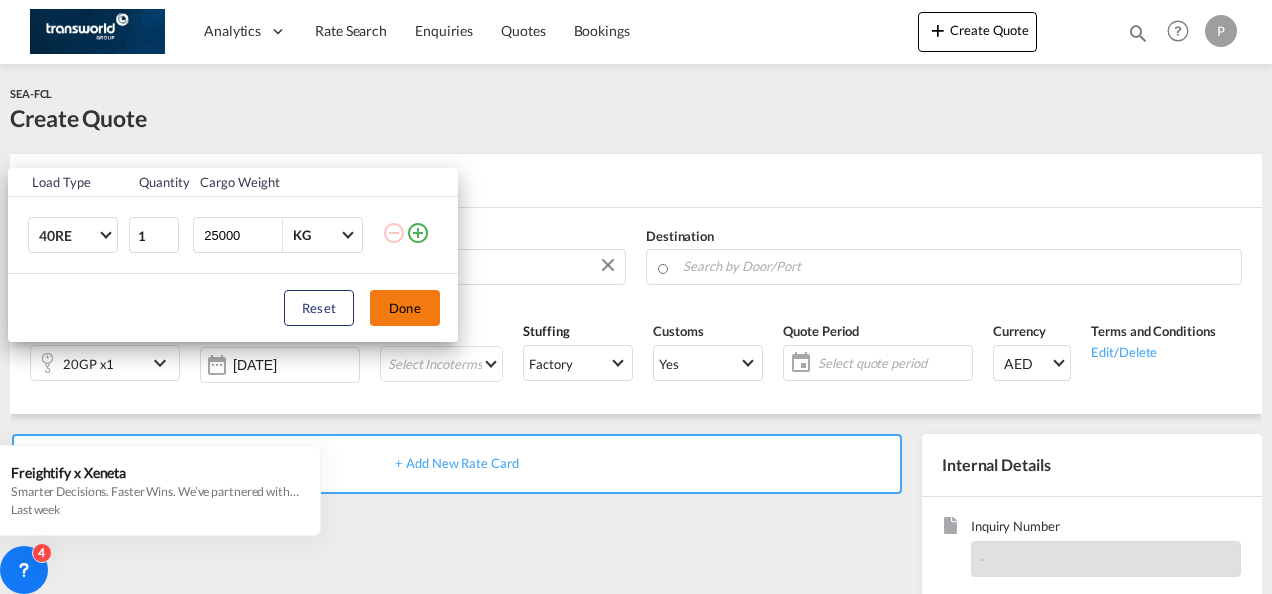 click on "Done" at bounding box center [405, 308] 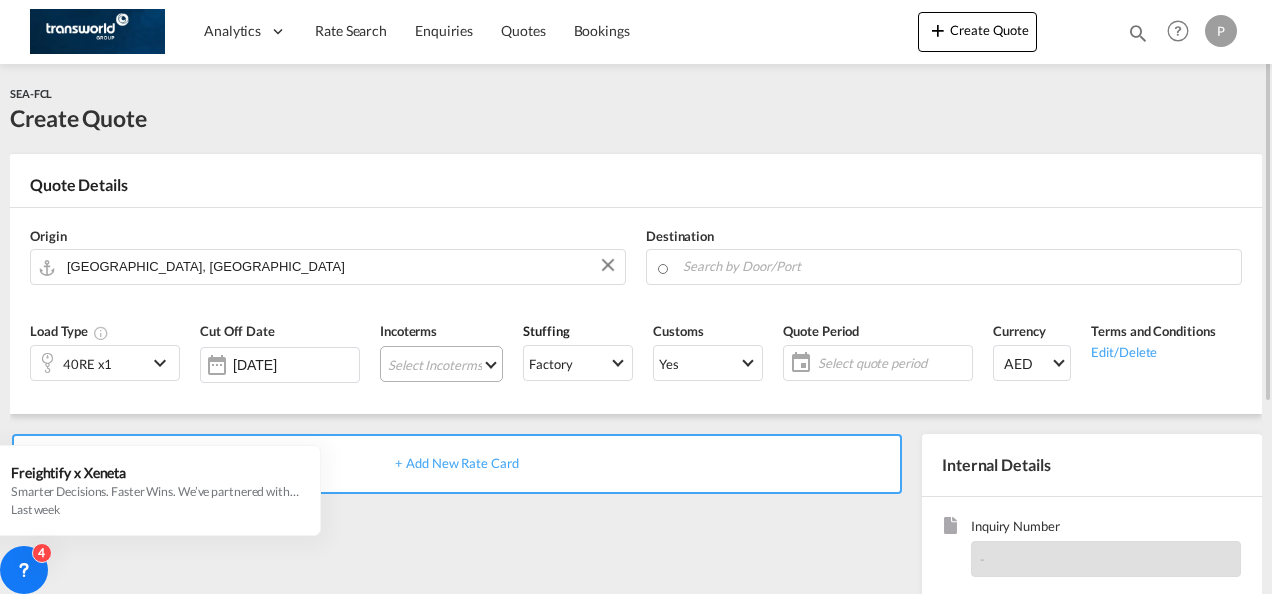 click on "Select Incoterms
CIF - export
Cost,Insurance and Freight CIF - import
Cost,Insurance and Freight DDP - export
Delivery Duty Paid CIP - export
Carriage and Insurance Paid to CPT - export
Carrier Paid to DPU - export
Delivery at Place Unloaded CFR - import
Cost and Freight CPT - import
Carrier Paid to DAP - export
Delivered at Place FAS - import
Free Alongside Ship FOB - export
Free on Board FOB - import
Free on Board CFR - export
Cost and Freight DPU - import
Delivery at Place Unloaded EXW - export
Ex Works CIP - import
Carriage and Insurance Paid to DAP - import
Delivered at Place FCA - export
Free Carrier FCA - import
Free Carrier FAS - export
Free Alongside Ship EXW - import
Ex Works" at bounding box center (441, 364) 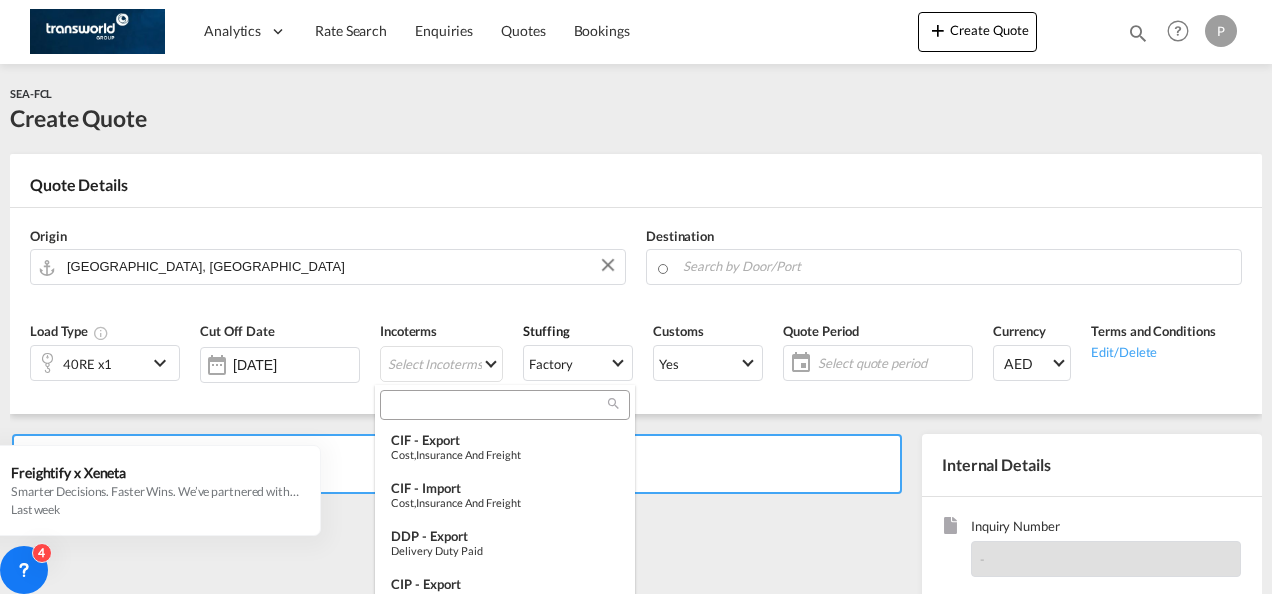 click at bounding box center [497, 405] 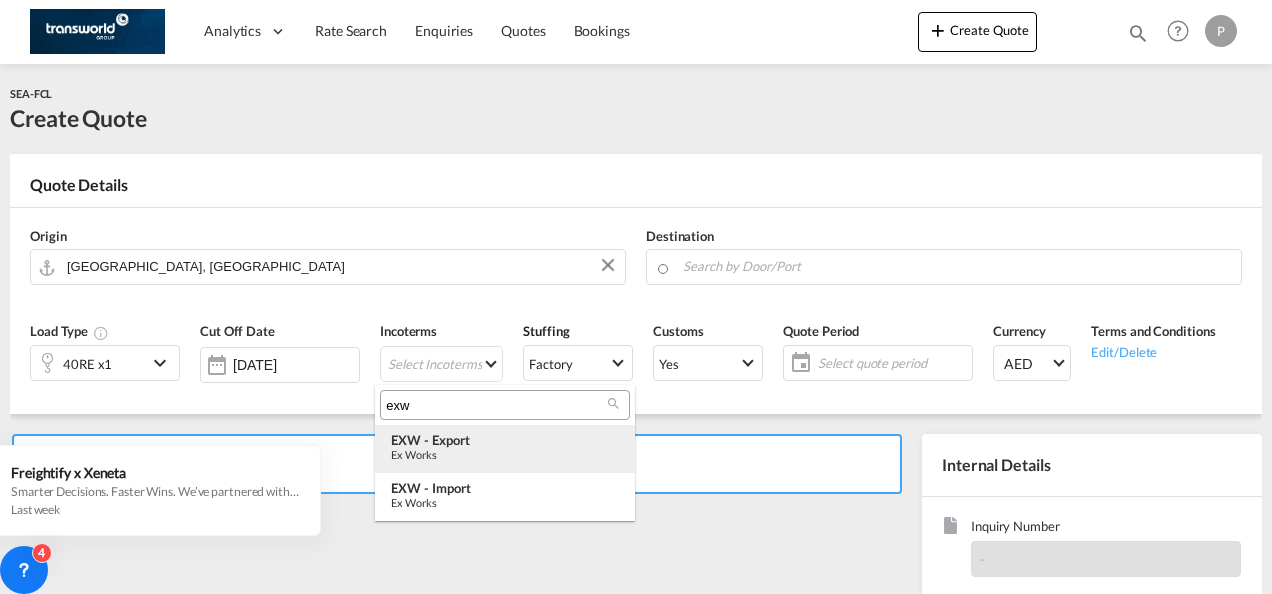 type on "exw" 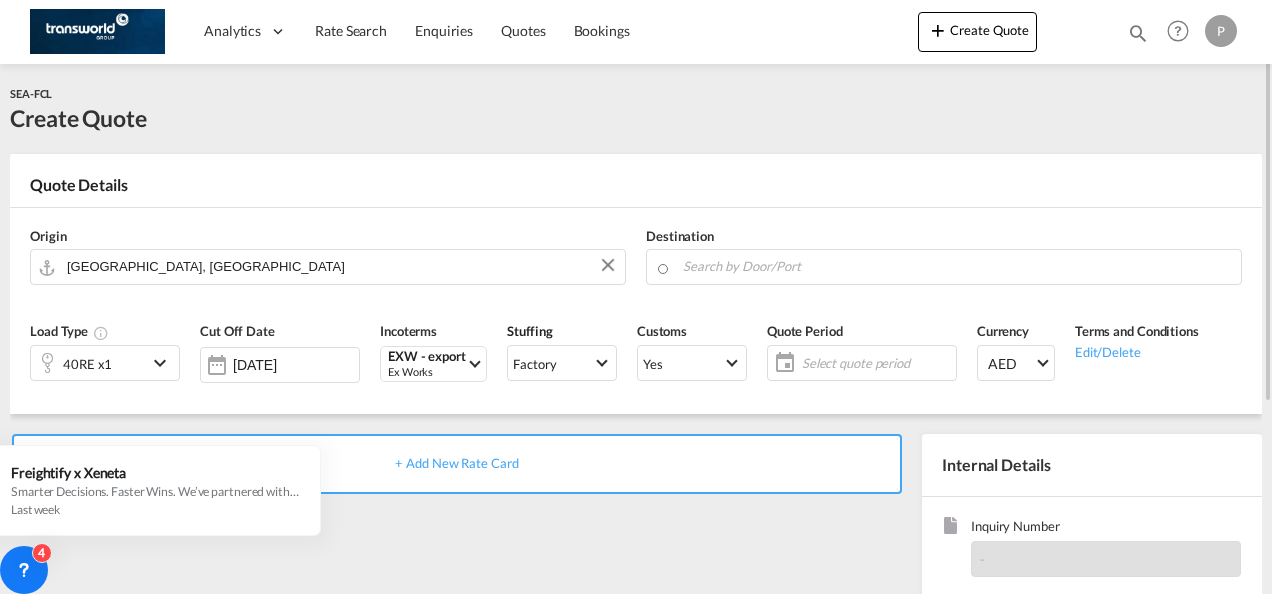 click on "Select quote period" 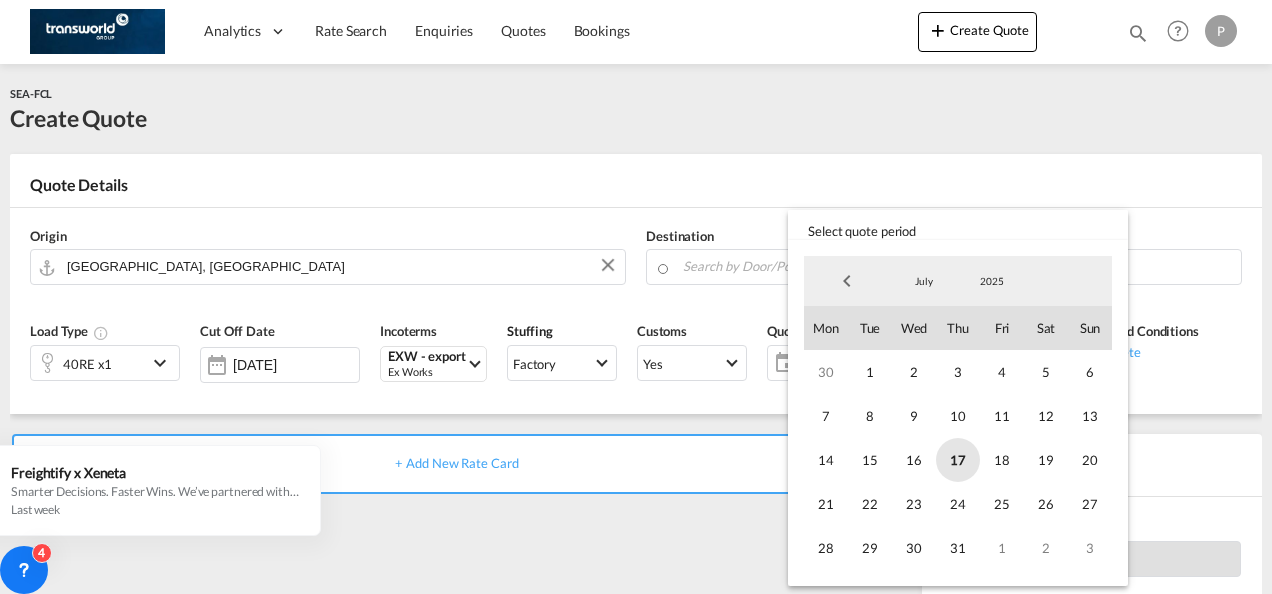 click on "17" at bounding box center [958, 460] 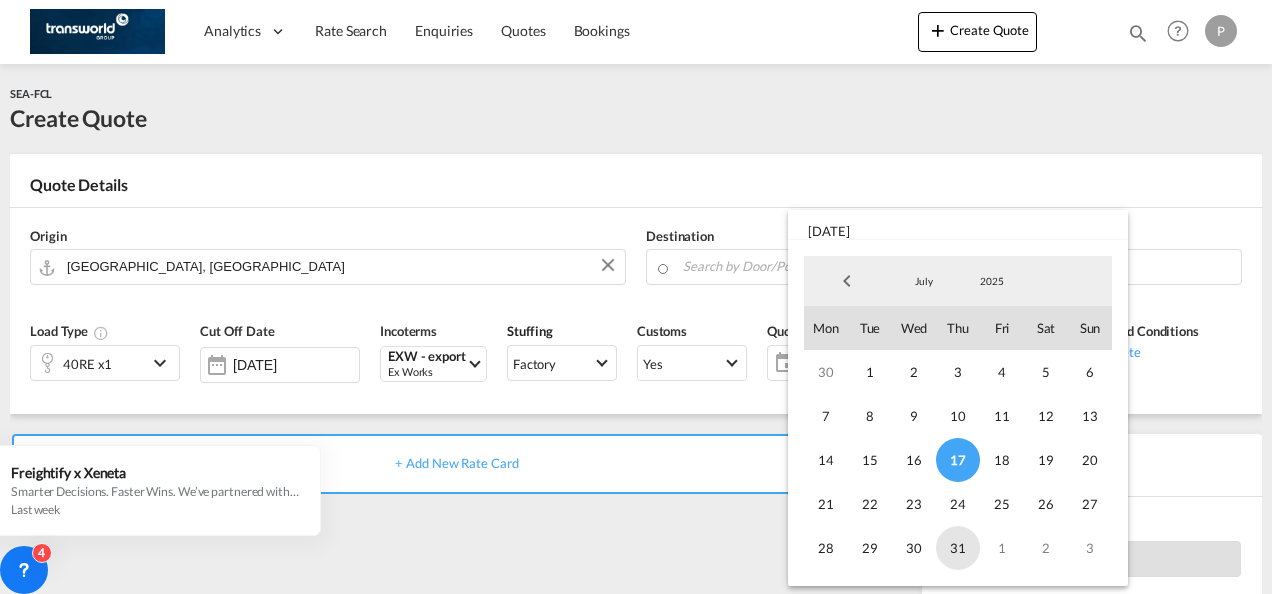 click on "31" at bounding box center [958, 548] 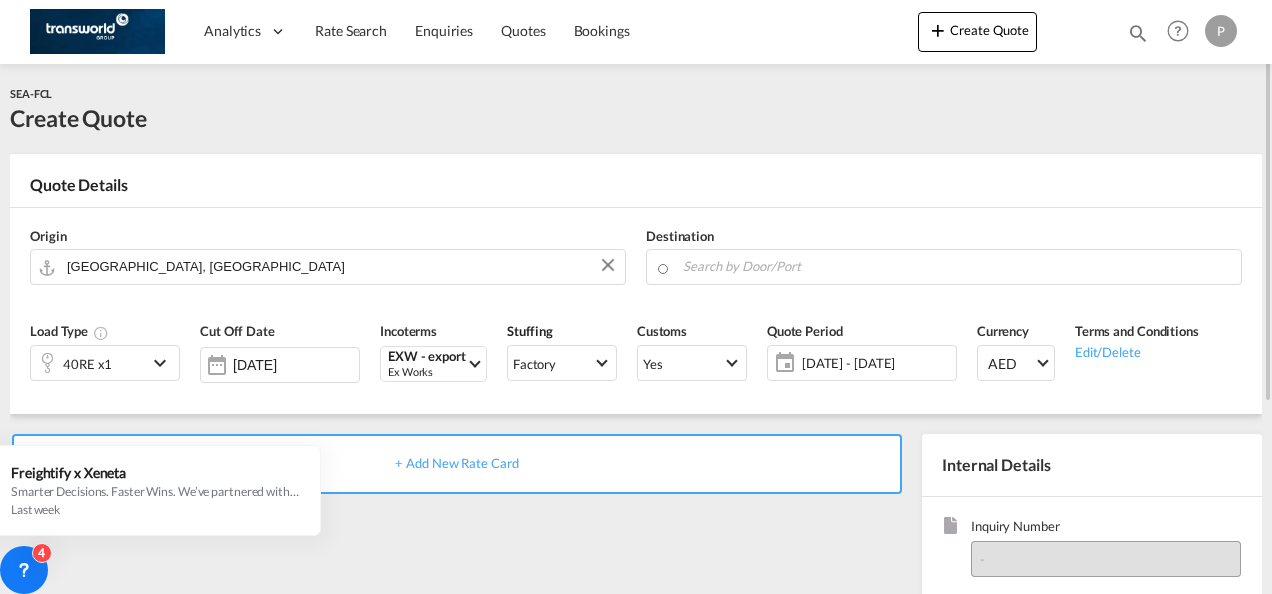 scroll, scrollTop: 200, scrollLeft: 0, axis: vertical 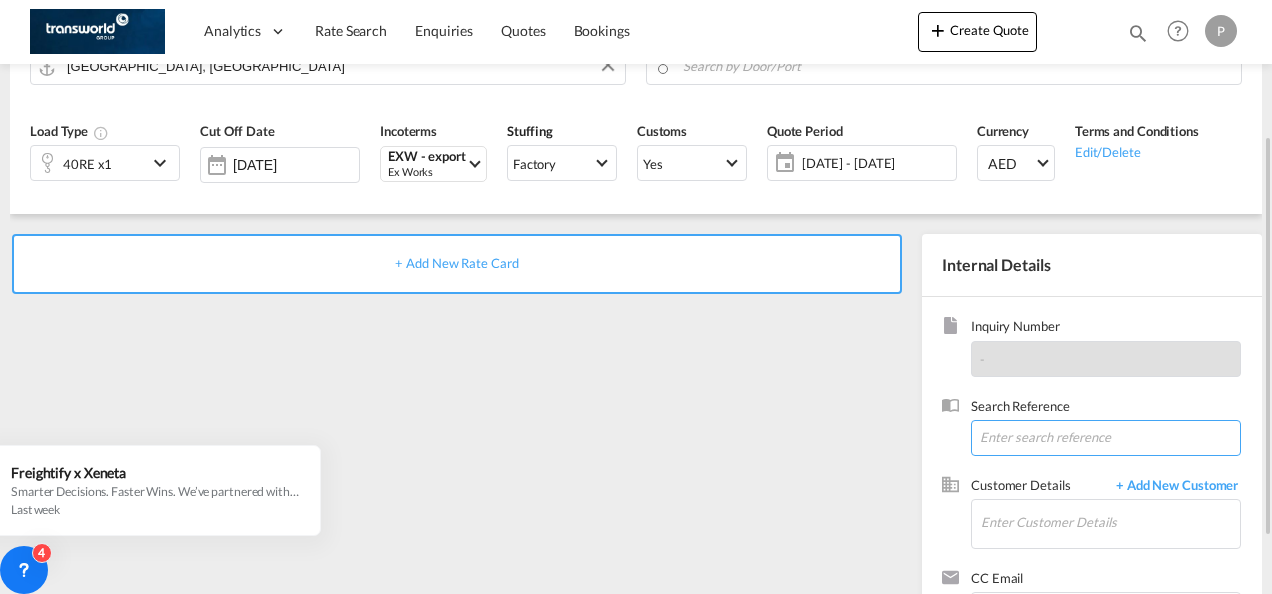 click at bounding box center (1106, 438) 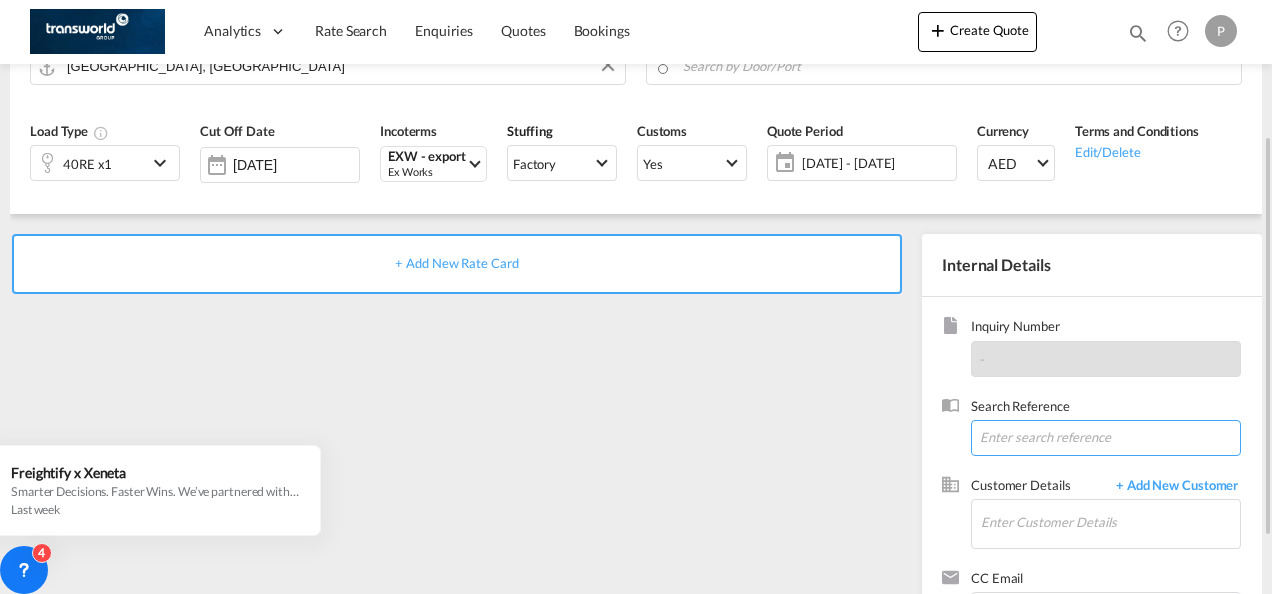 click at bounding box center (1106, 438) 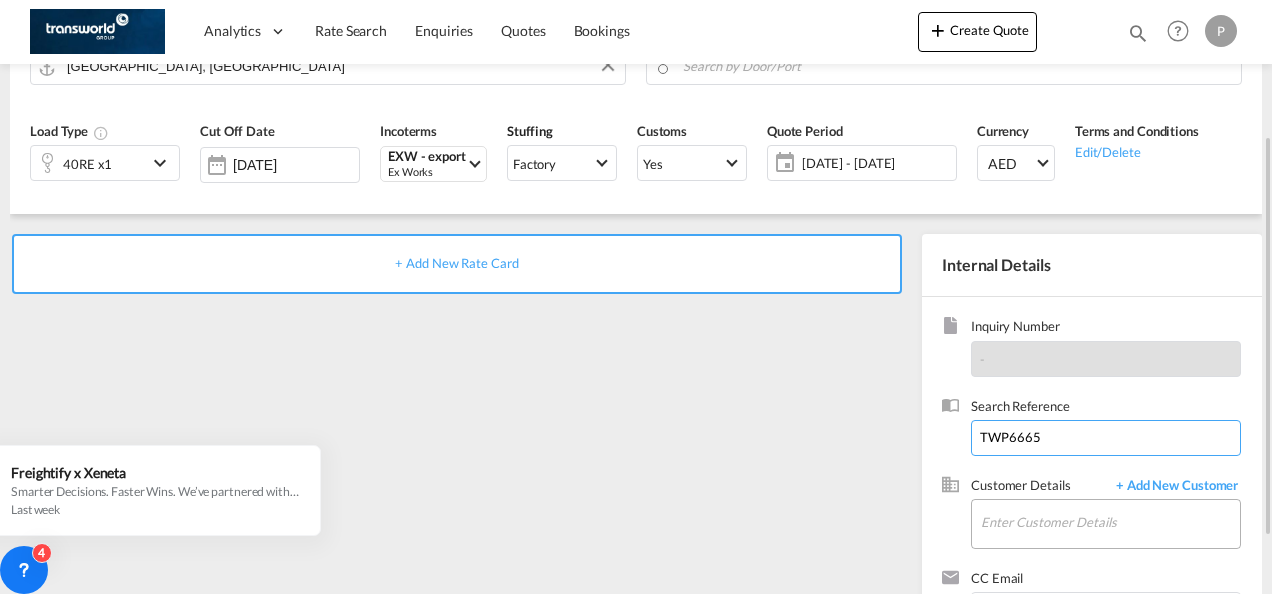 scroll, scrollTop: 282, scrollLeft: 0, axis: vertical 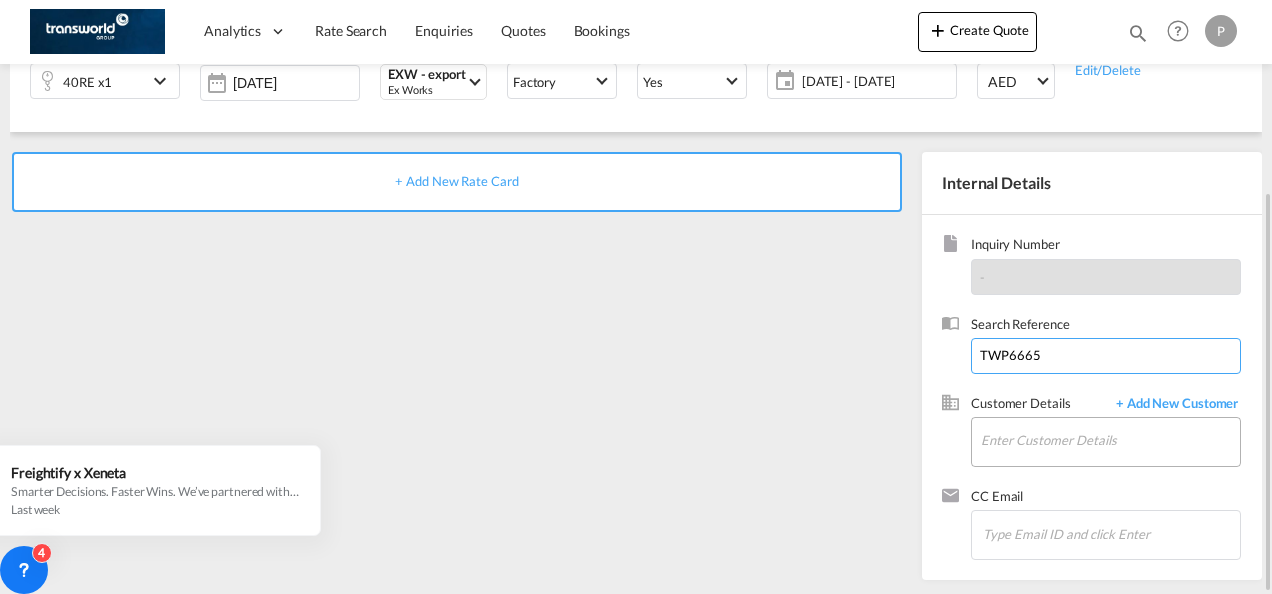 type on "TWP6665" 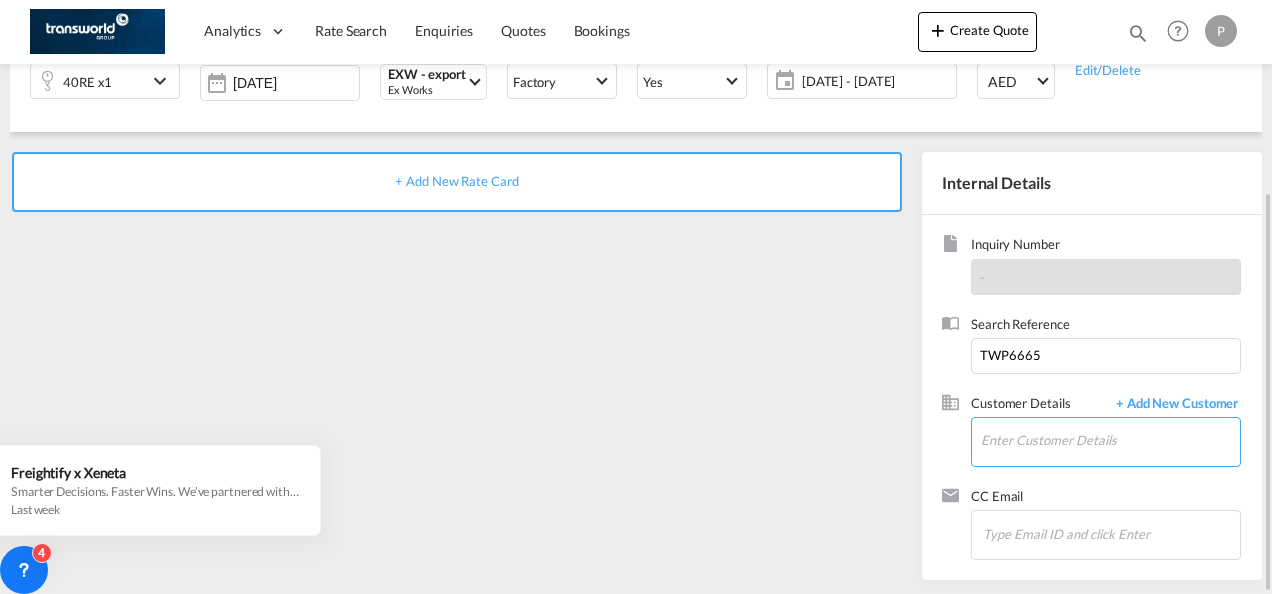 click on "Enter Customer Details" at bounding box center (1110, 440) 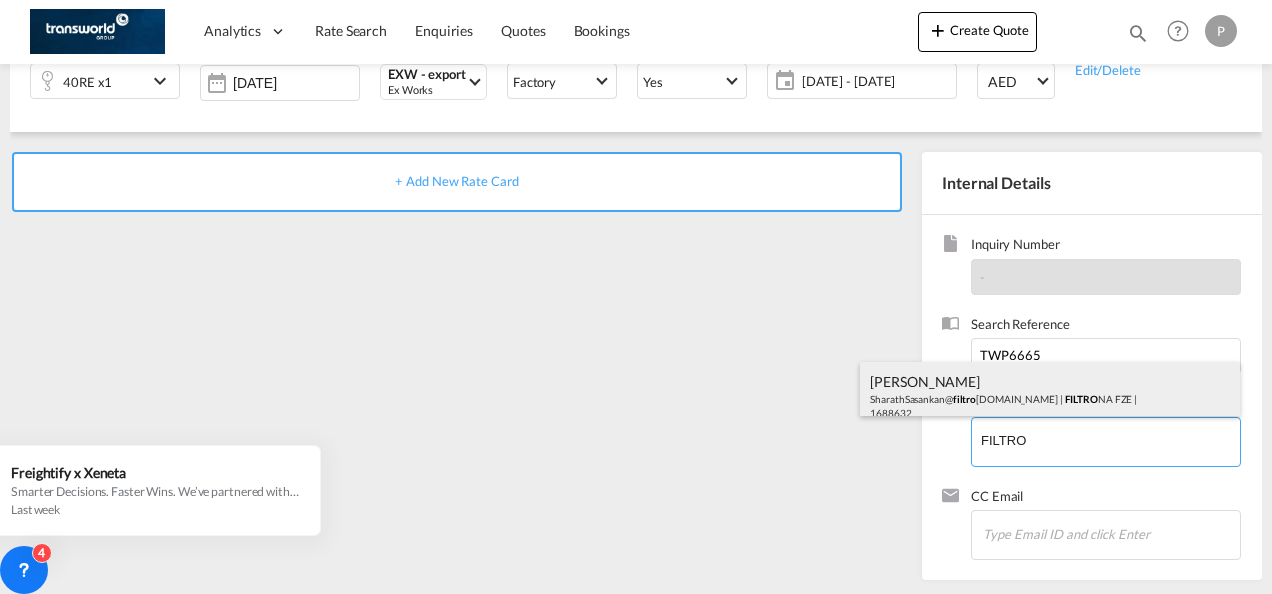 click on "[PERSON_NAME] SharathSasankan@ filtro [DOMAIN_NAME]    |    FILTRO NA FZE
|      1688632" at bounding box center [1050, 396] 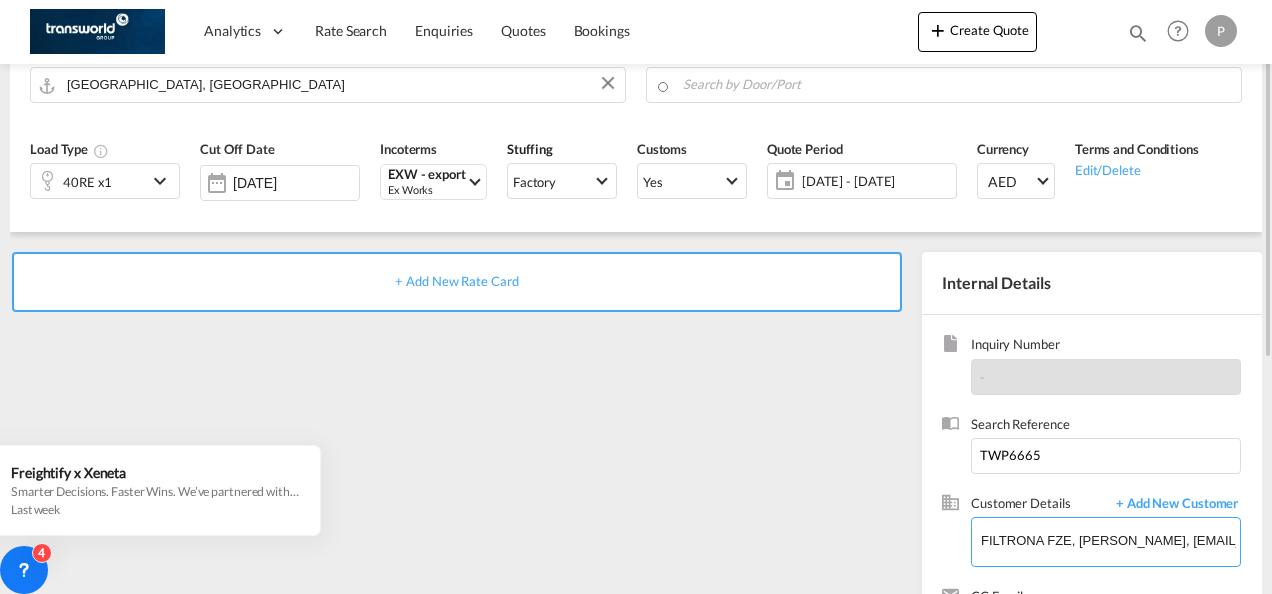 scroll, scrollTop: 82, scrollLeft: 0, axis: vertical 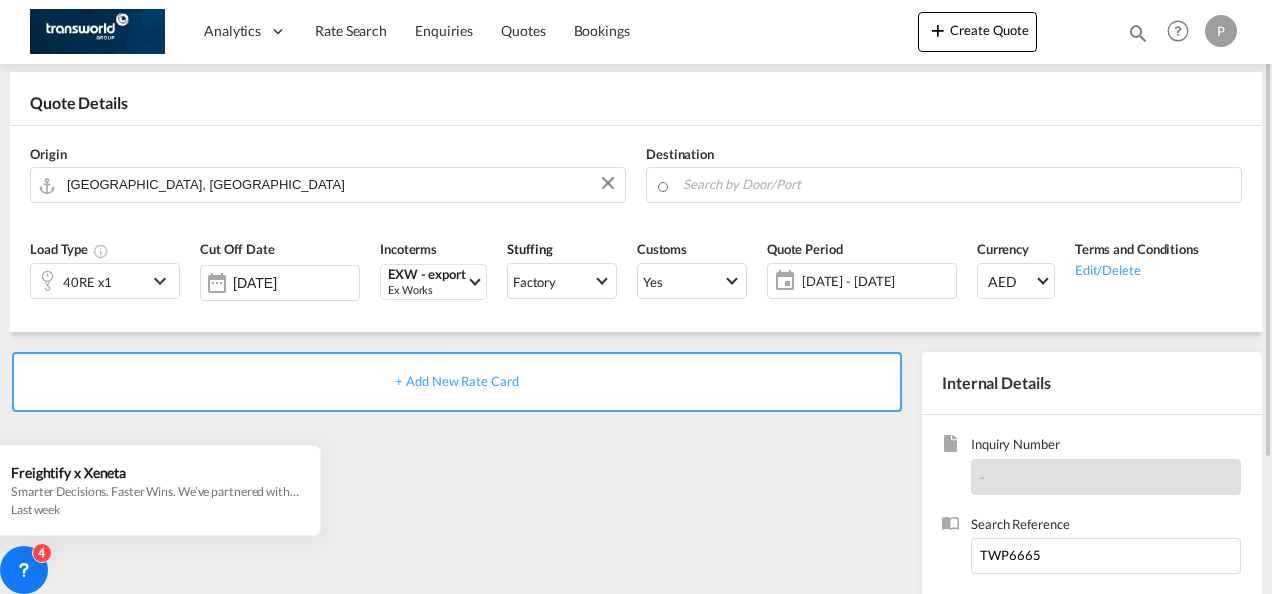 click on "+ Add New Rate Card" at bounding box center (456, 381) 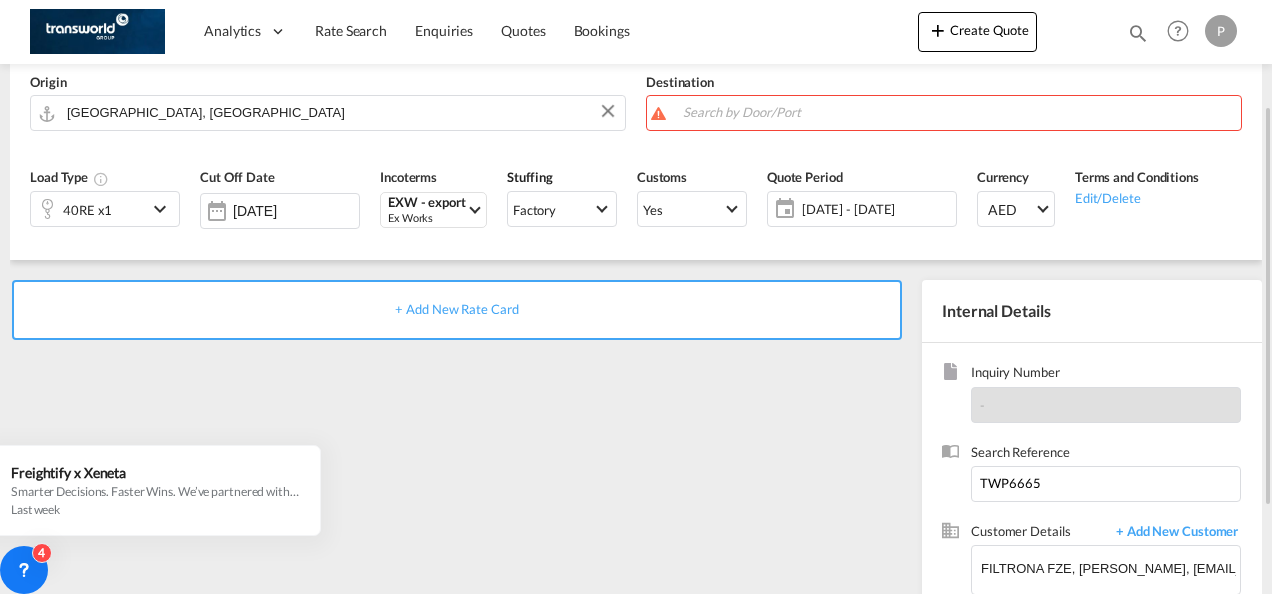 scroll, scrollTop: 0, scrollLeft: 0, axis: both 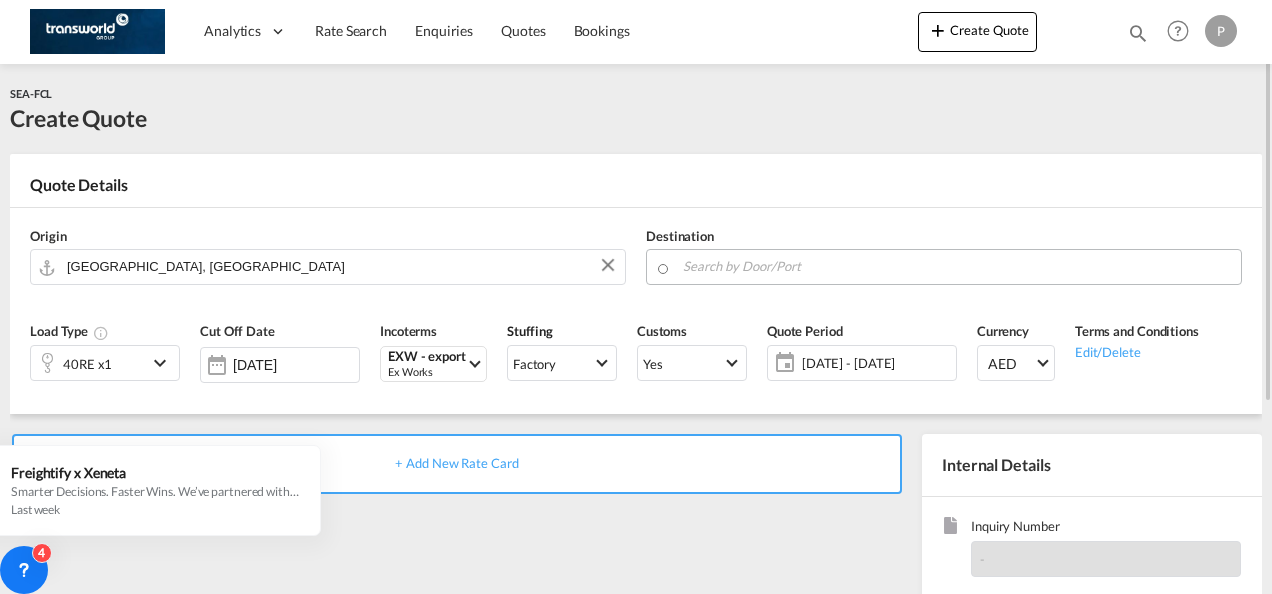 click at bounding box center [957, 266] 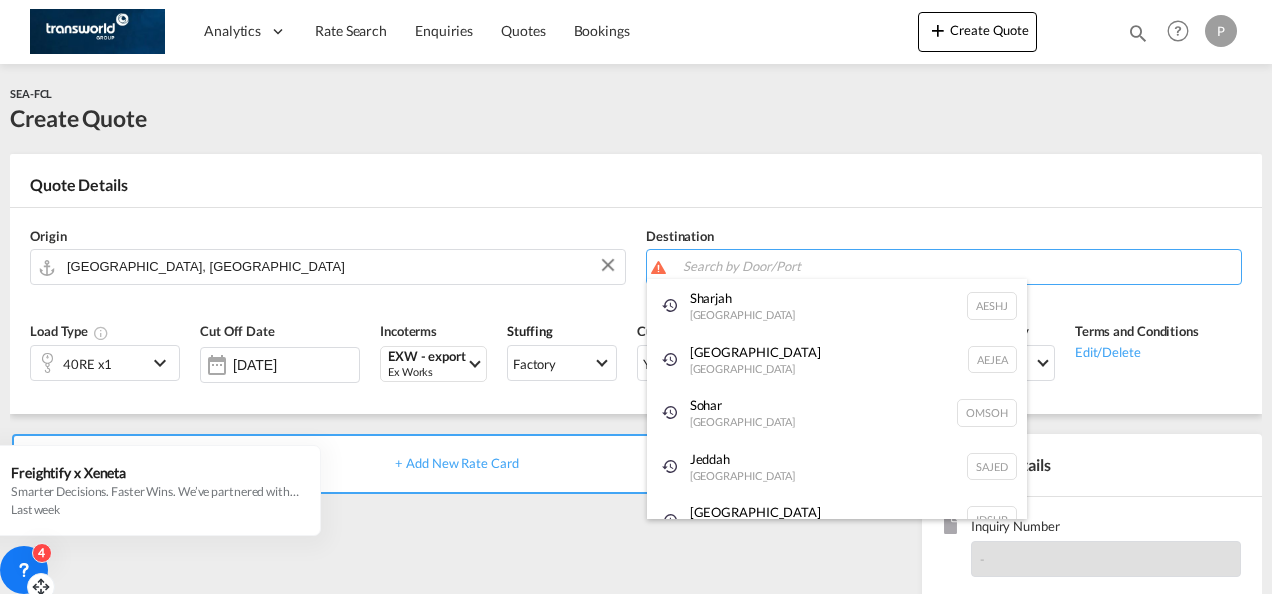 paste on "[GEOGRAPHIC_DATA]" 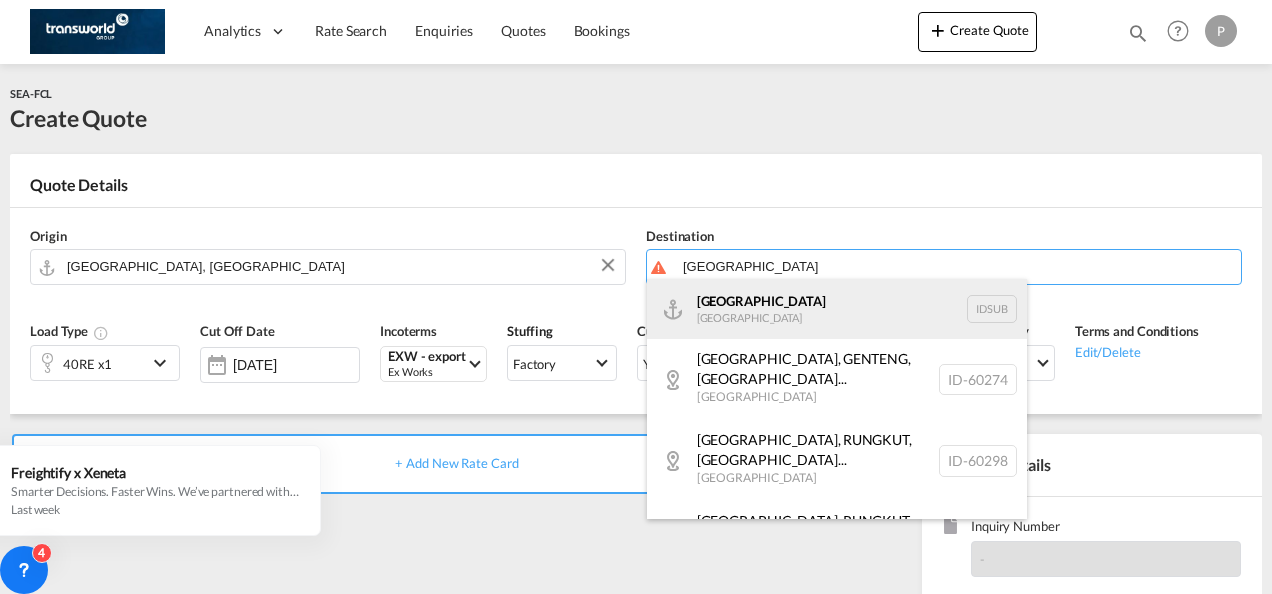 click on "[GEOGRAPHIC_DATA]
[GEOGRAPHIC_DATA]
IDSUB" at bounding box center (837, 309) 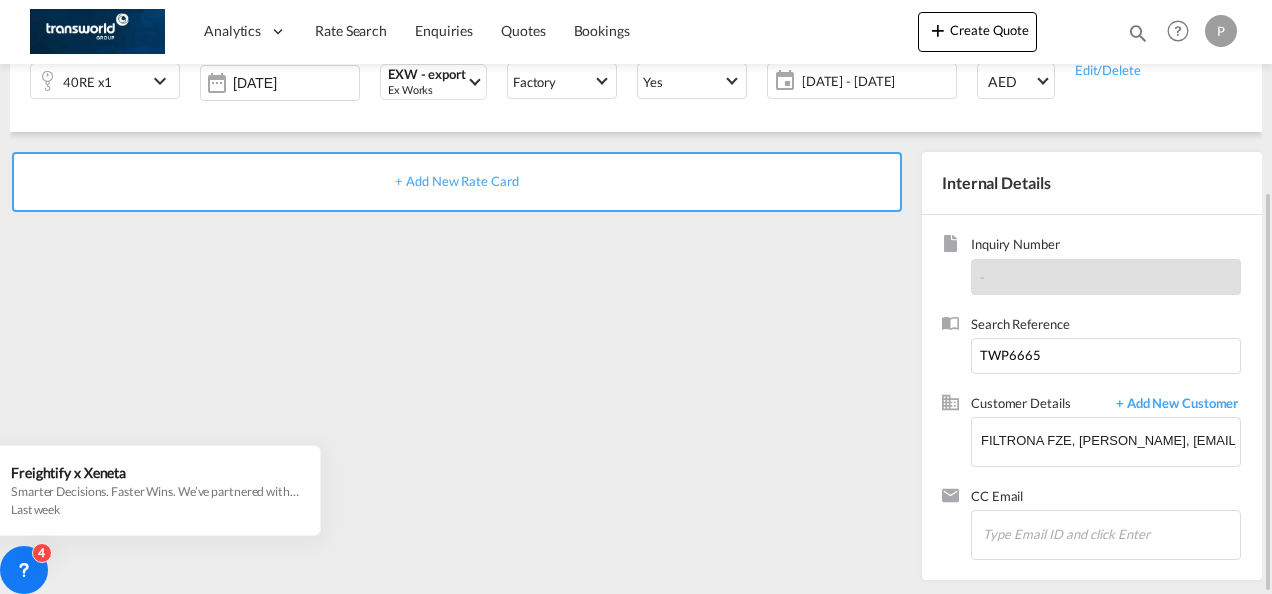 scroll, scrollTop: 182, scrollLeft: 0, axis: vertical 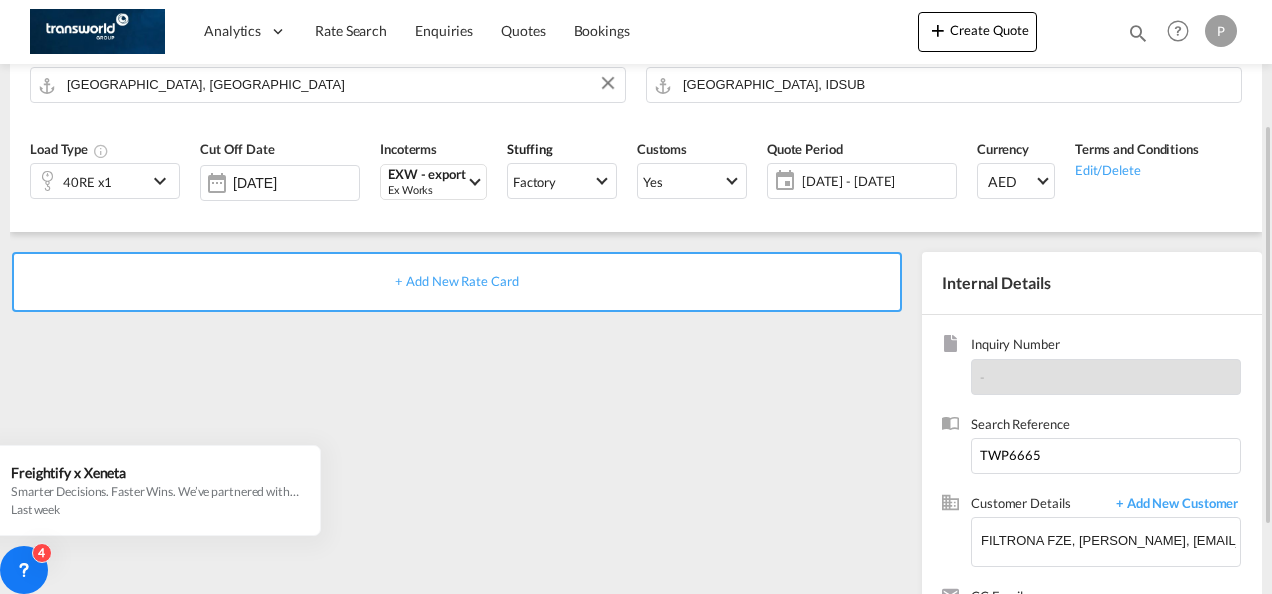 click on "+ Add New Rate Card" at bounding box center [456, 281] 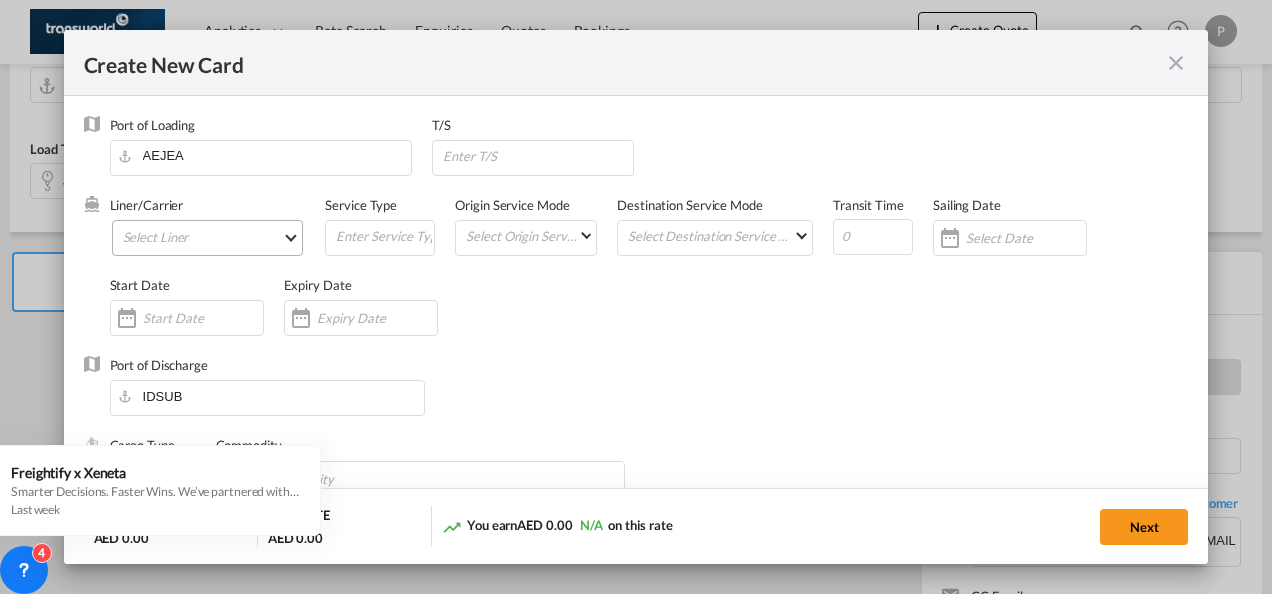 type on "Basic Ocean Freight" 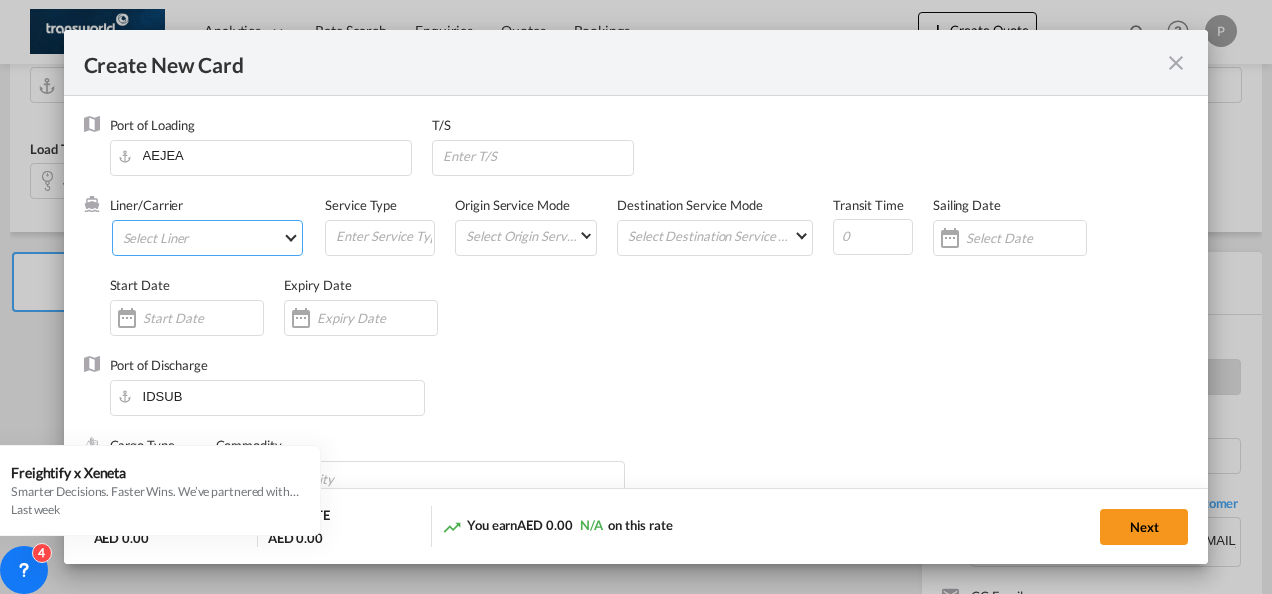 click on "Select Liner   2HM LOGISTICS D.O.O 2HM LOGISTICS D.O.O. / TDWC-CAPODISTRI 2HM LOGISTICS D.O.O. / TDWC-KOPER 2HM LOGISTICS KFT / TDWC-ANKARANSKA 3A INTERNATIONAL LOGISTICS JOINT STOCK COMPANY / T 3P LOGISTICS / TDWC - [GEOGRAPHIC_DATA] A & G INTERNATIONAL CARGO ([GEOGRAPHIC_DATA])  / TDWC-BANGK A A X L GLOBAL SHIPPING LINES L.L.C / TDWC-[GEOGRAPHIC_DATA] A AND G INTERNATIONAL CARGO / TDWC-[GEOGRAPHIC_DATA] A J WORLDWIDE SERVICES INC / TDWC-SADDLE BRO A K ENTERPRISES / TDWC-[GEOGRAPHIC_DATA] A.J WORLDWIDE SERVICES LTD / TDWC-WESTDRAYTO AA AND S SHIPPING LLC / TDWC-DUBAI AA&S SHIPPING LLC / TDWC-[GEOGRAPHIC_DATA] AAA CHINA LIMITED / TDWC-[GEOGRAPHIC_DATA] [PERSON_NAME] SHIPPING L.L.C / TDWC-[GEOGRAPHIC_DATA] AAS FREIGHT EUROPE GMBH / TDWC-[GEOGRAPHIC_DATA] [GEOGRAPHIC_DATA] COMMERCIAL FZE / TDWC-[GEOGRAPHIC_DATA] AAXL GLOBAL SHIPPING LINES LLC [PERSON_NAME] / TDWC-[GEOGRAPHIC_DATA] [PERSON_NAME] TRADING LLC / TDWC-[GEOGRAPHIC_DATA] ABC EUROPEAN AIR AND SEA CARGO DISTRI / TDWC-BEOGR ABDA CARGO SERVICES DMCC / TDWC-DUBAI [PERSON_NAME] SHIPPING LLC [PERSON_NAME] SHIPPING LLC / TDWC-[GEOGRAPHIC_DATA] ABRAO SHIPPING / TDWC-[GEOGRAPHIC_DATA] ABRECO FREIGHT LLC / TDWC-[GEOGRAPHIC_DATA]" at bounding box center (208, 238) 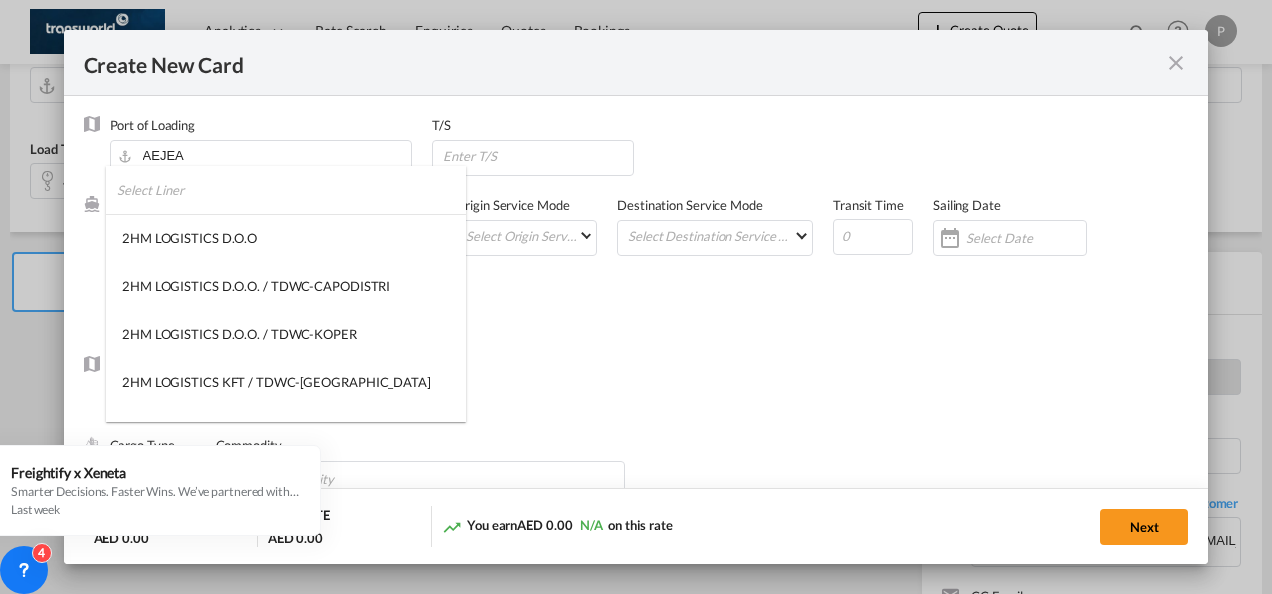 click at bounding box center [291, 190] 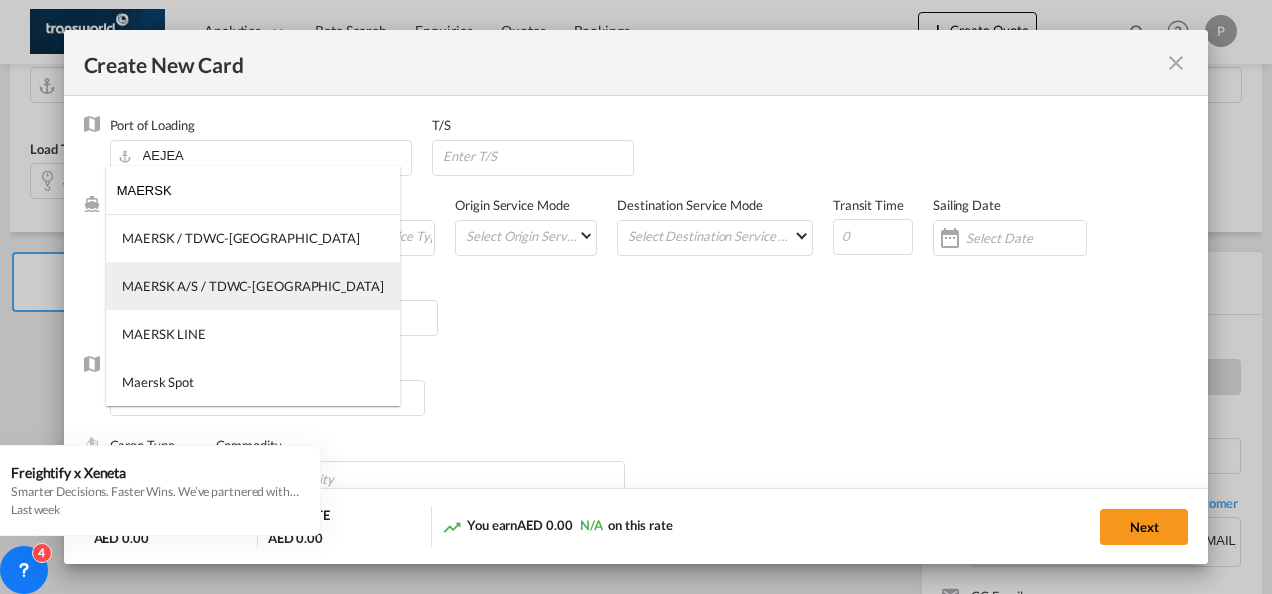 type on "MAERSK" 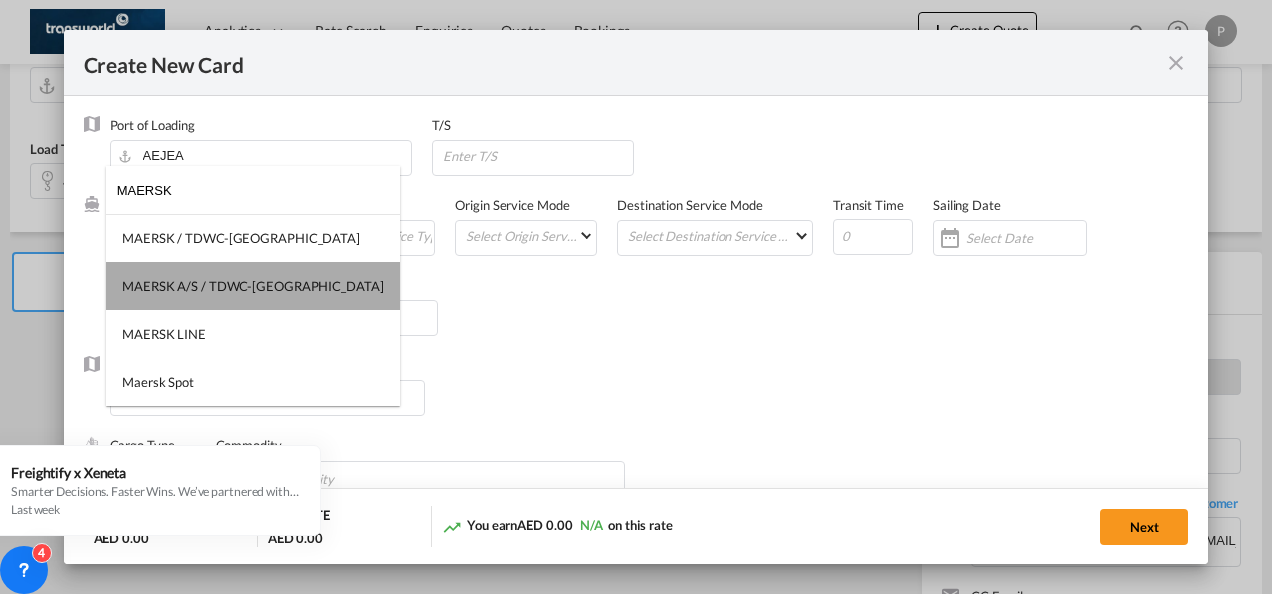 click on "MAERSK A/S / TDWC-[GEOGRAPHIC_DATA]" at bounding box center [253, 286] 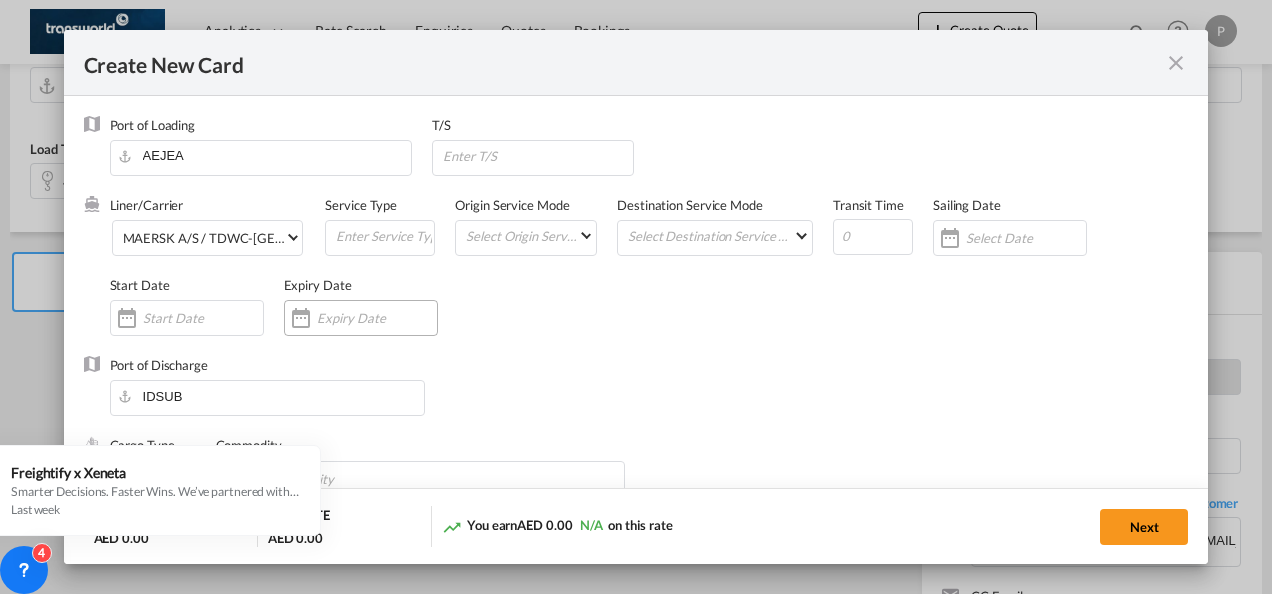 click at bounding box center [377, 318] 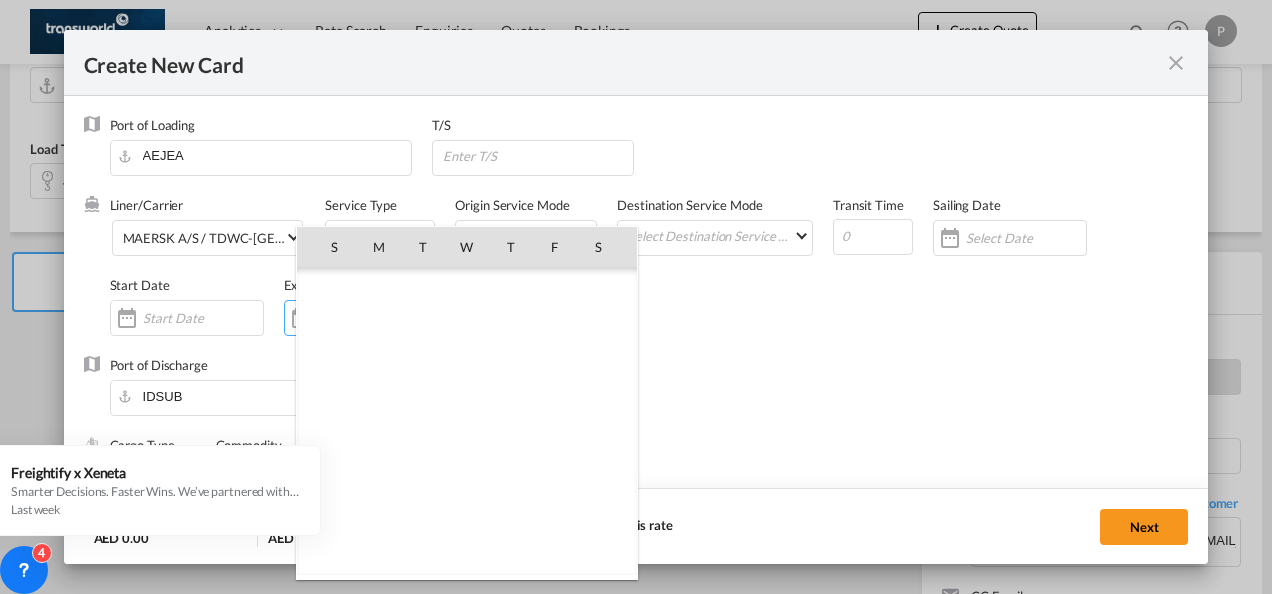 scroll, scrollTop: 462690, scrollLeft: 0, axis: vertical 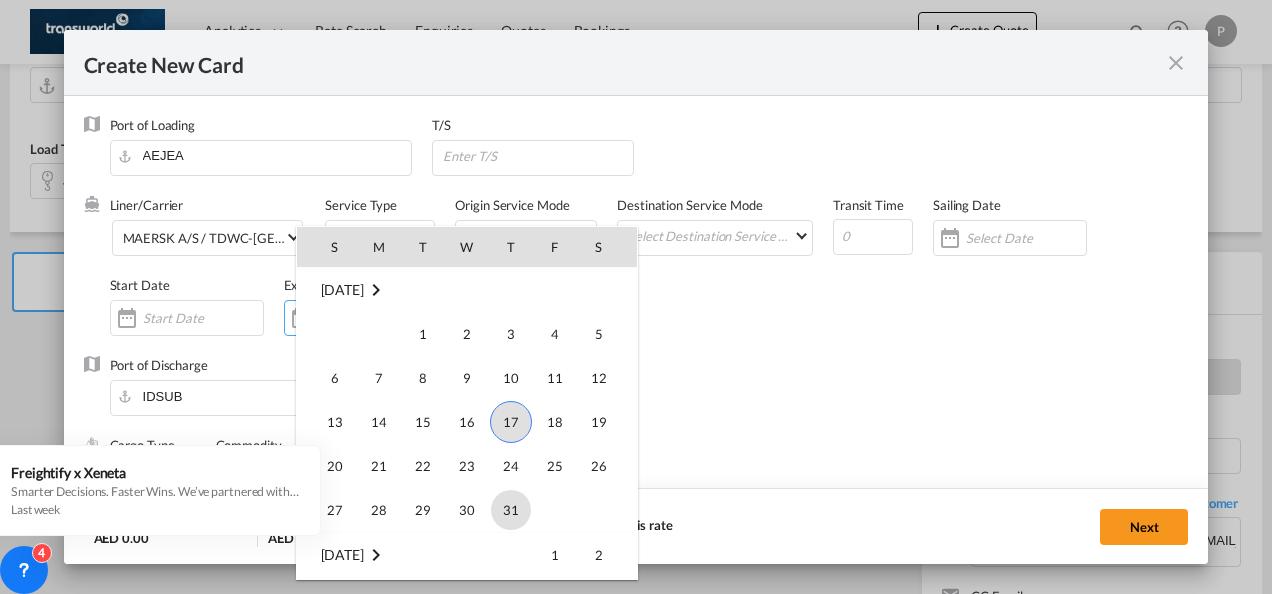 click on "31" at bounding box center [511, 510] 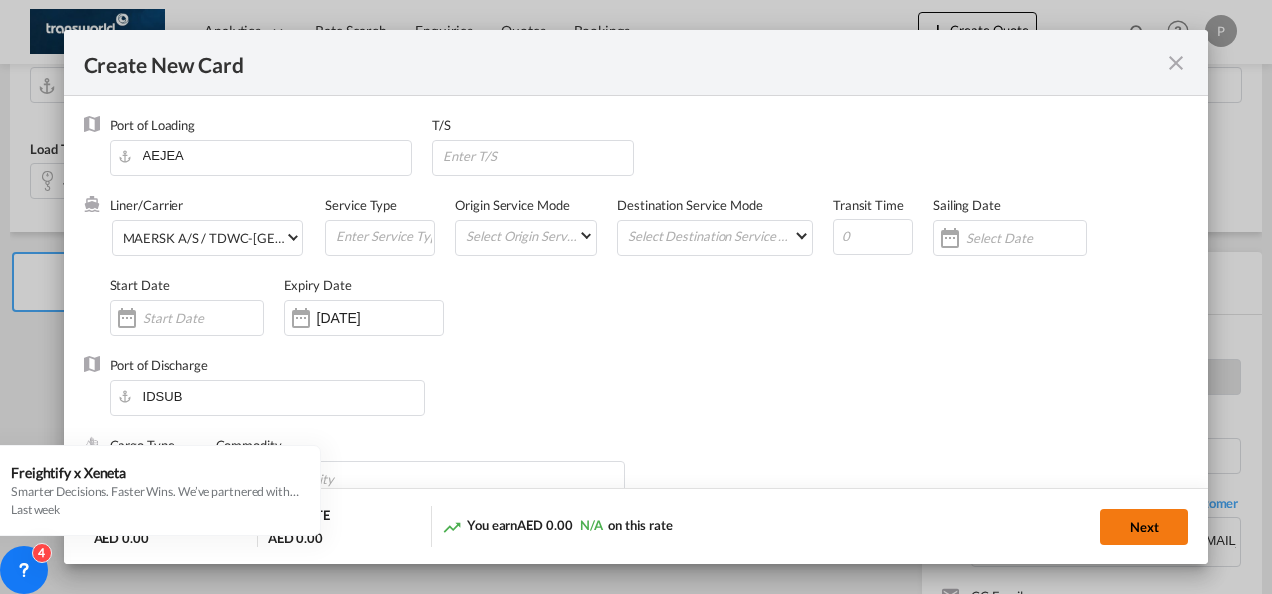 click on "Next" 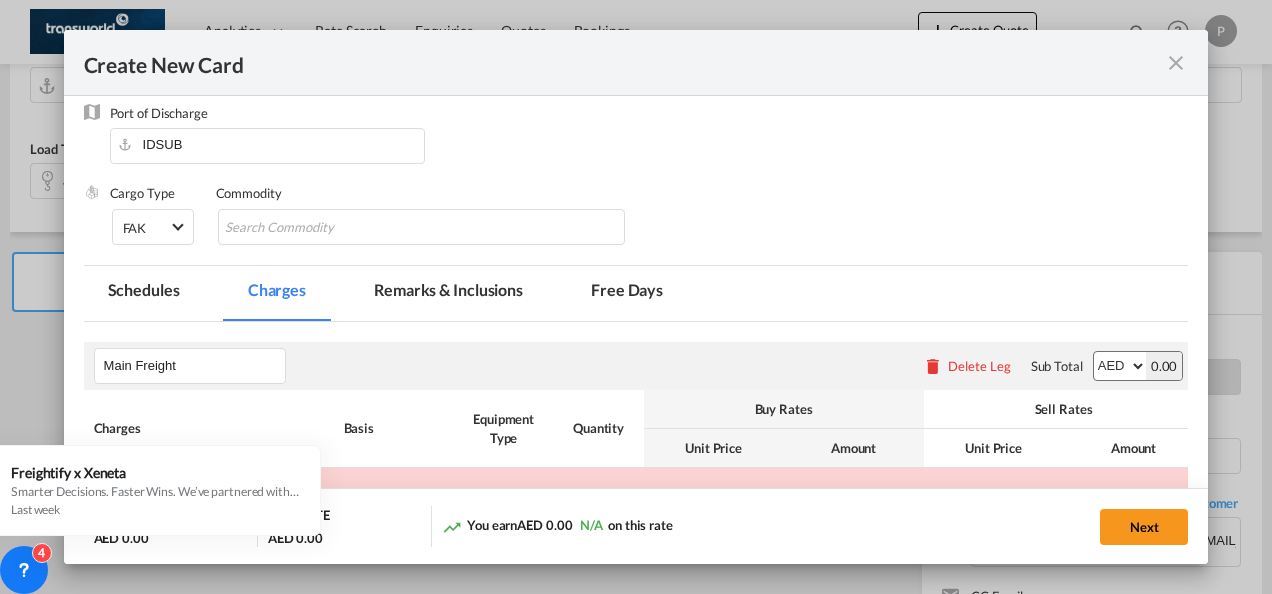 scroll, scrollTop: 426, scrollLeft: 0, axis: vertical 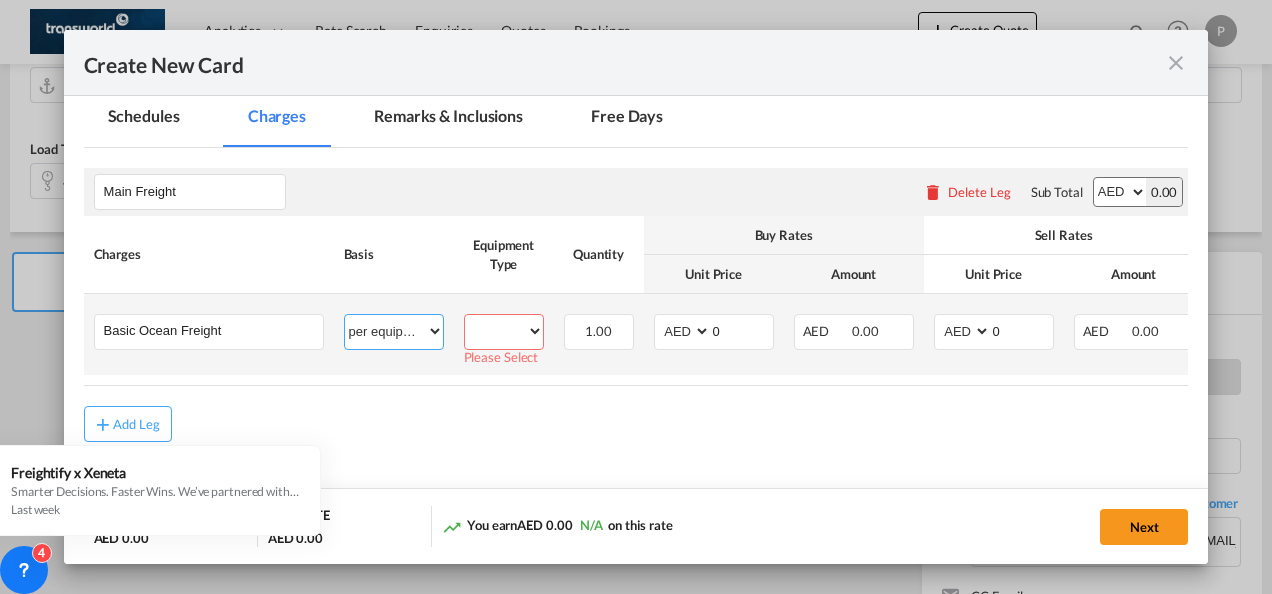 click on "per equipment
per container
per B/L
per shipping bill
per shipment
% on freight
per pallet
per carton
per vehicle
per shift
per invoice
per package
per day
per revalidation
per teu
per kg
per ton
per hour
flat
per_hbl
per belt
per_declaration
per_document
per chasis split
per clearance" at bounding box center (394, 331) 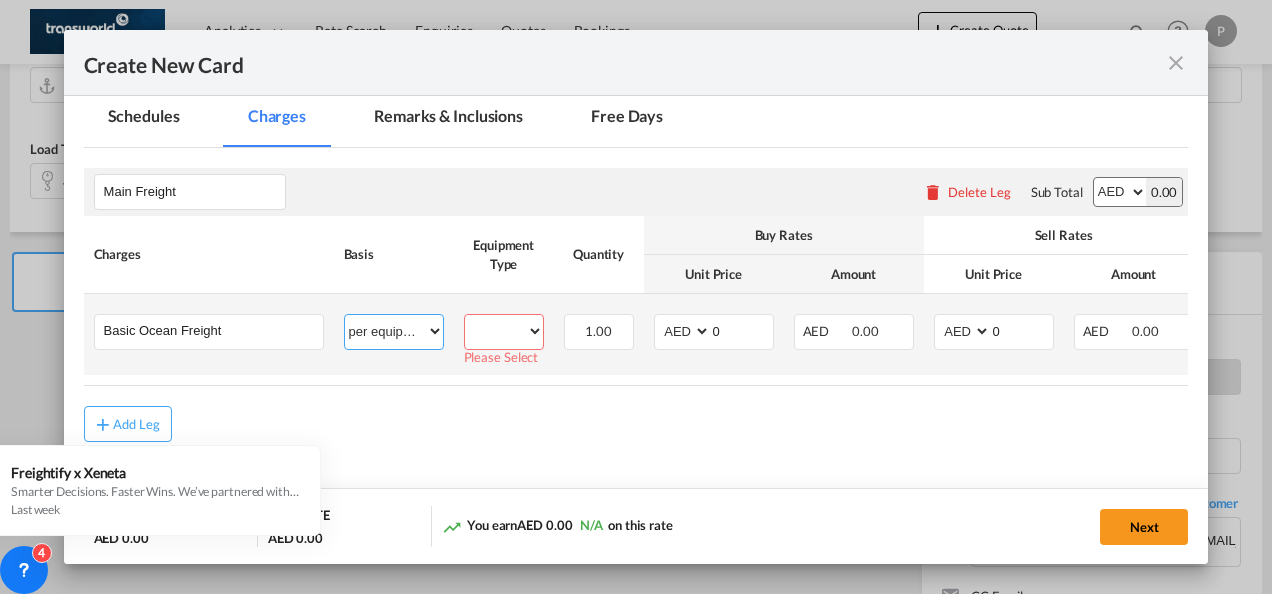 select on "per shipment" 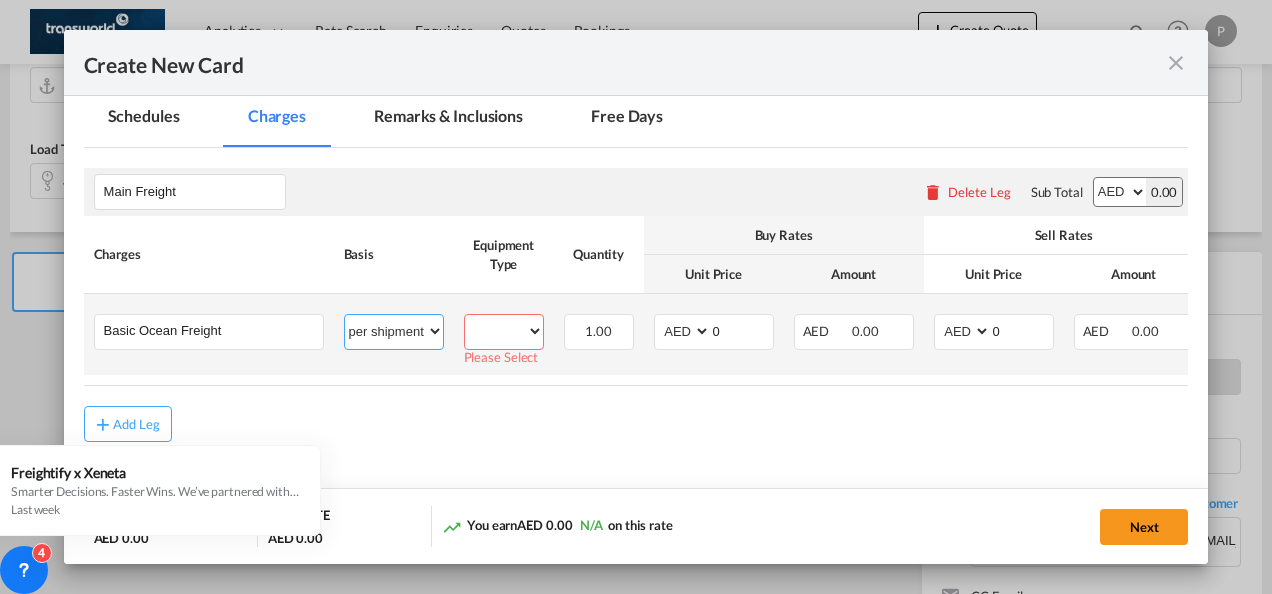 click on "per equipment
per container
per B/L
per shipping bill
per shipment
% on freight
per pallet
per carton
per vehicle
per shift
per invoice
per package
per day
per revalidation
per teu
per kg
per ton
per hour
flat
per_hbl
per belt
per_declaration
per_document
per chasis split
per clearance" at bounding box center [394, 331] 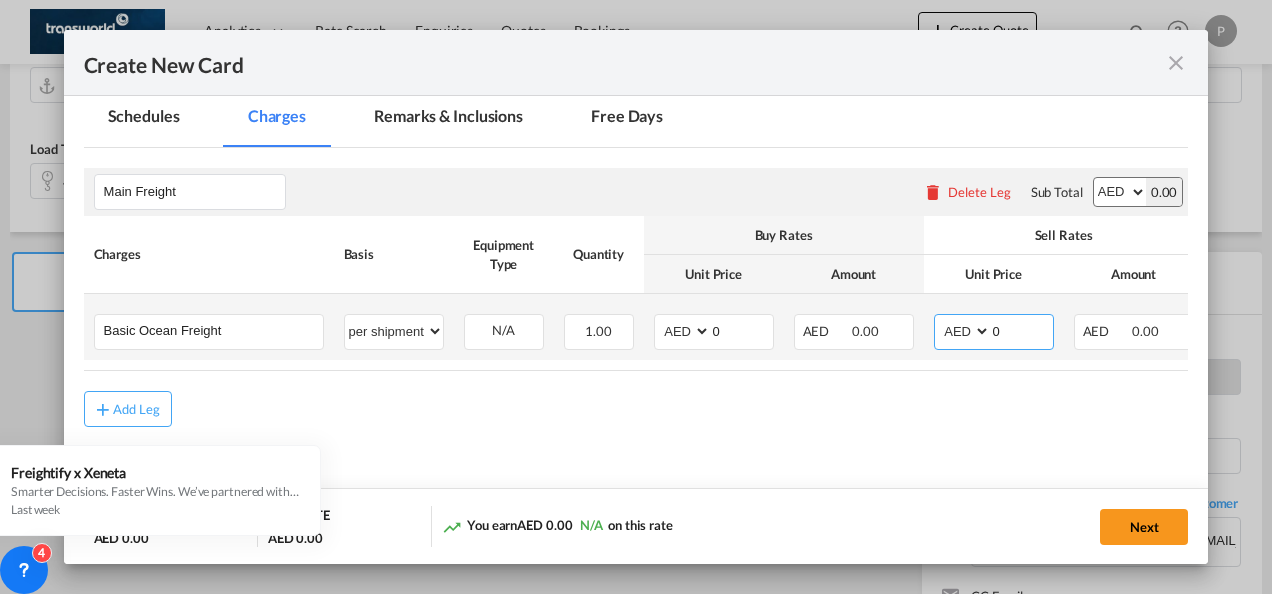 click on "AED AFN ALL AMD ANG AOA ARS AUD AWG AZN BAM BBD BDT BGN BHD BIF BMD BND BOB BRL BSD BTN BWP BYN BZD CAD CDF CHF CLP CNY COP CRC CUC CUP CVE CZK DJF DKK DOP DZD EGP ERN ETB EUR FJD FKP FOK GBP GEL GGP GHS GIP GMD GNF GTQ GYD HKD HNL HRK HTG HUF IDR ILS IMP INR IQD IRR ISK JMD JOD JPY KES KGS KHR KID KMF KRW KWD KYD KZT LAK LBP LKR LRD LSL LYD MAD MDL MGA MKD MMK MNT MOP MRU MUR MVR MWK MXN MYR MZN NAD NGN NIO NOK NPR NZD OMR PAB PEN PGK PHP PKR PLN PYG QAR RON RSD RUB RWF SAR SBD SCR SDG SEK SGD SHP SLL SOS SRD SSP STN SYP SZL THB TJS TMT TND TOP TRY TTD TVD TWD TZS UAH UGX USD UYU UZS VES VND VUV WST XAF XCD XDR XOF XPF YER ZAR ZMW" at bounding box center (964, 331) 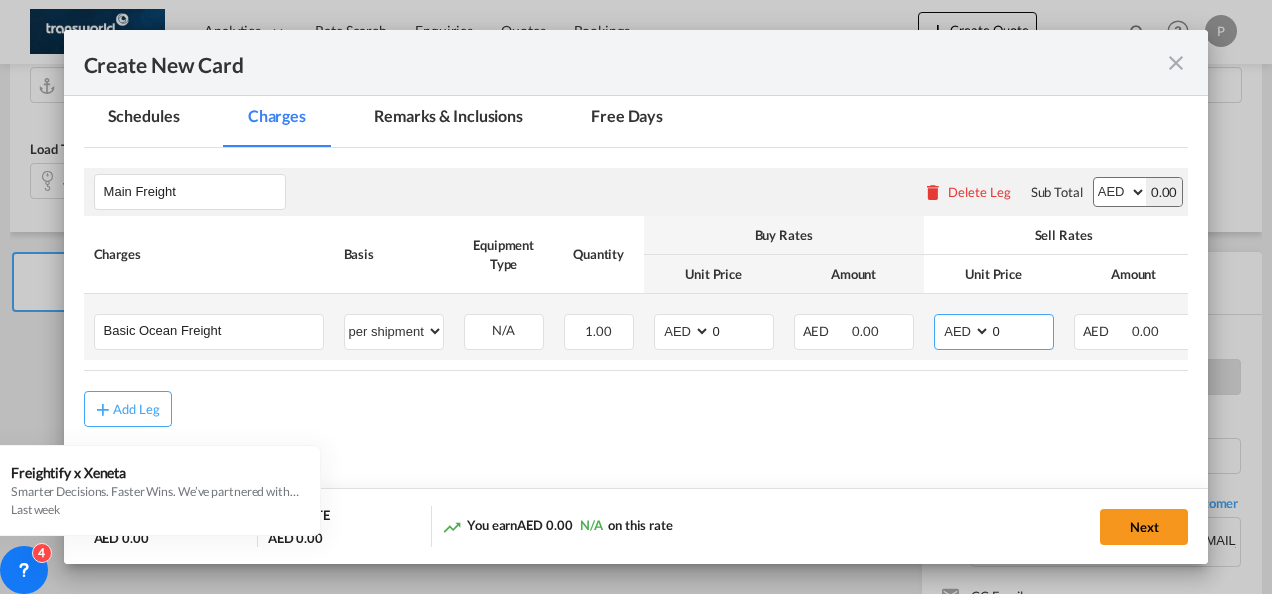 select on "string:USD" 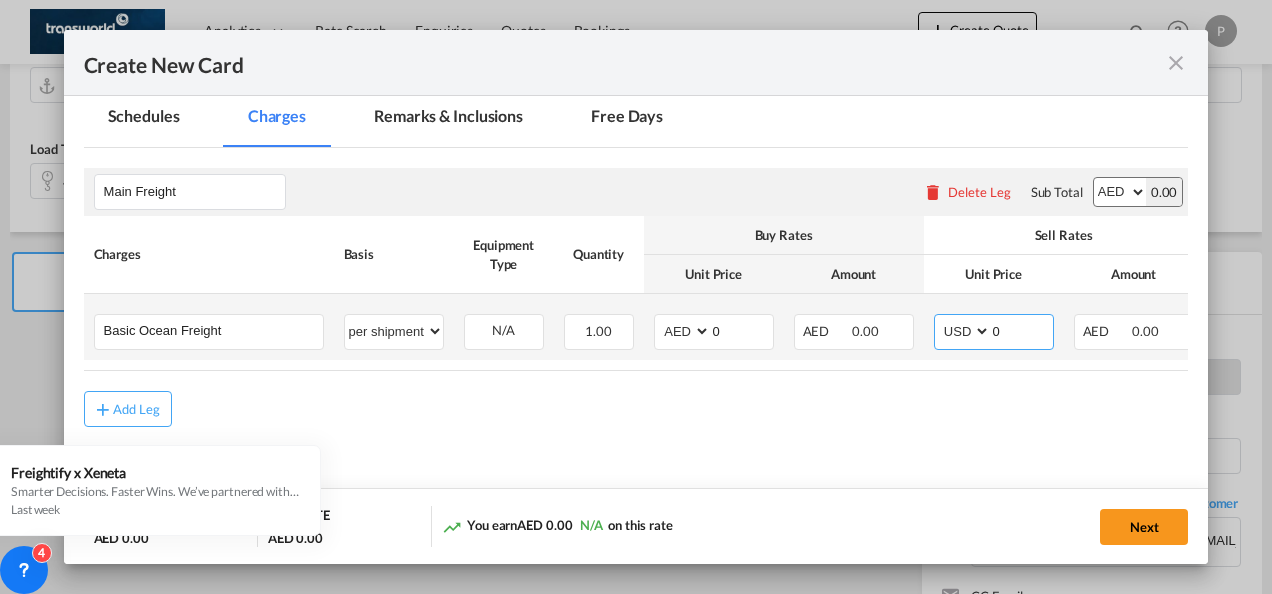 click on "AED AFN ALL AMD ANG AOA ARS AUD AWG AZN BAM BBD BDT BGN BHD BIF BMD BND BOB BRL BSD BTN BWP BYN BZD CAD CDF CHF CLP CNY COP CRC CUC CUP CVE CZK DJF DKK DOP DZD EGP ERN ETB EUR FJD FKP FOK GBP GEL GGP GHS GIP GMD GNF GTQ GYD HKD HNL HRK HTG HUF IDR ILS IMP INR IQD IRR ISK JMD JOD JPY KES KGS KHR KID KMF KRW KWD KYD KZT LAK LBP LKR LRD LSL LYD MAD MDL MGA MKD MMK MNT MOP MRU MUR MVR MWK MXN MYR MZN NAD NGN NIO NOK NPR NZD OMR PAB PEN PGK PHP PKR PLN PYG QAR RON RSD RUB RWF SAR SBD SCR SDG SEK SGD SHP SLL SOS SRD SSP STN SYP SZL THB TJS TMT TND TOP TRY TTD TVD TWD TZS UAH UGX USD UYU UZS VES VND VUV WST XAF XCD XDR XOF XPF YER ZAR ZMW" at bounding box center (964, 331) 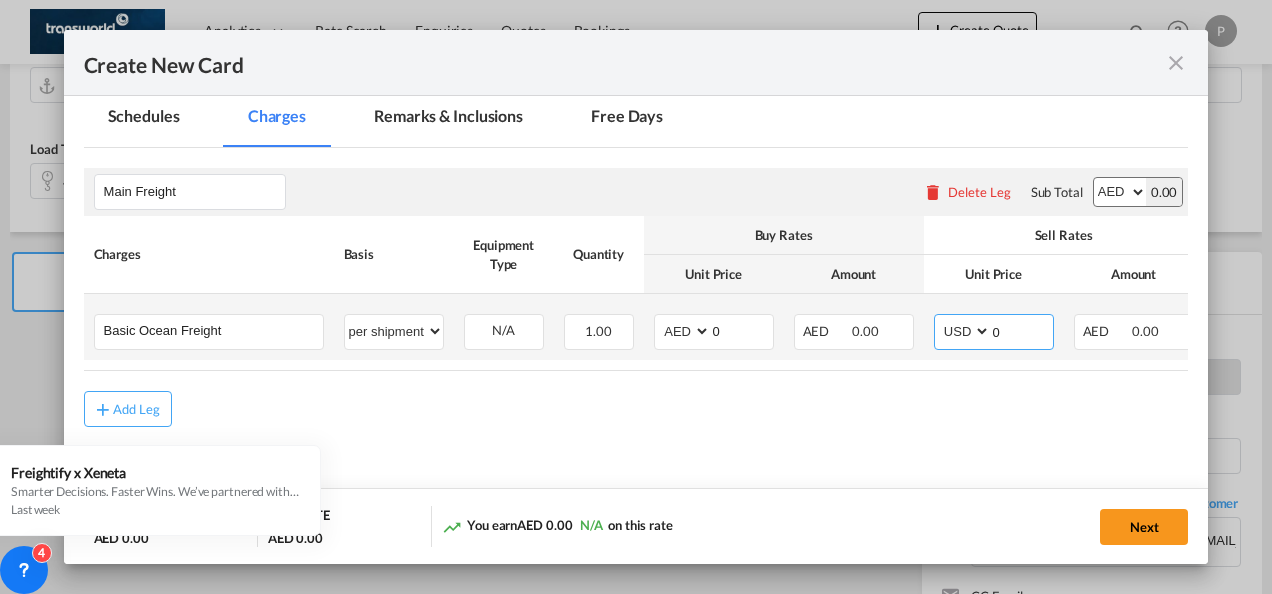 click on "0" at bounding box center [1022, 330] 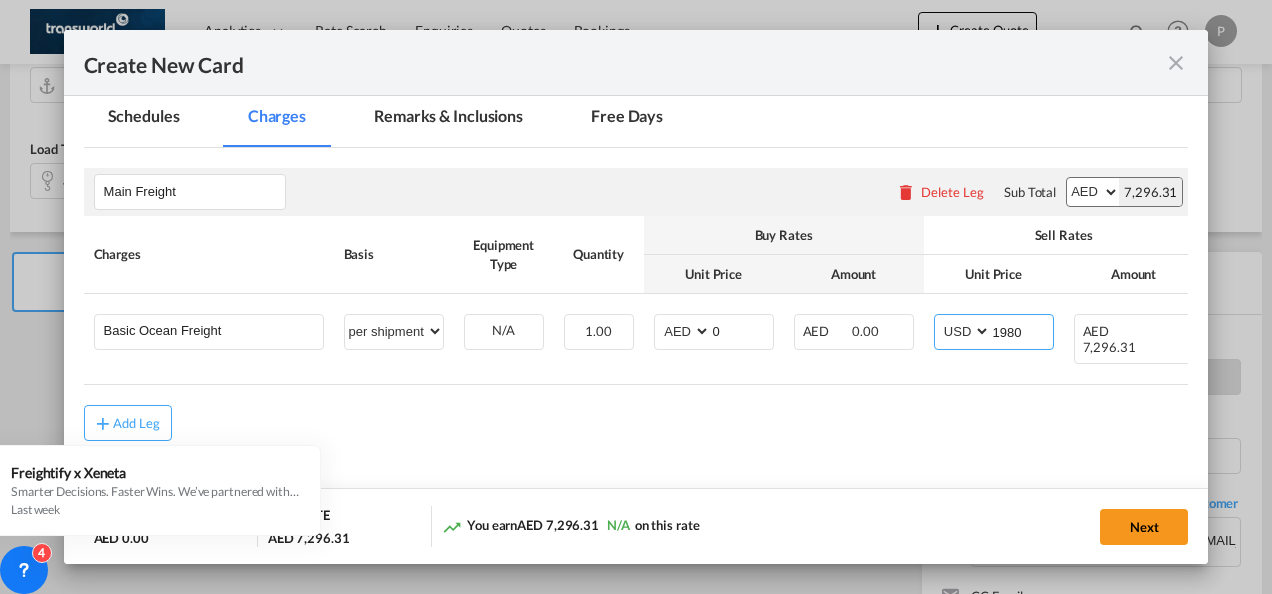 type on "1980" 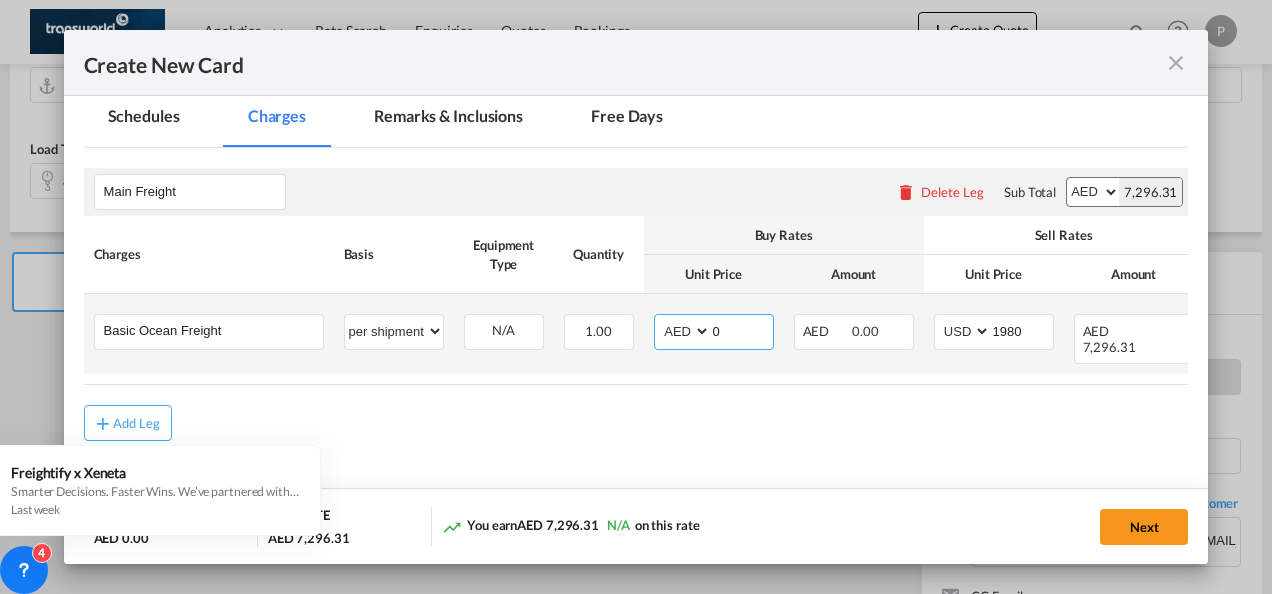 click on "AED AFN ALL AMD ANG AOA ARS AUD AWG AZN BAM BBD BDT BGN BHD BIF BMD BND BOB BRL BSD BTN BWP BYN BZD CAD CDF CHF CLP CNY COP CRC CUC CUP CVE CZK DJF DKK DOP DZD EGP ERN ETB EUR FJD FKP FOK GBP GEL GGP GHS GIP GMD GNF GTQ GYD HKD HNL HRK HTG HUF IDR ILS IMP INR IQD IRR ISK JMD JOD JPY KES KGS KHR KID KMF KRW KWD KYD KZT LAK LBP LKR LRD LSL LYD MAD MDL MGA MKD MMK MNT MOP MRU MUR MVR MWK MXN MYR MZN NAD NGN NIO NOK NPR NZD OMR PAB PEN PGK PHP PKR PLN PYG QAR RON RSD RUB RWF SAR SBD SCR SDG SEK SGD SHP SLL SOS SRD SSP STN SYP SZL THB TJS TMT TND TOP TRY TTD TVD TWD TZS UAH UGX USD UYU UZS VES VND VUV WST XAF XCD XDR XOF XPF YER ZAR ZMW" at bounding box center (684, 331) 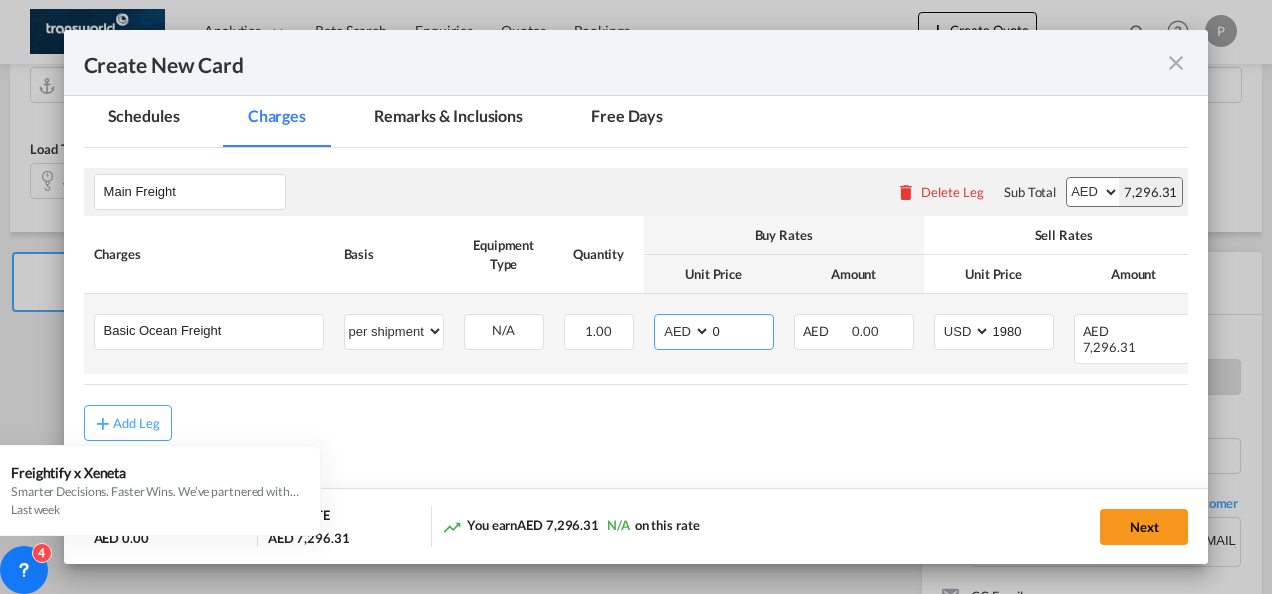 select on "string:USD" 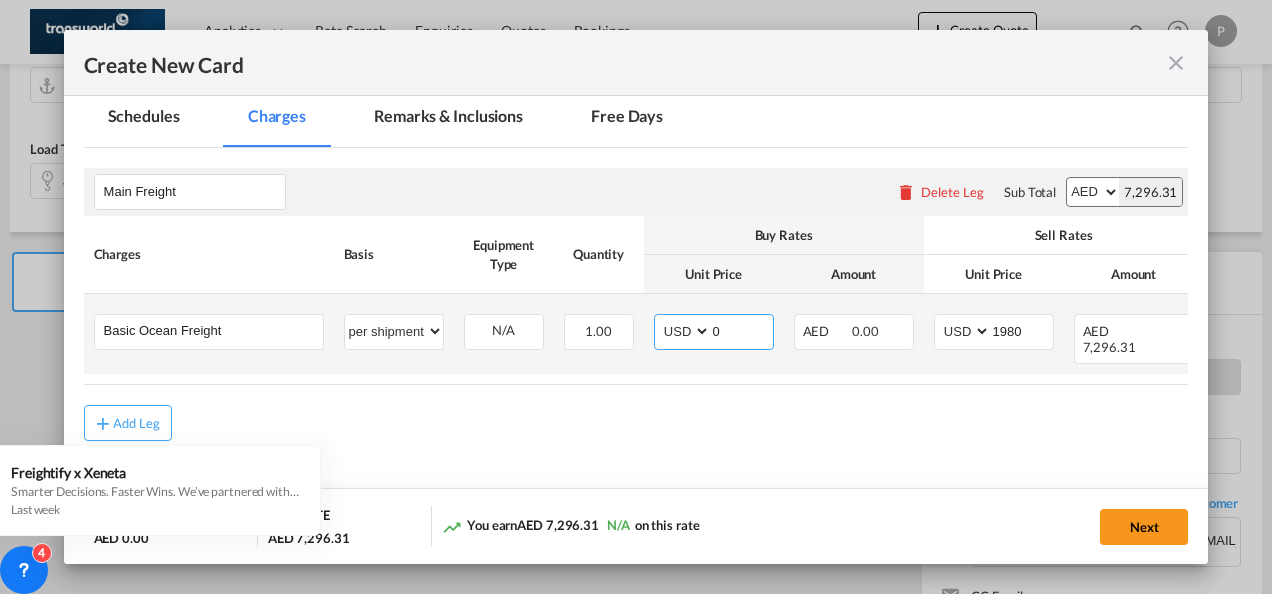 click on "AED AFN ALL AMD ANG AOA ARS AUD AWG AZN BAM BBD BDT BGN BHD BIF BMD BND BOB BRL BSD BTN BWP BYN BZD CAD CDF CHF CLP CNY COP CRC CUC CUP CVE CZK DJF DKK DOP DZD EGP ERN ETB EUR FJD FKP FOK GBP GEL GGP GHS GIP GMD GNF GTQ GYD HKD HNL HRK HTG HUF IDR ILS IMP INR IQD IRR ISK JMD JOD JPY KES KGS KHR KID KMF KRW KWD KYD KZT LAK LBP LKR LRD LSL LYD MAD MDL MGA MKD MMK MNT MOP MRU MUR MVR MWK MXN MYR MZN NAD NGN NIO NOK NPR NZD OMR PAB PEN PGK PHP PKR PLN PYG QAR RON RSD RUB RWF SAR SBD SCR SDG SEK SGD SHP SLL SOS SRD SSP STN SYP SZL THB TJS TMT TND TOP TRY TTD TVD TWD TZS UAH UGX USD UYU UZS VES VND VUV WST XAF XCD XDR XOF XPF YER ZAR ZMW" at bounding box center [684, 331] 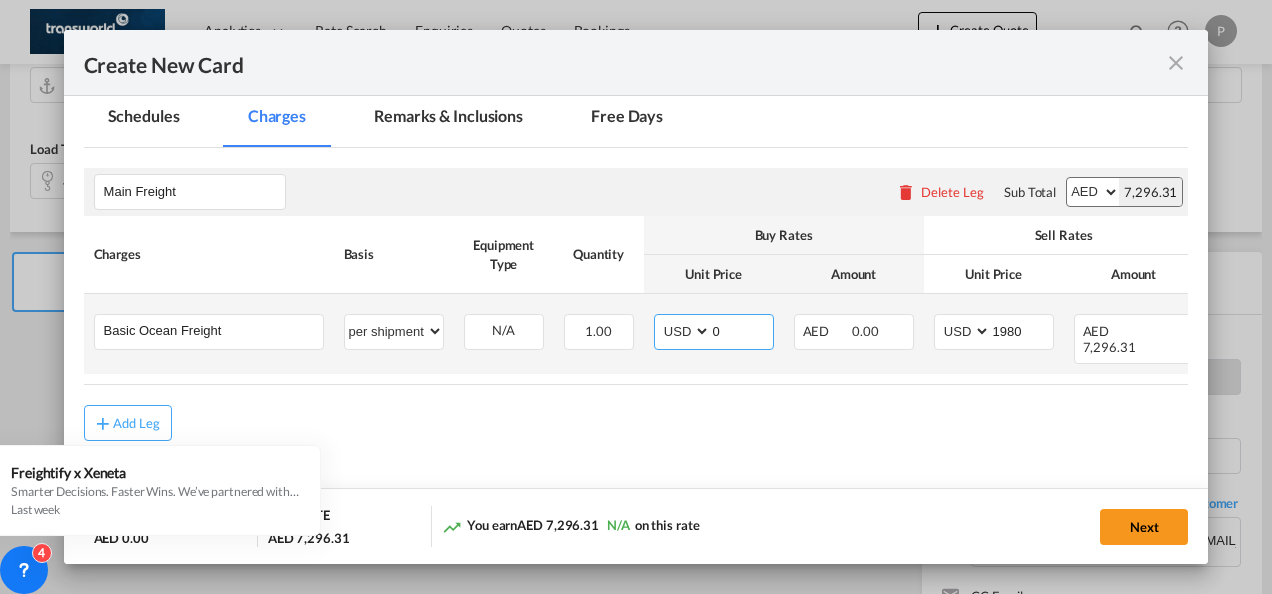 click on "0" at bounding box center (742, 330) 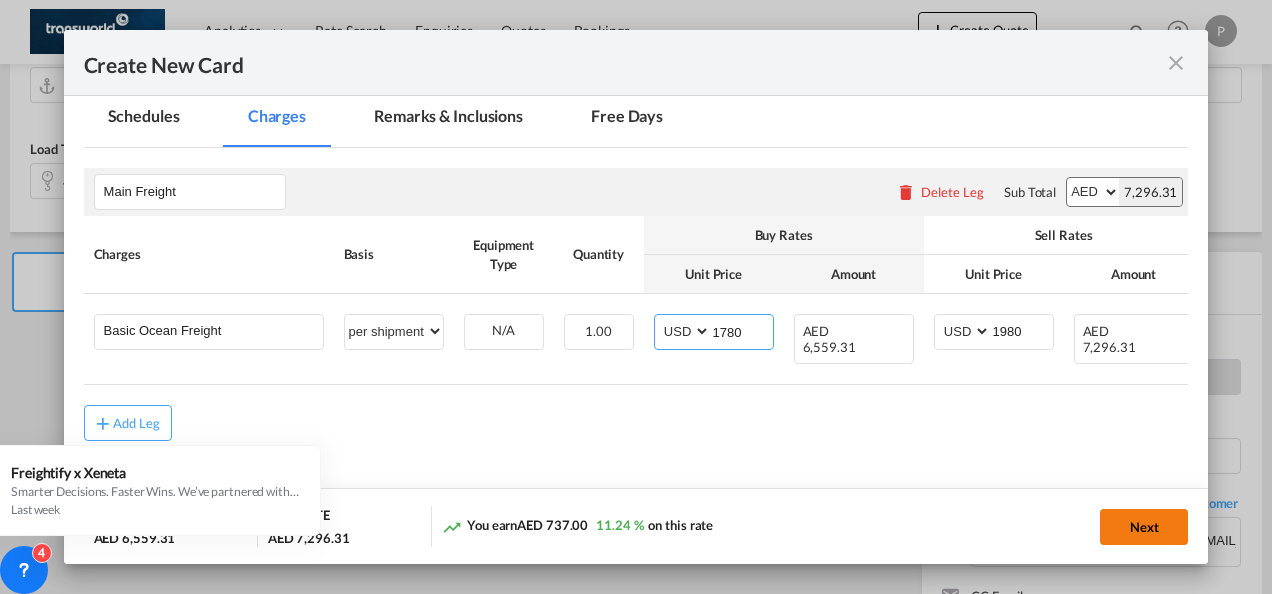 type on "1780" 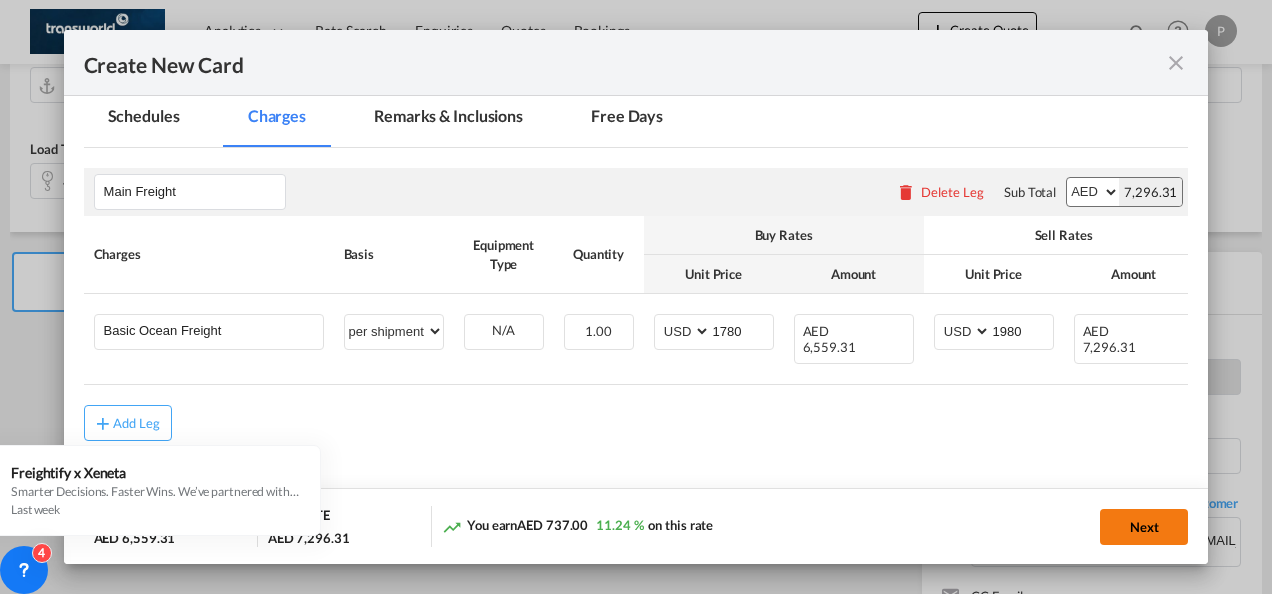 click on "Next" 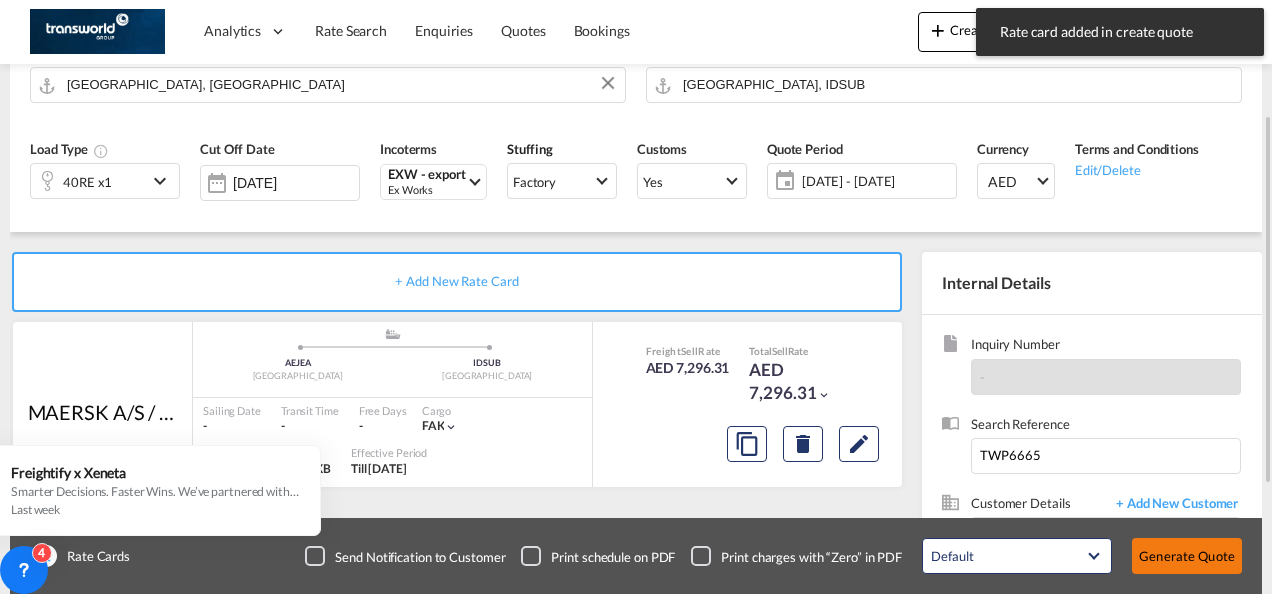 click on "Generate Quote" at bounding box center [1187, 556] 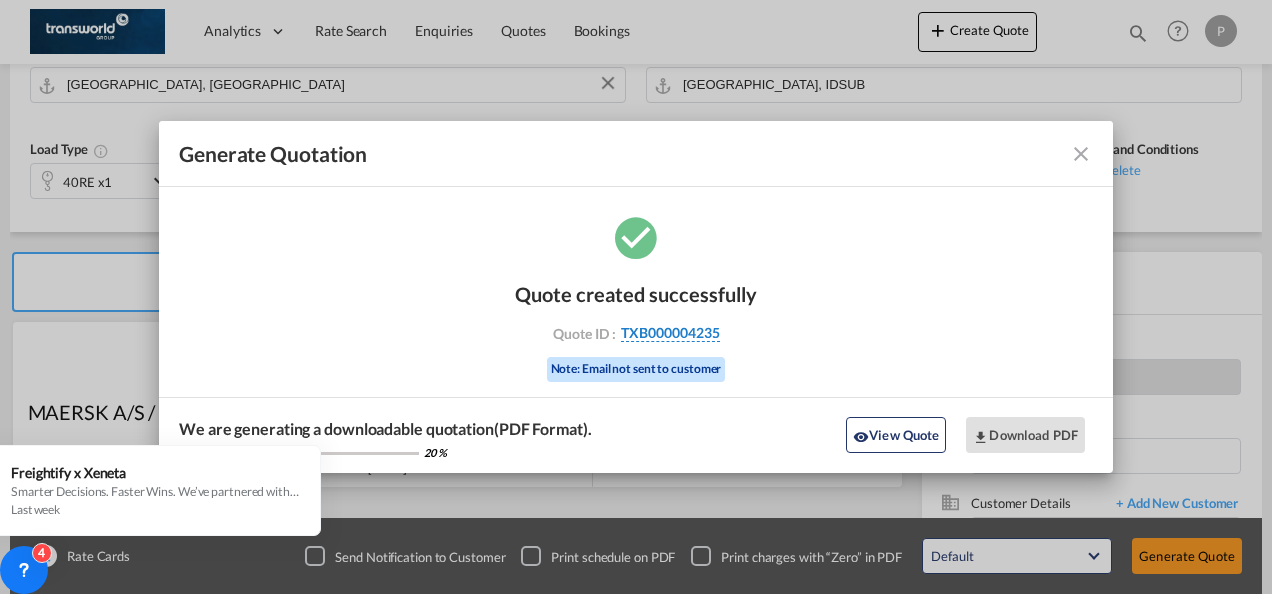 click on "TXB000004235" at bounding box center (670, 333) 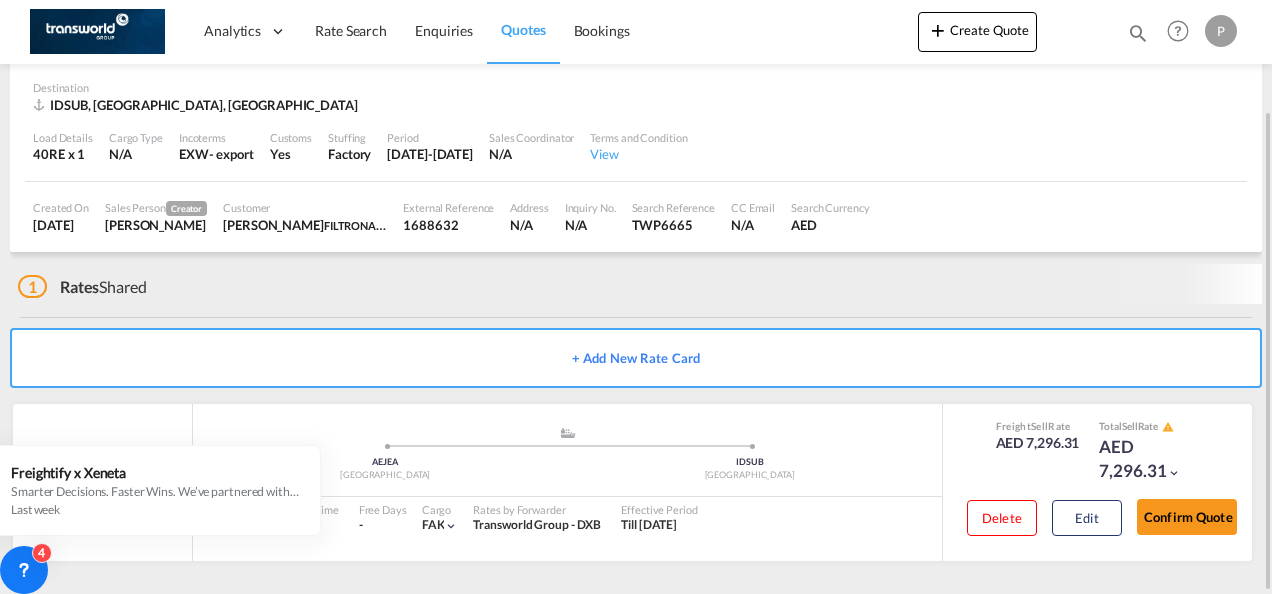 scroll, scrollTop: 124, scrollLeft: 0, axis: vertical 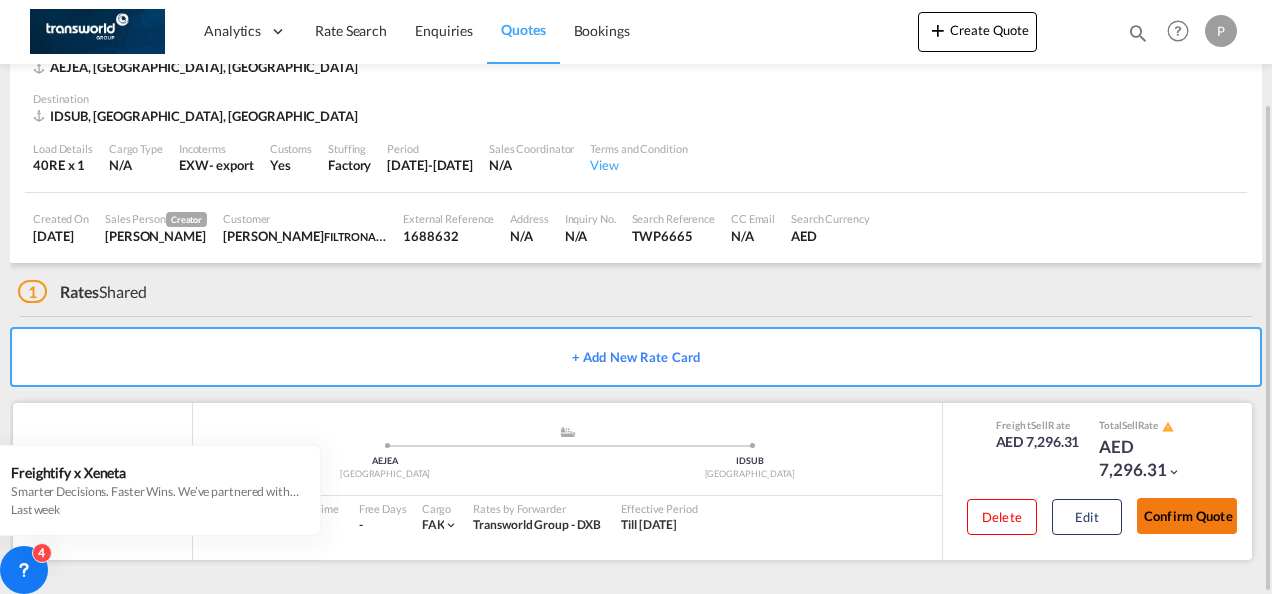 click on "Confirm Quote" at bounding box center (1187, 516) 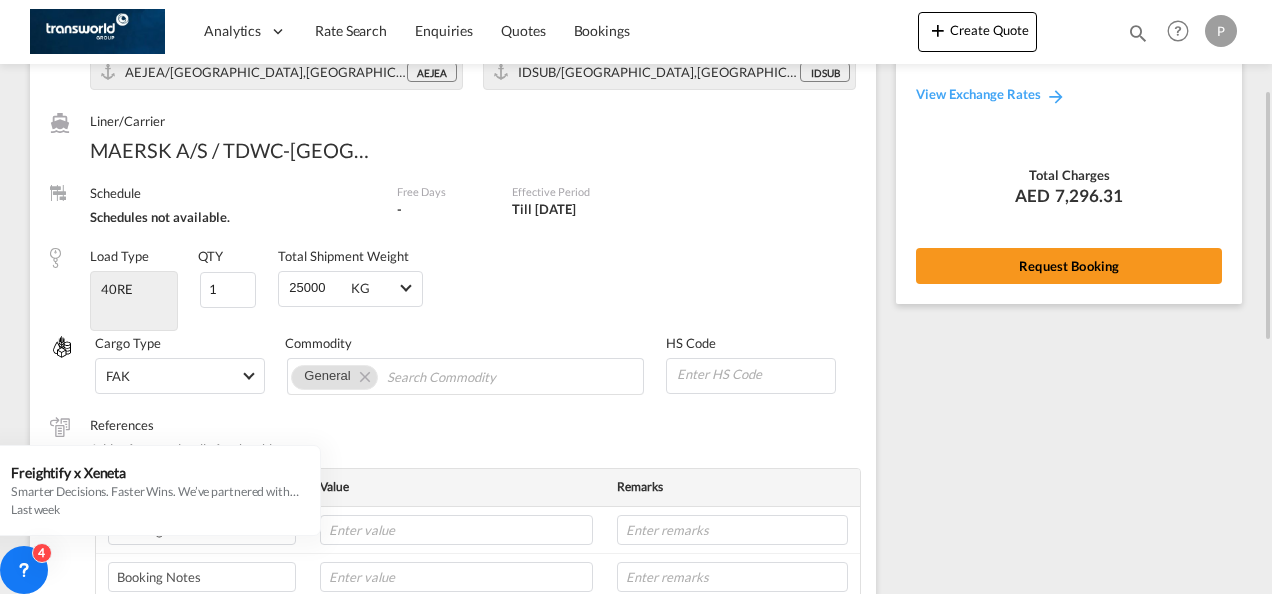 scroll, scrollTop: 11, scrollLeft: 0, axis: vertical 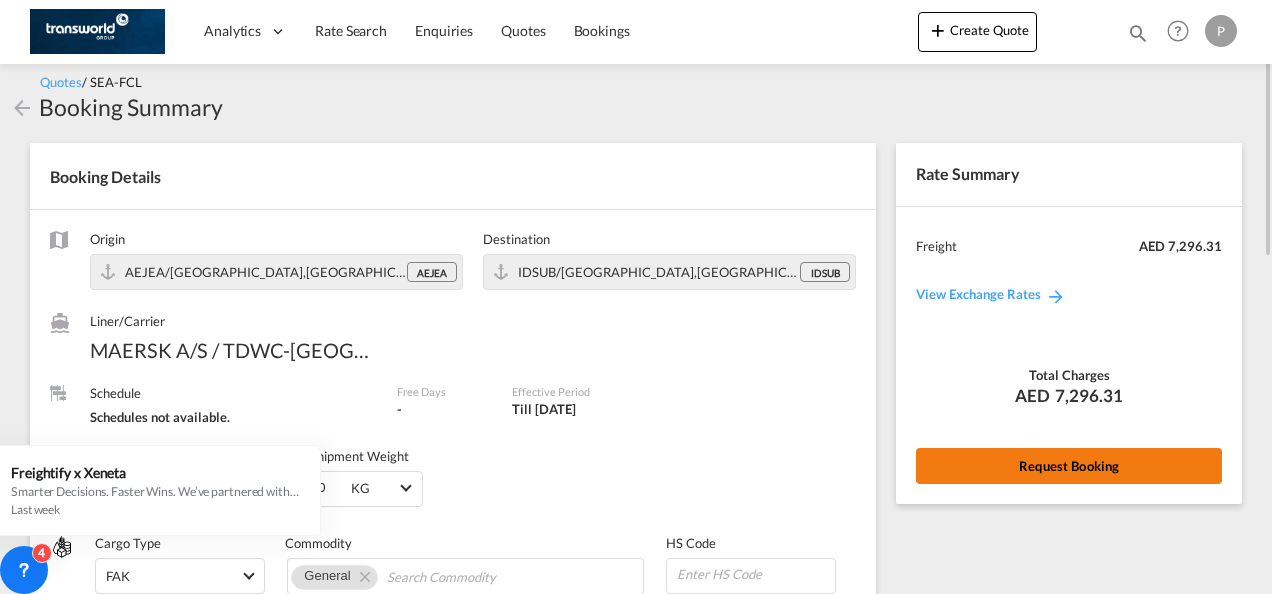 click on "Request Booking" at bounding box center [1069, 466] 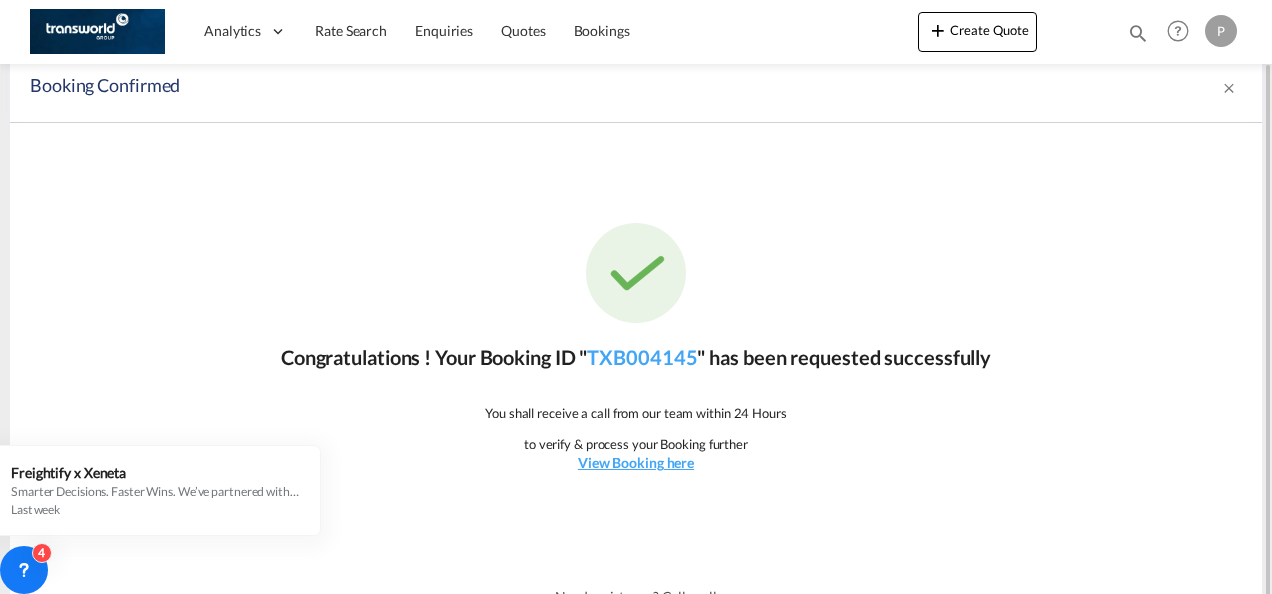 scroll, scrollTop: 37, scrollLeft: 0, axis: vertical 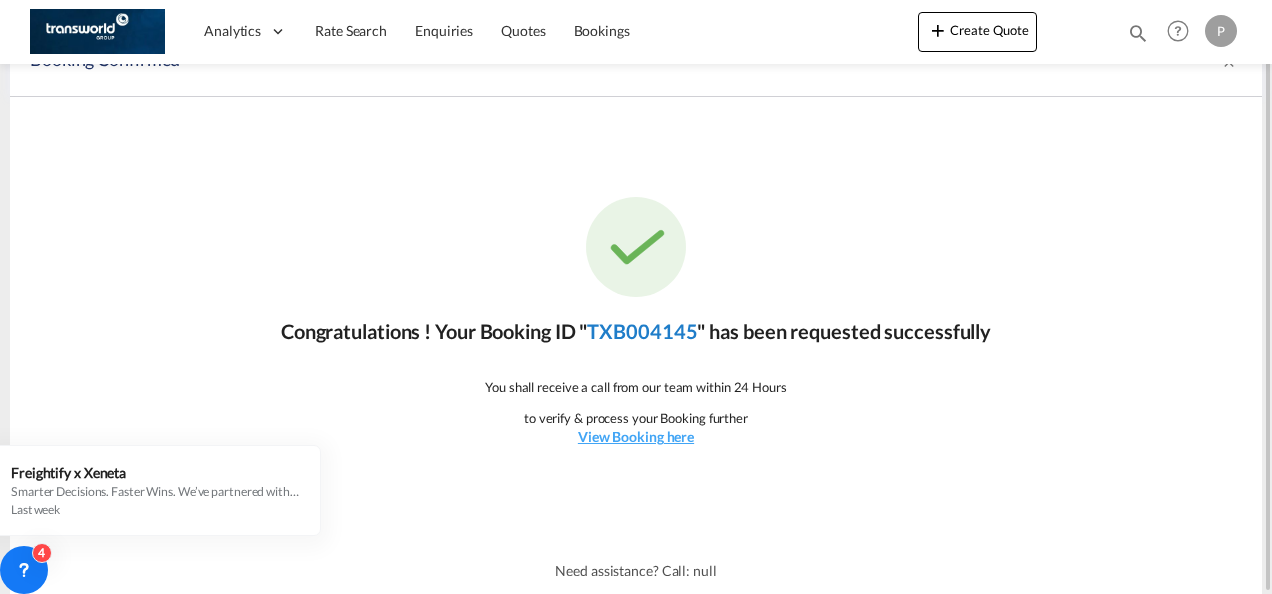 click on "TXB004145" 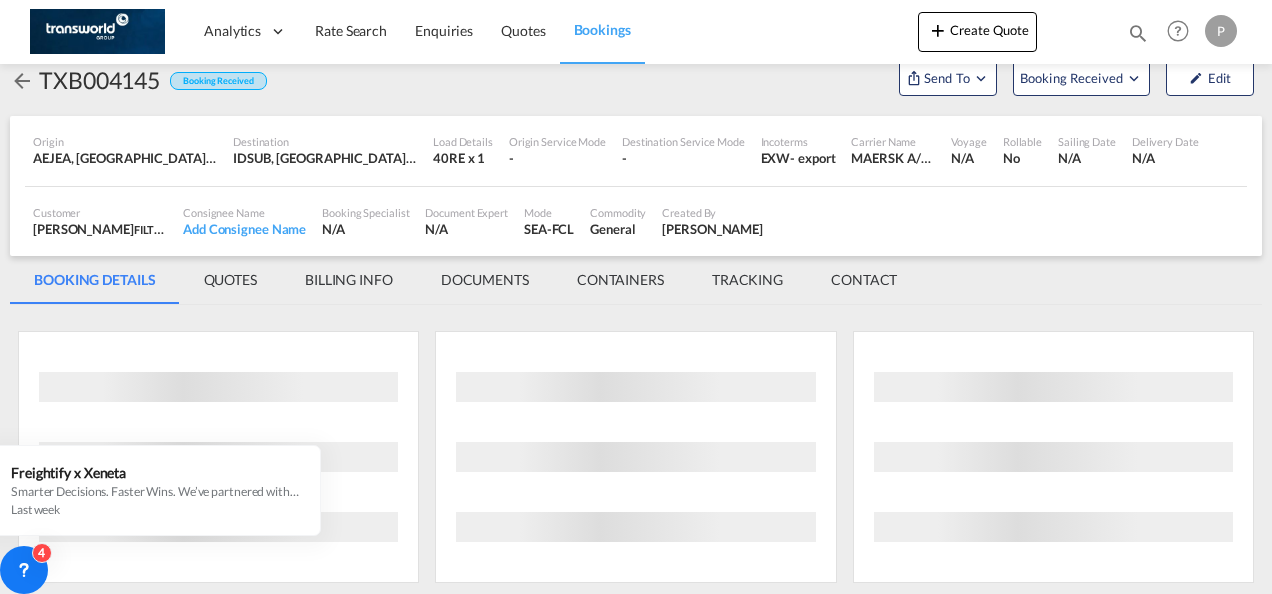 scroll, scrollTop: 1176, scrollLeft: 0, axis: vertical 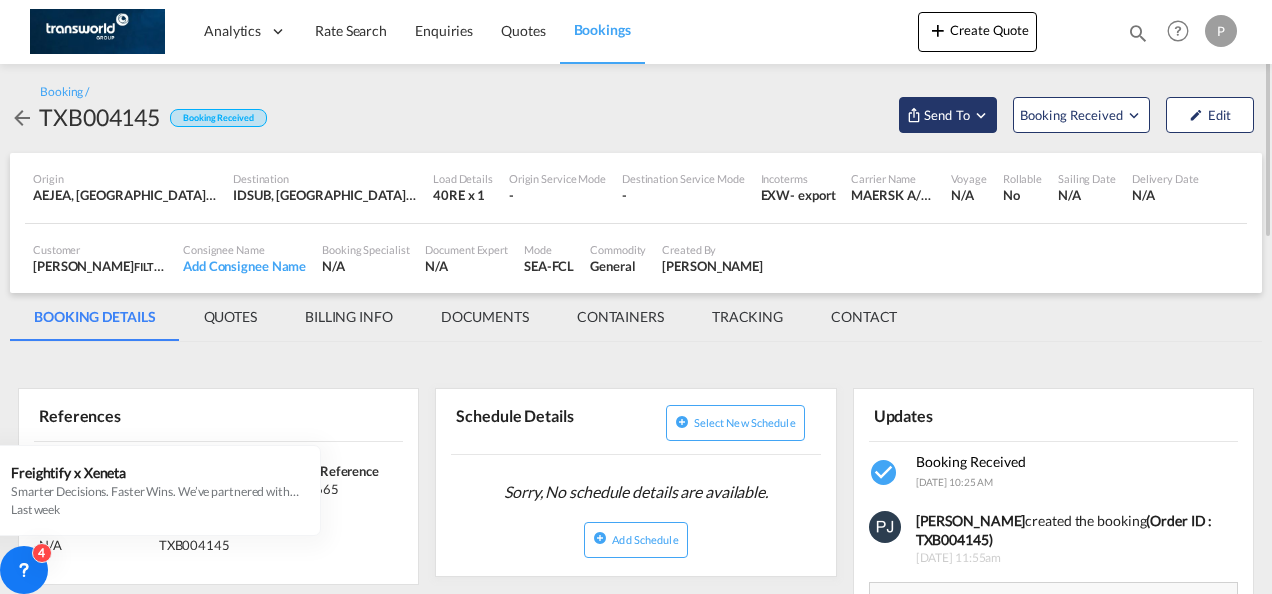 click at bounding box center (981, 115) 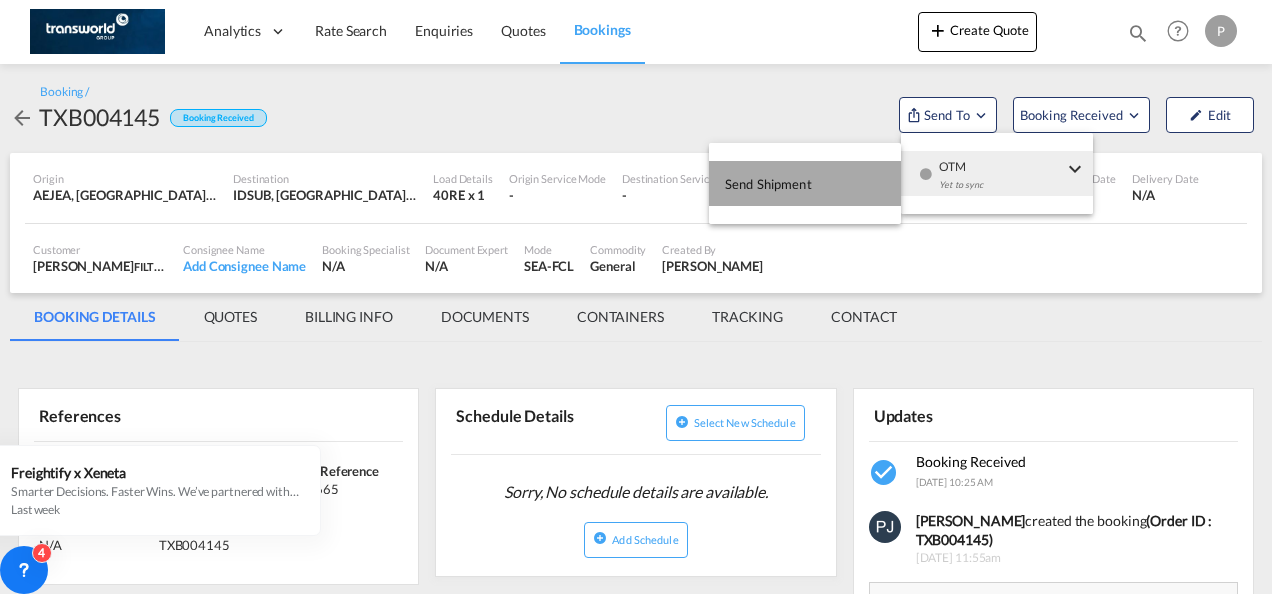 click on "Send Shipment" at bounding box center [768, 184] 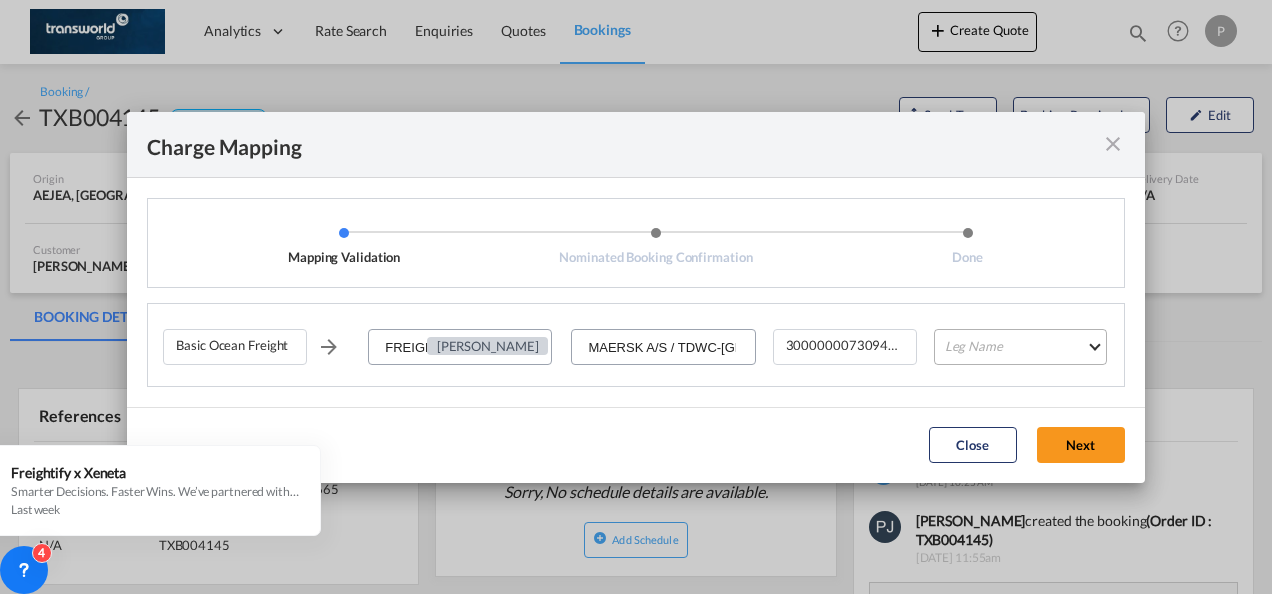 click on "Leg Name HANDLING ORIGIN VESSEL HANDLING DESTINATION OTHERS TL PICK UP CUSTOMS ORIGIN CUSTOMS DESTINATION TL DELIVERY" at bounding box center (1020, 347) 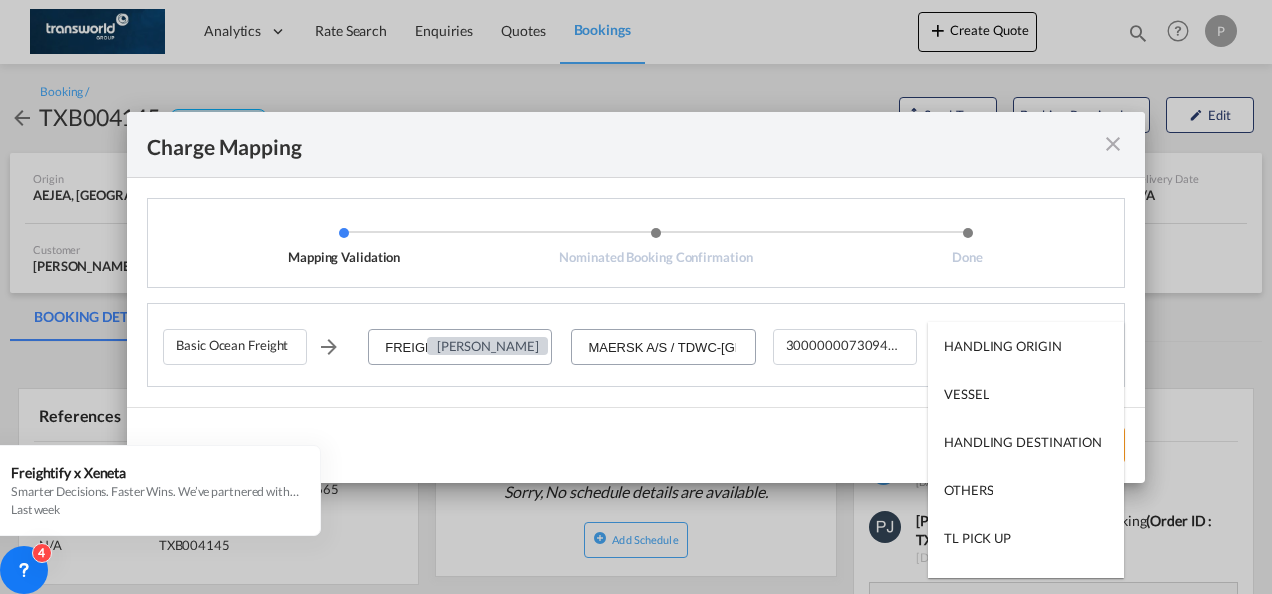 type on "HANDLING ORIGIN" 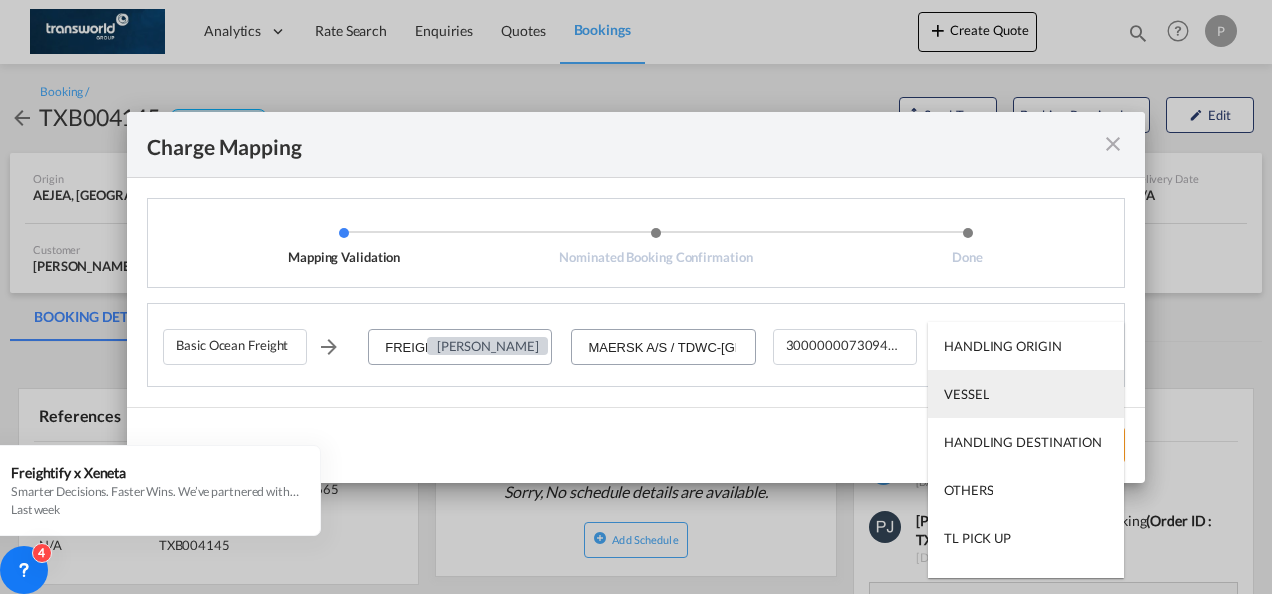 type on "VESSEL" 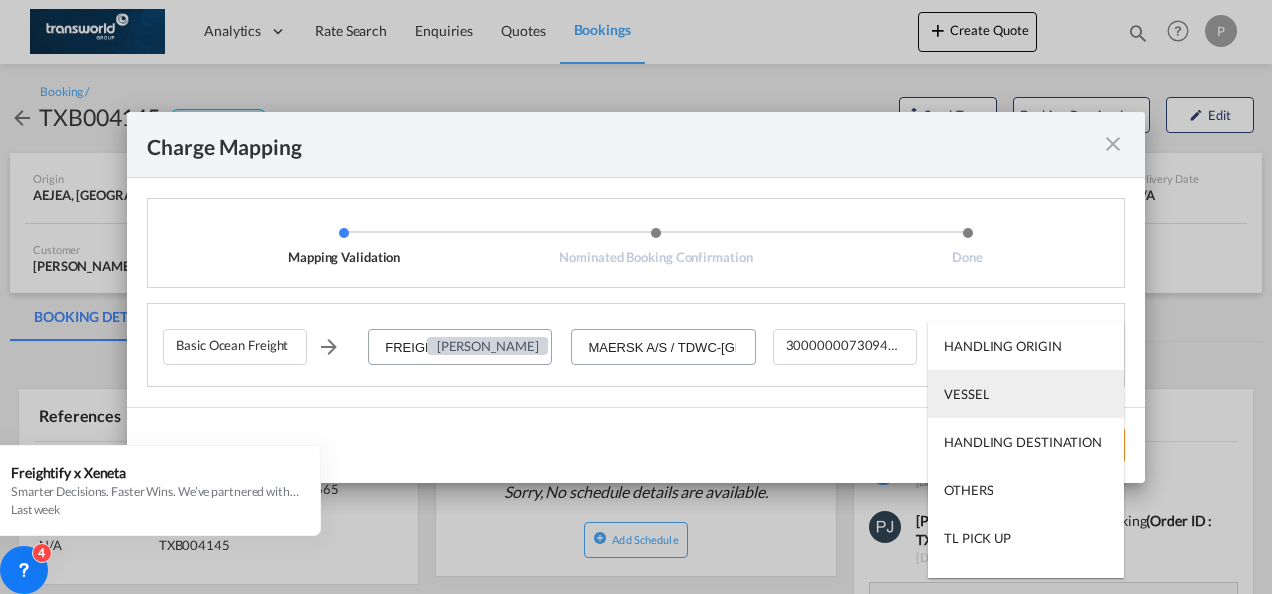 click on "VESSEL" at bounding box center [1026, 394] 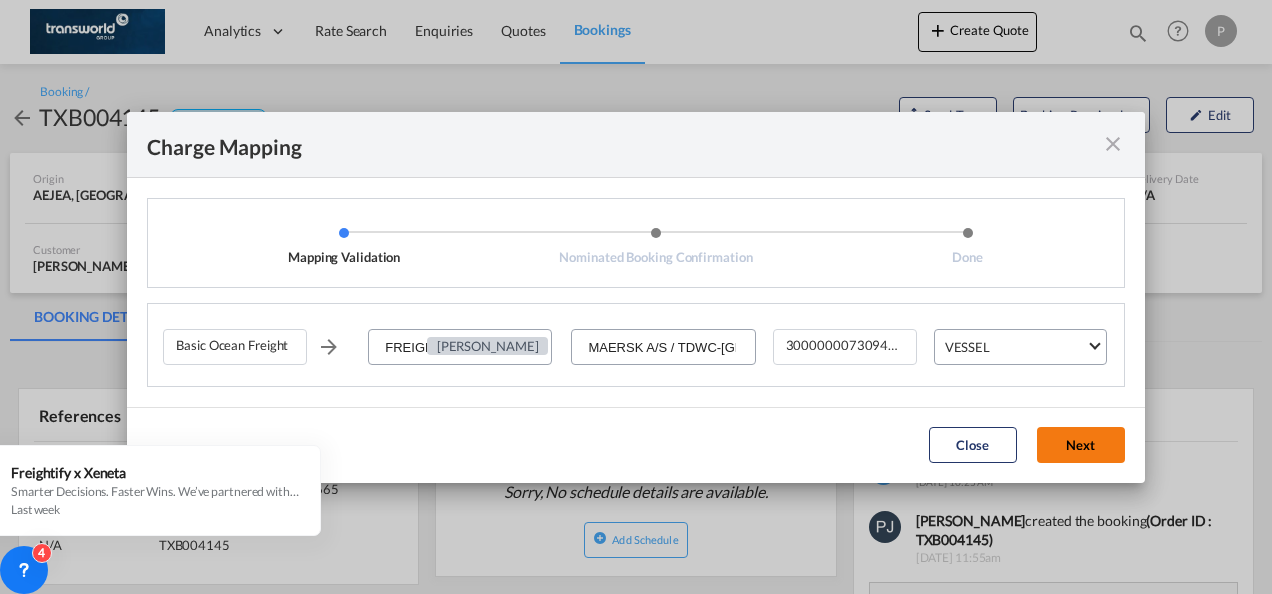 click on "Next" 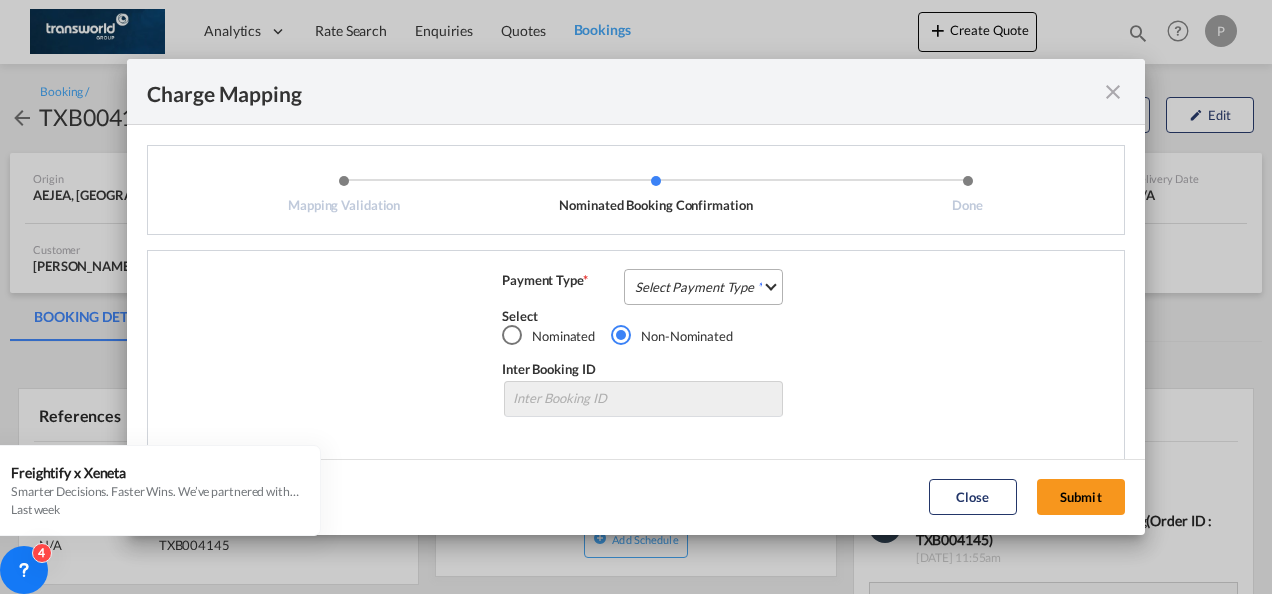 click on "Select Payment Type
COLLECT
PREPAID" at bounding box center (703, 287) 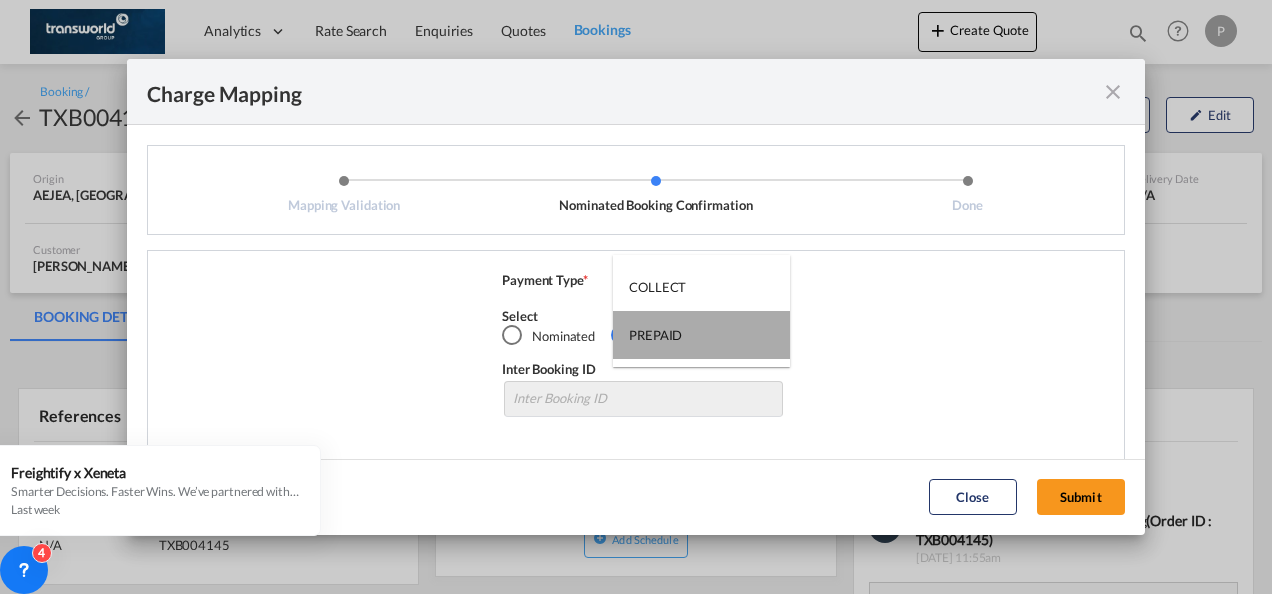 click on "PREPAID" at bounding box center [655, 335] 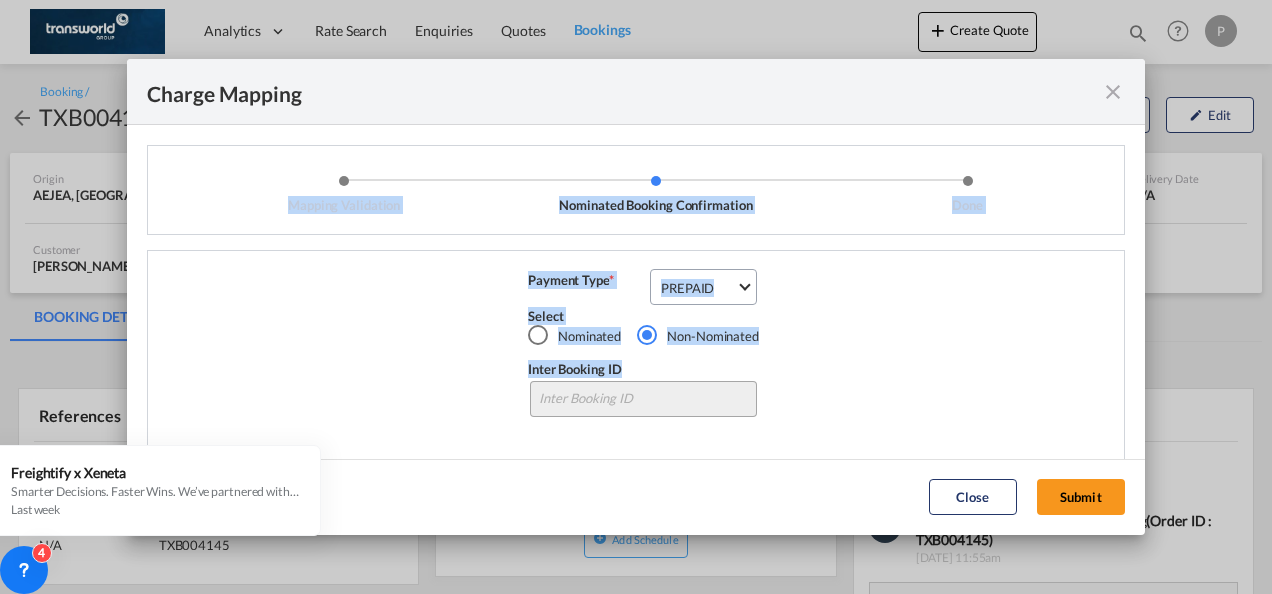 click on "Charge Mapping
Mapping Validation Nominated Booking Confirmation Done Basic Ocean Freight
FREIGHT CHARGES                                                     [PERSON_NAME]                                 MAERSK A/S / TDWC-DUBAI
300000007309467 VESSEL
Payment Type *
PREPAID
Select
Nominated
Non-Nominated
Inter Booking ID
Loading...
Close Submit" at bounding box center (636, 296) 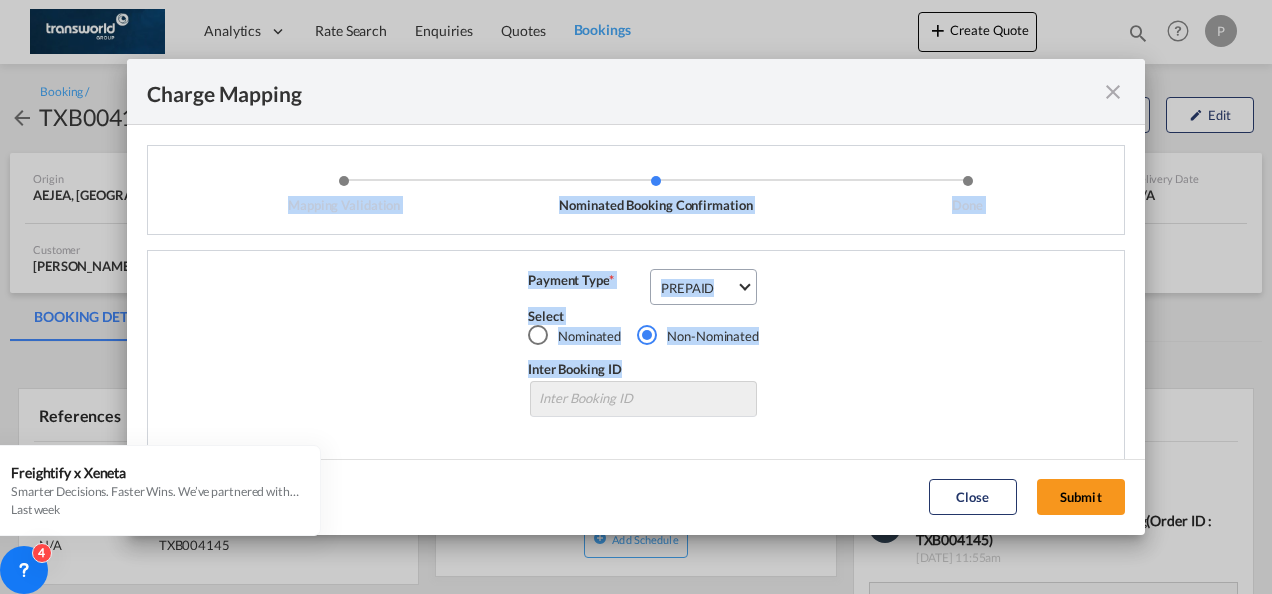 drag, startPoint x: 664, startPoint y: 410, endPoint x: 747, endPoint y: 107, distance: 314.16238 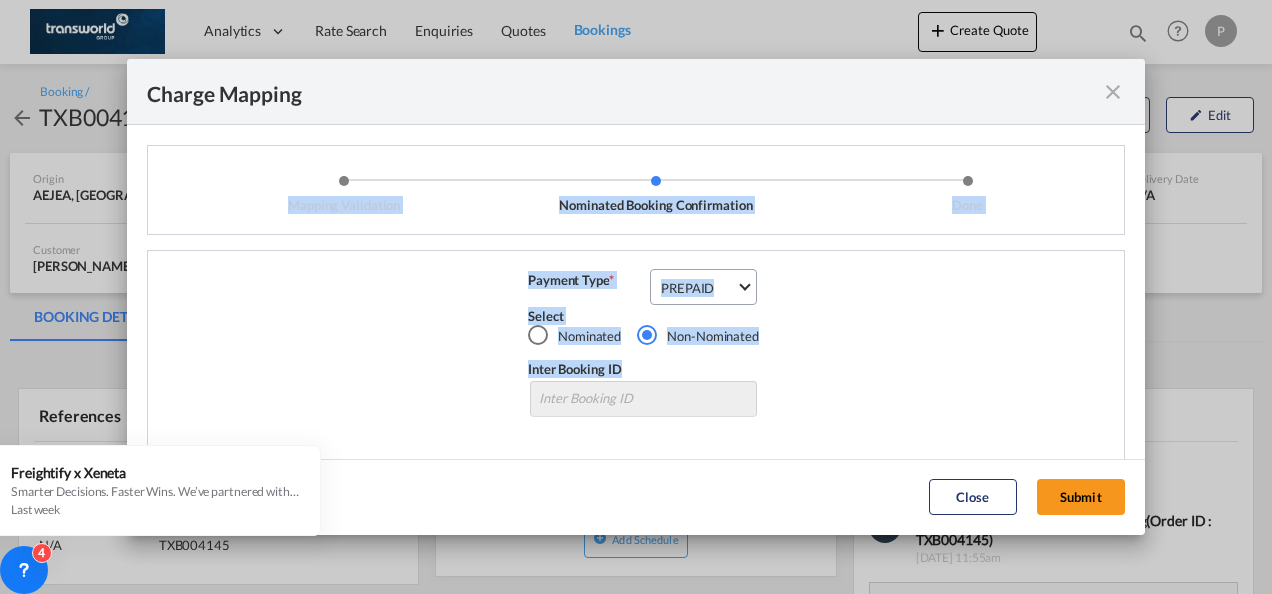 click on "Payment Type *
PREPAID
Select
Nominated
Non-Nominated
Inter Booking ID" at bounding box center (643, 367) 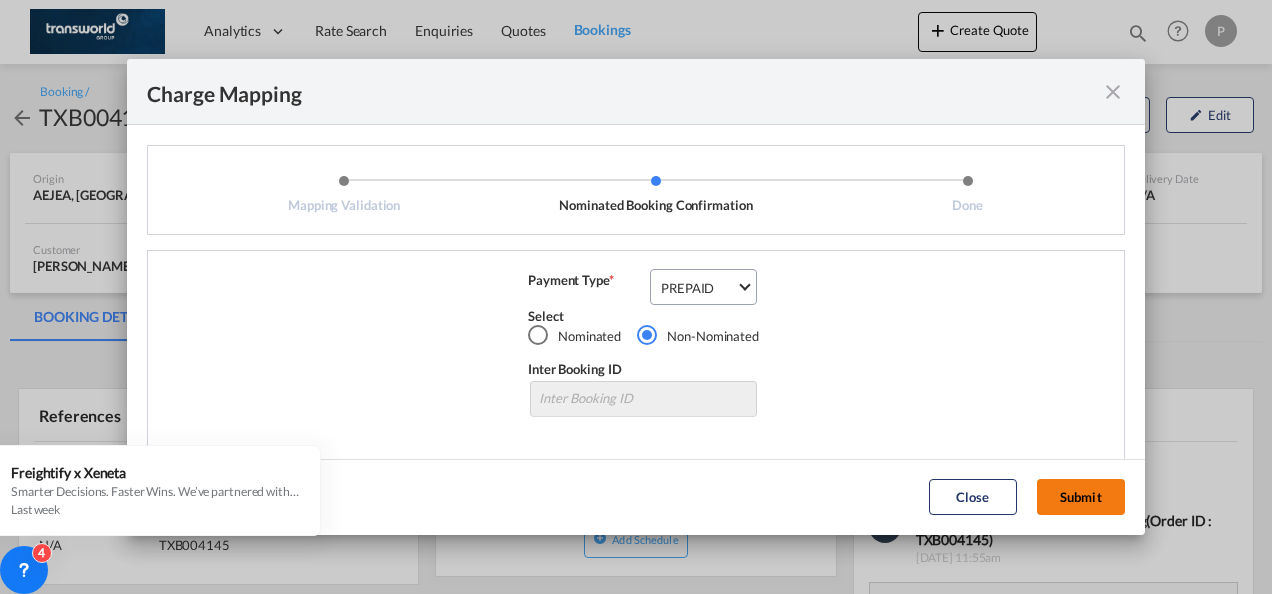 click on "Submit" 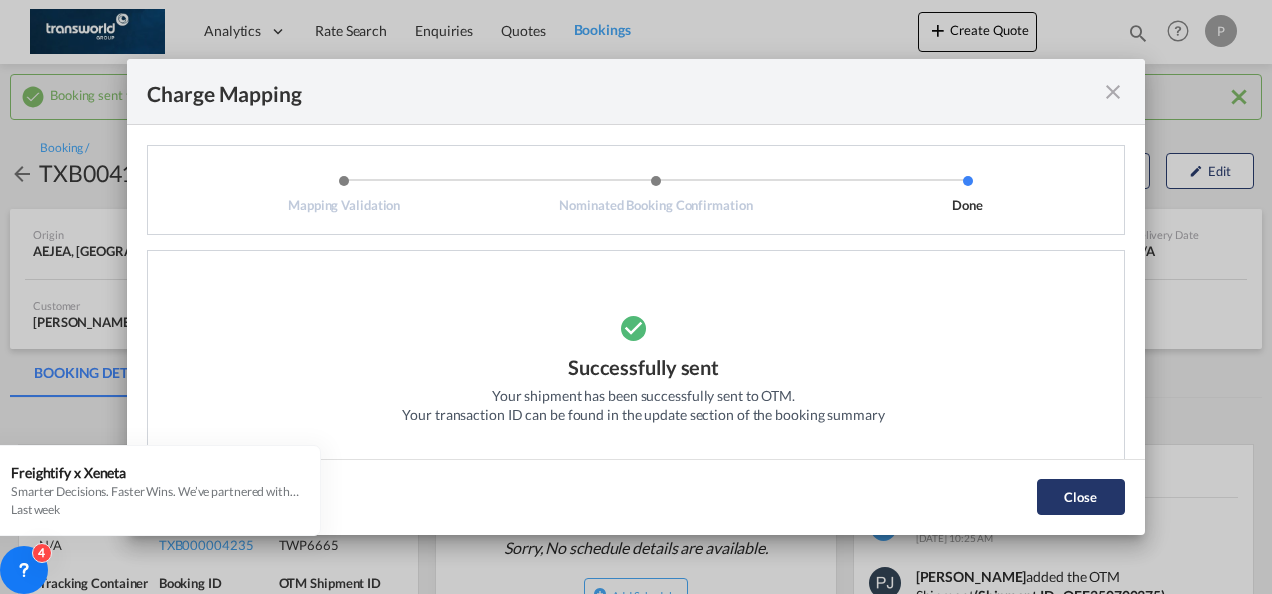 click on "Close" 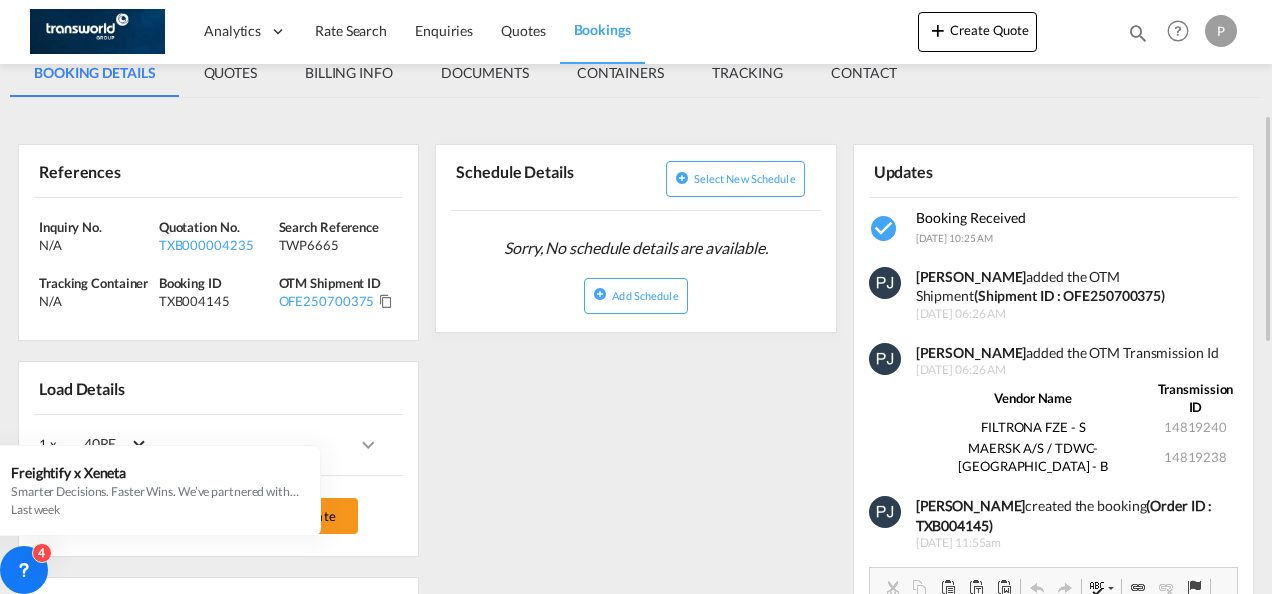 scroll, scrollTop: 200, scrollLeft: 0, axis: vertical 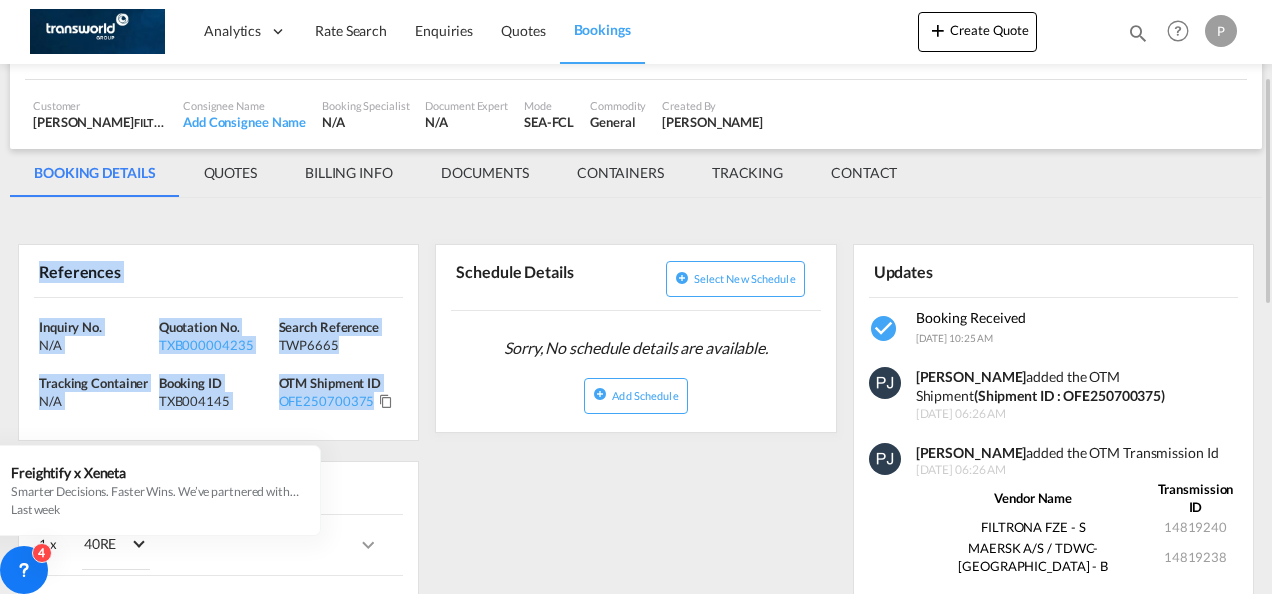 drag, startPoint x: 39, startPoint y: 273, endPoint x: 372, endPoint y: 402, distance: 357.11343 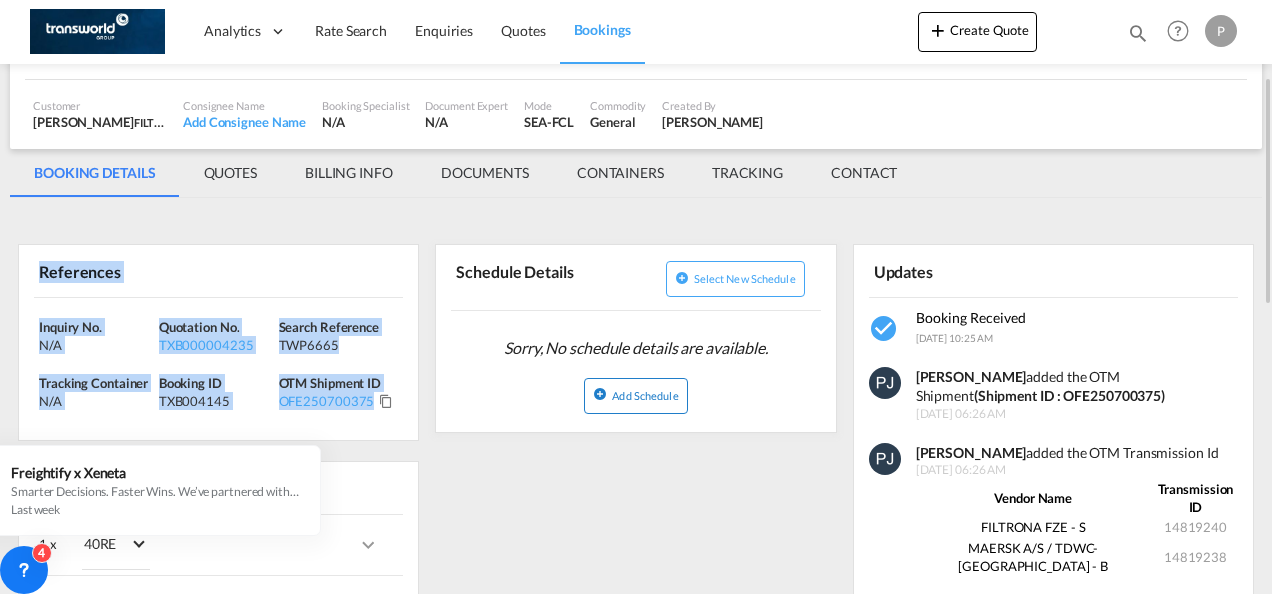 copy on "References Inquiry No. N/A Quotation No. TXB000004235 Search Reference TWP6665 Tracking Container
N/A Booking ID TXB004145 OTM Shipment ID OFE250700375" 